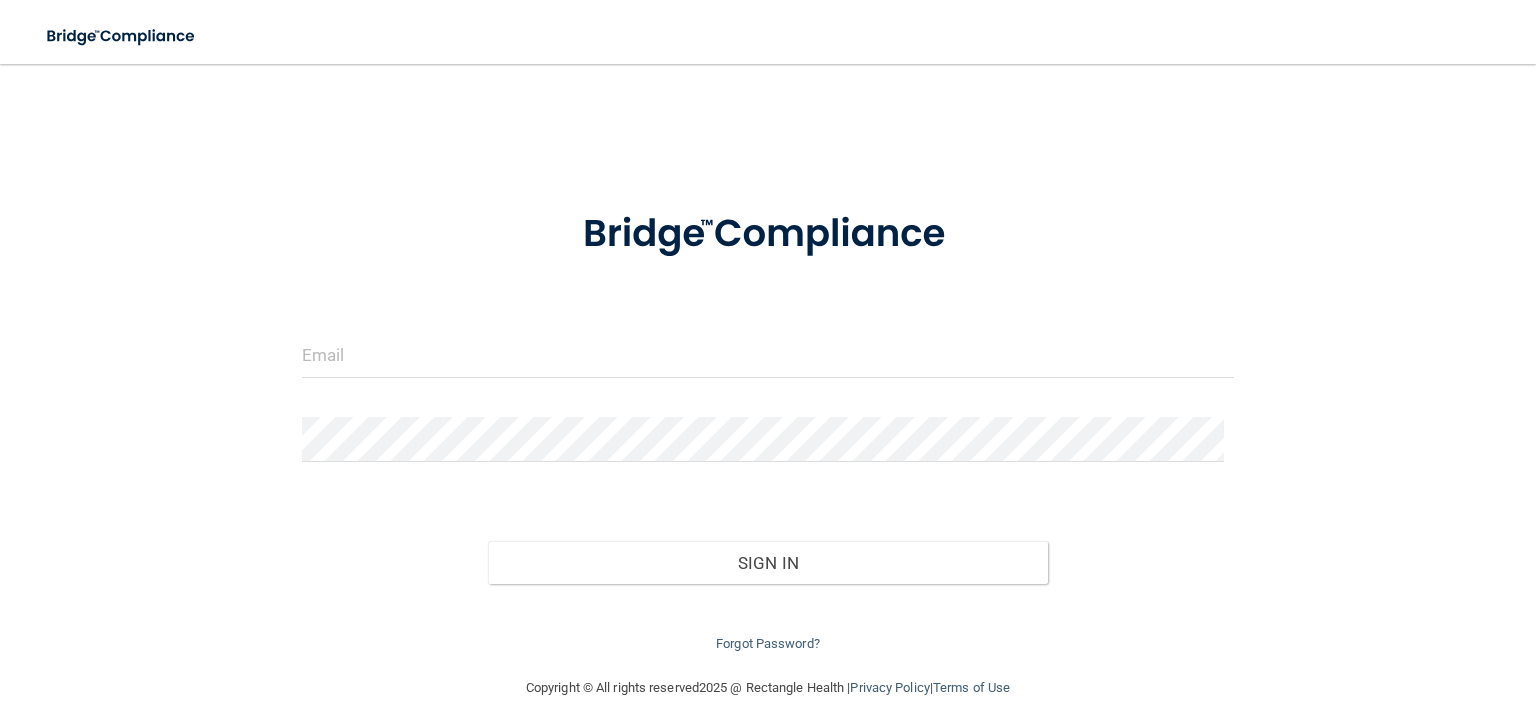 scroll, scrollTop: 0, scrollLeft: 0, axis: both 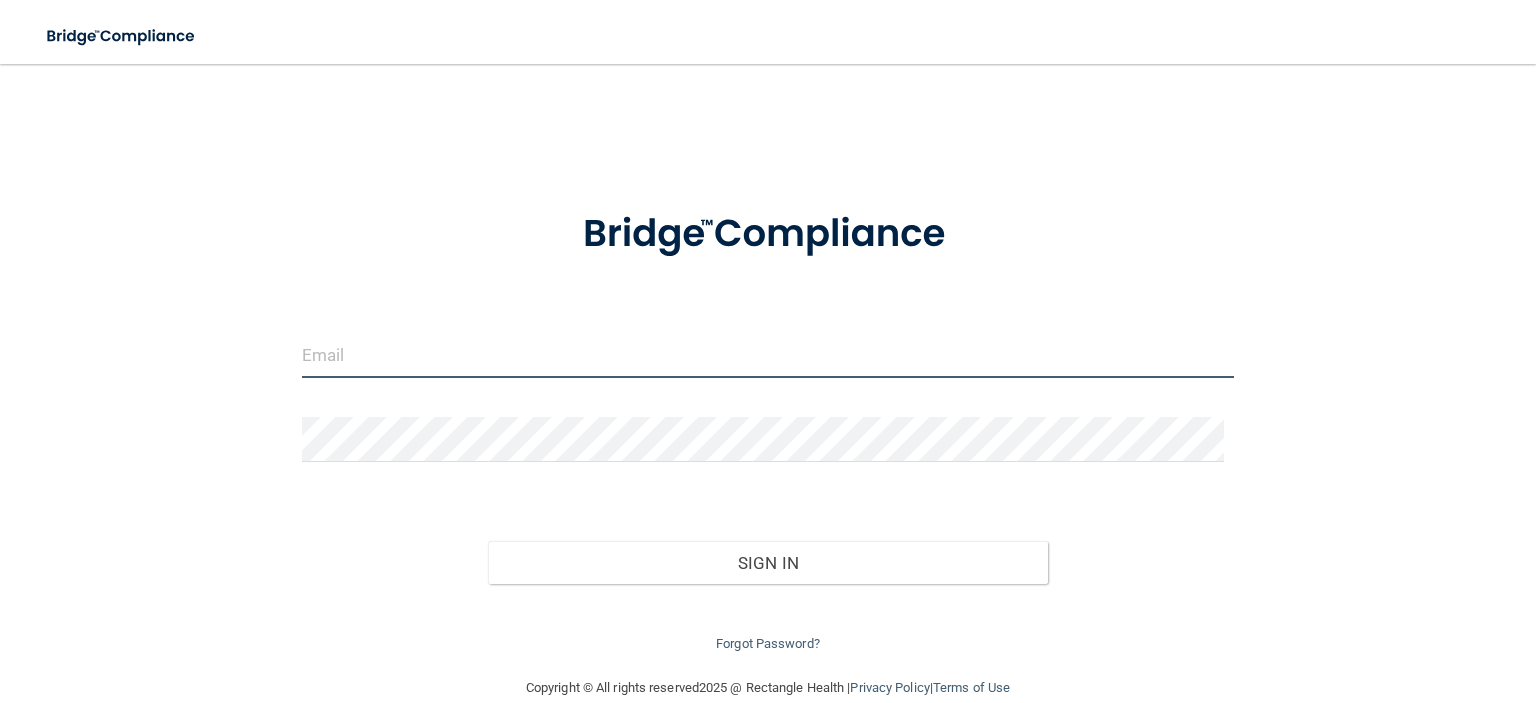 click at bounding box center (768, 355) 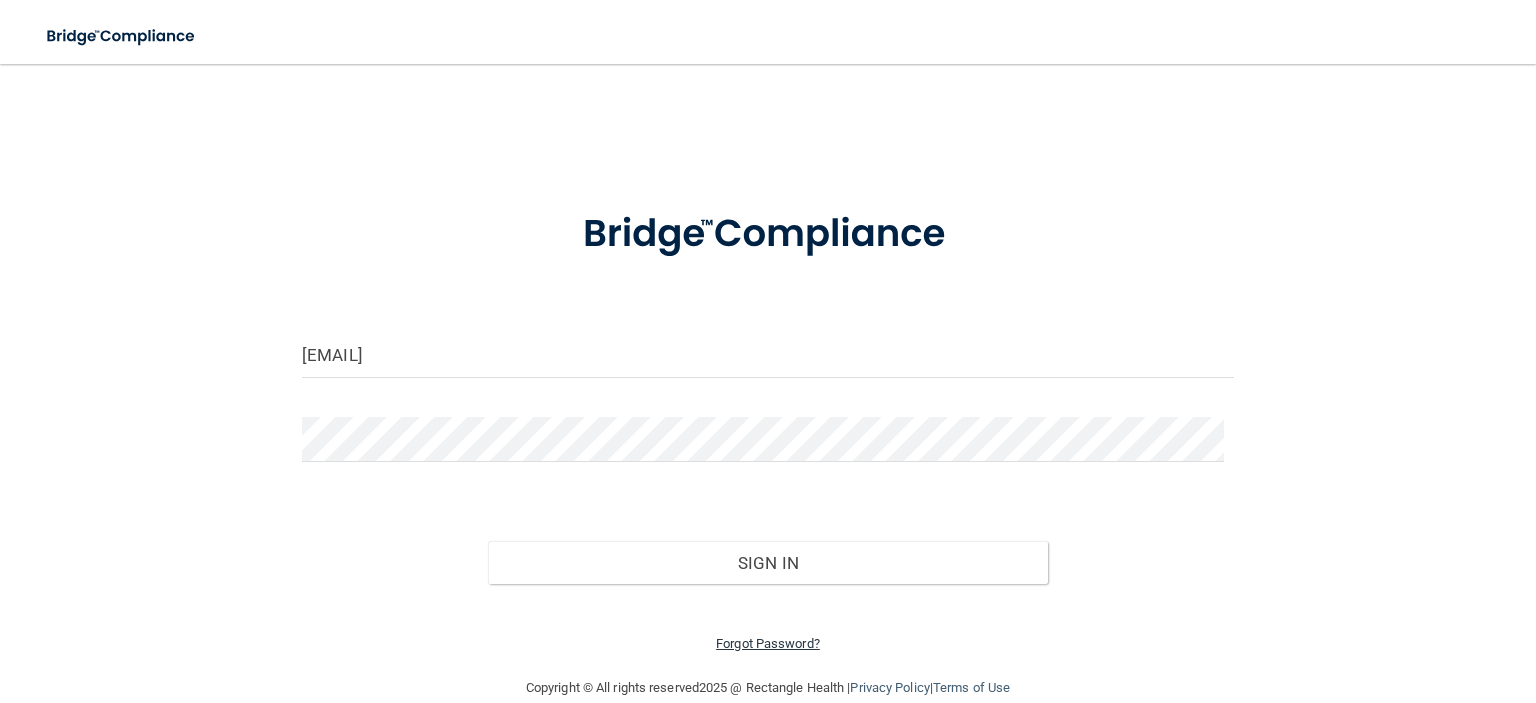 click on "Forgot Password?" at bounding box center (768, 643) 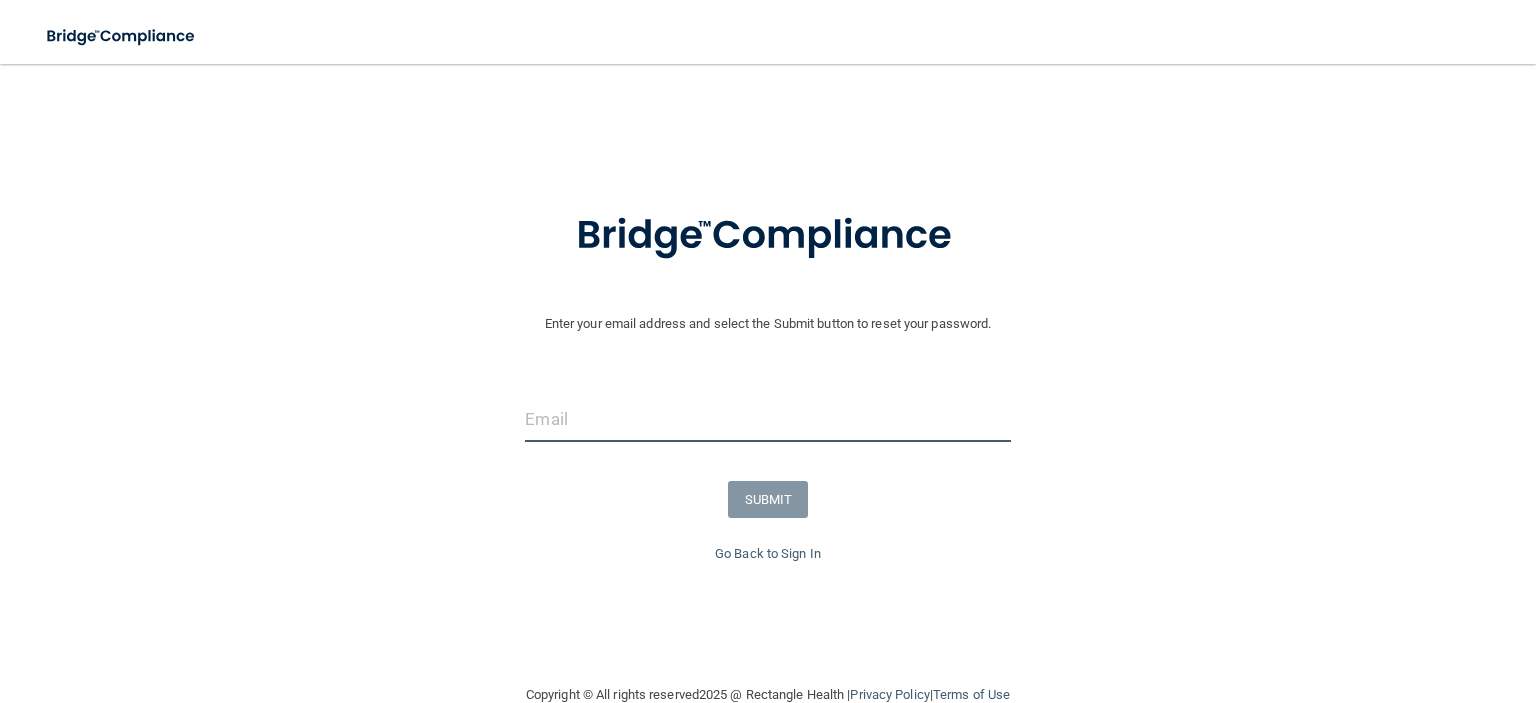 click at bounding box center (767, 419) 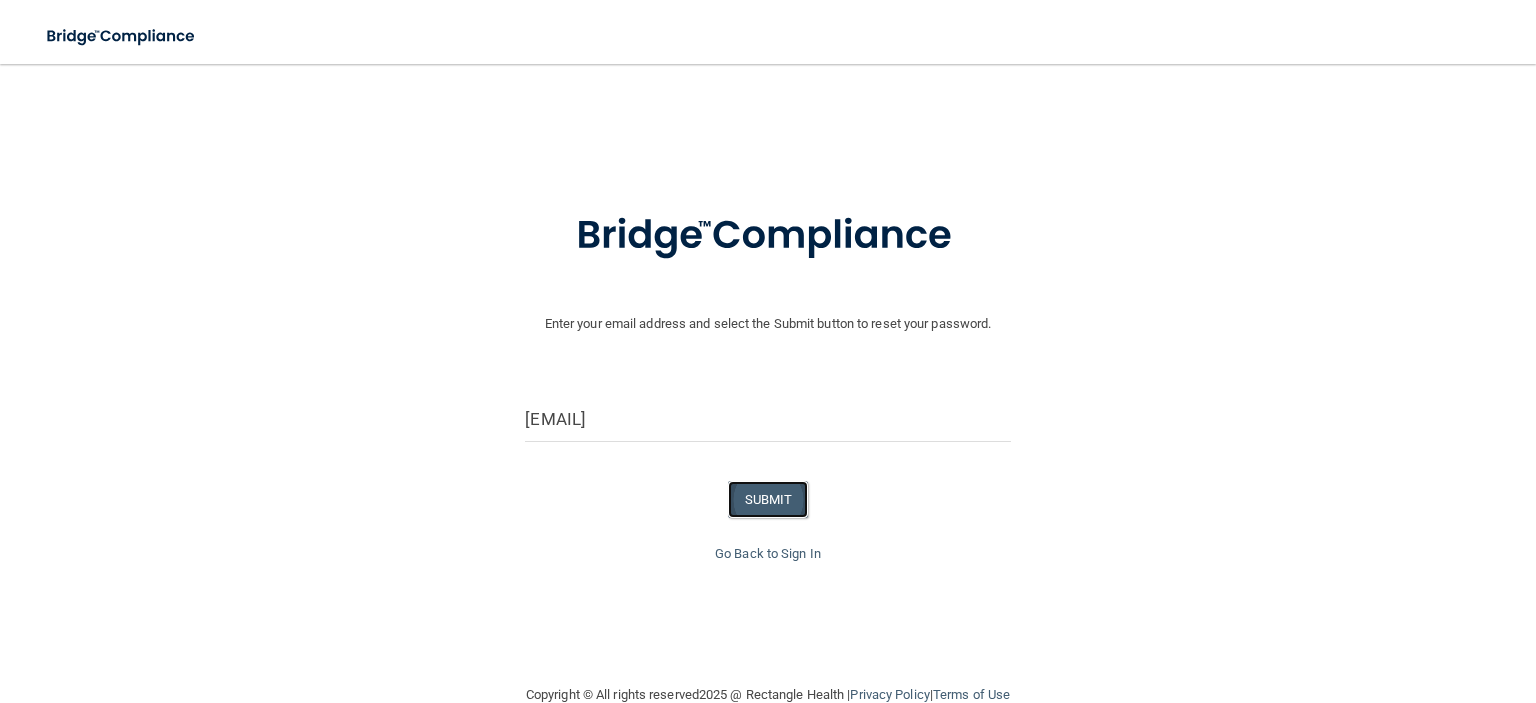 click on "SUBMIT" at bounding box center (768, 499) 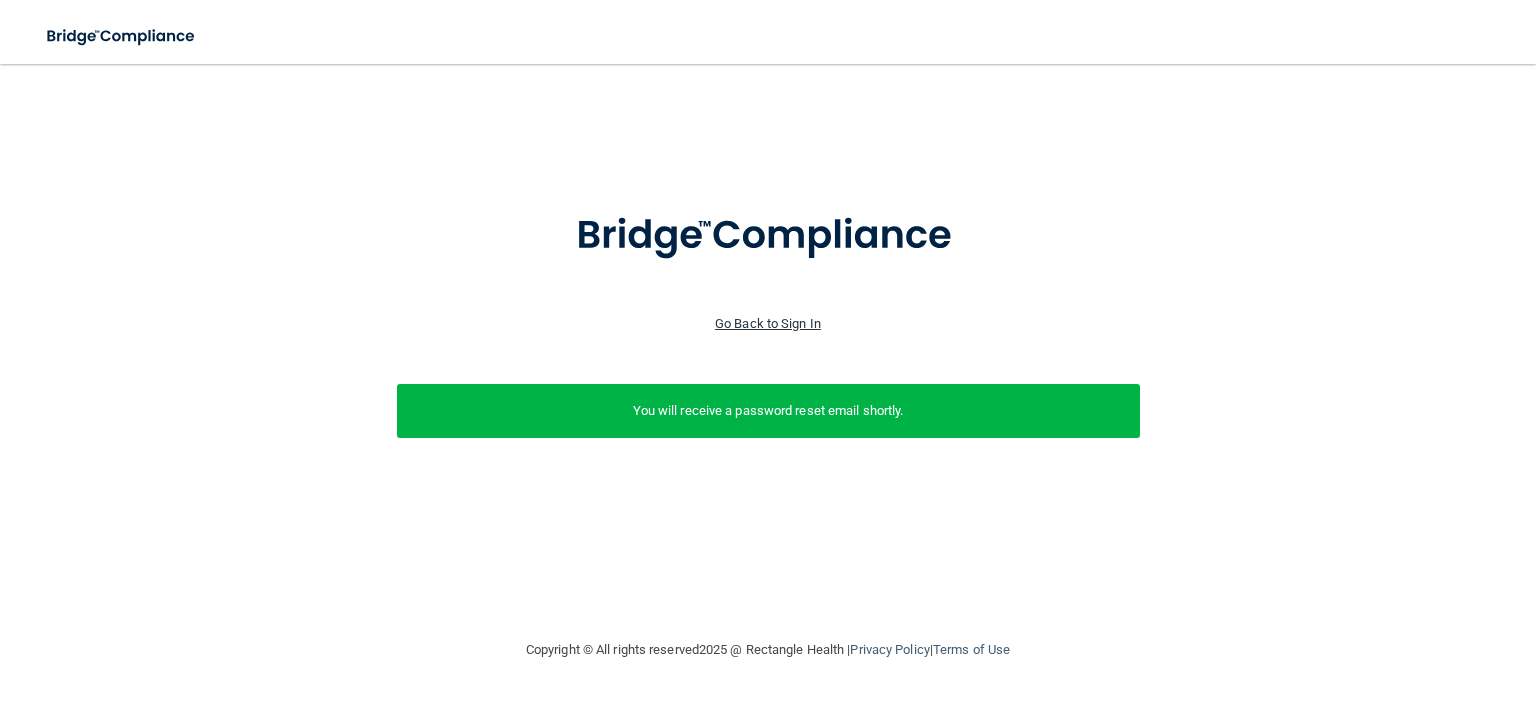 click on "Go Back to Sign In" at bounding box center (768, 323) 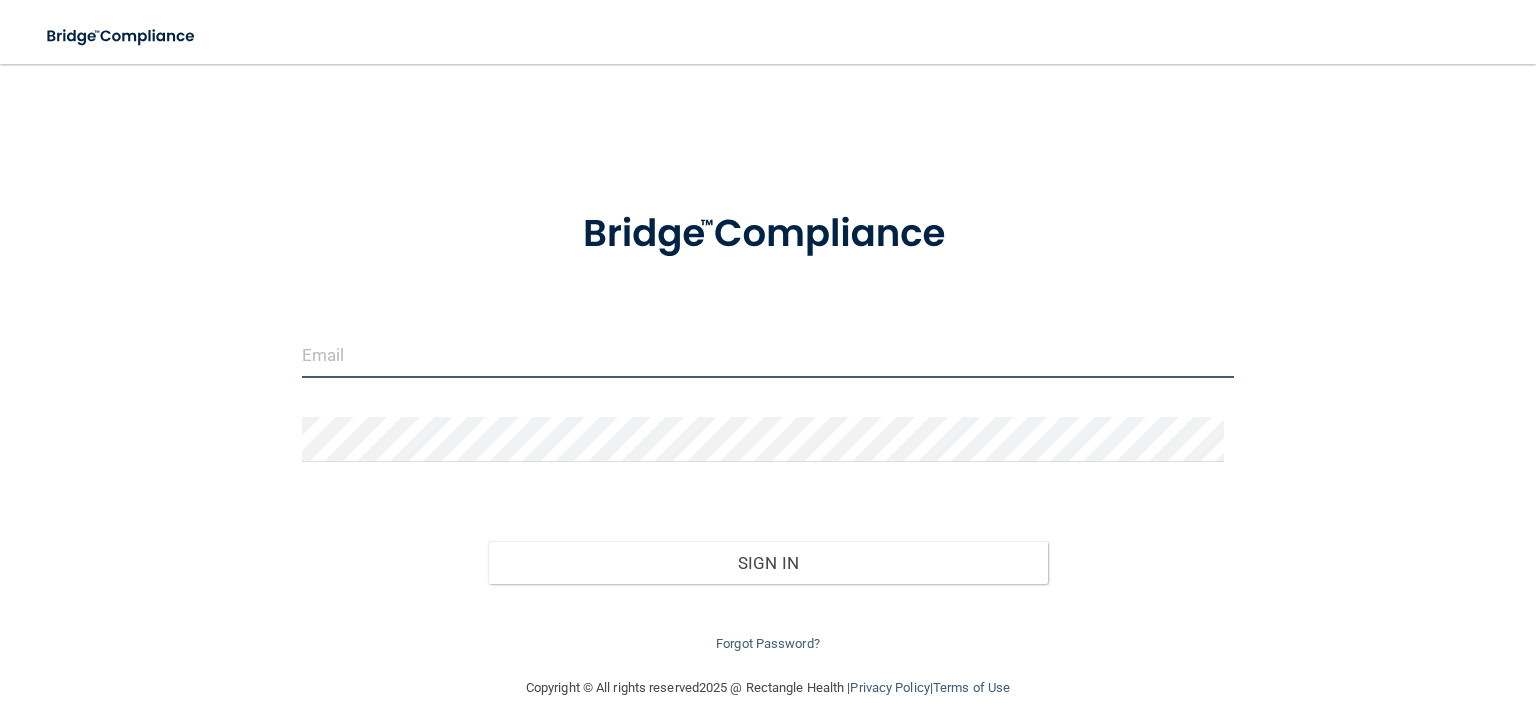 click at bounding box center (768, 355) 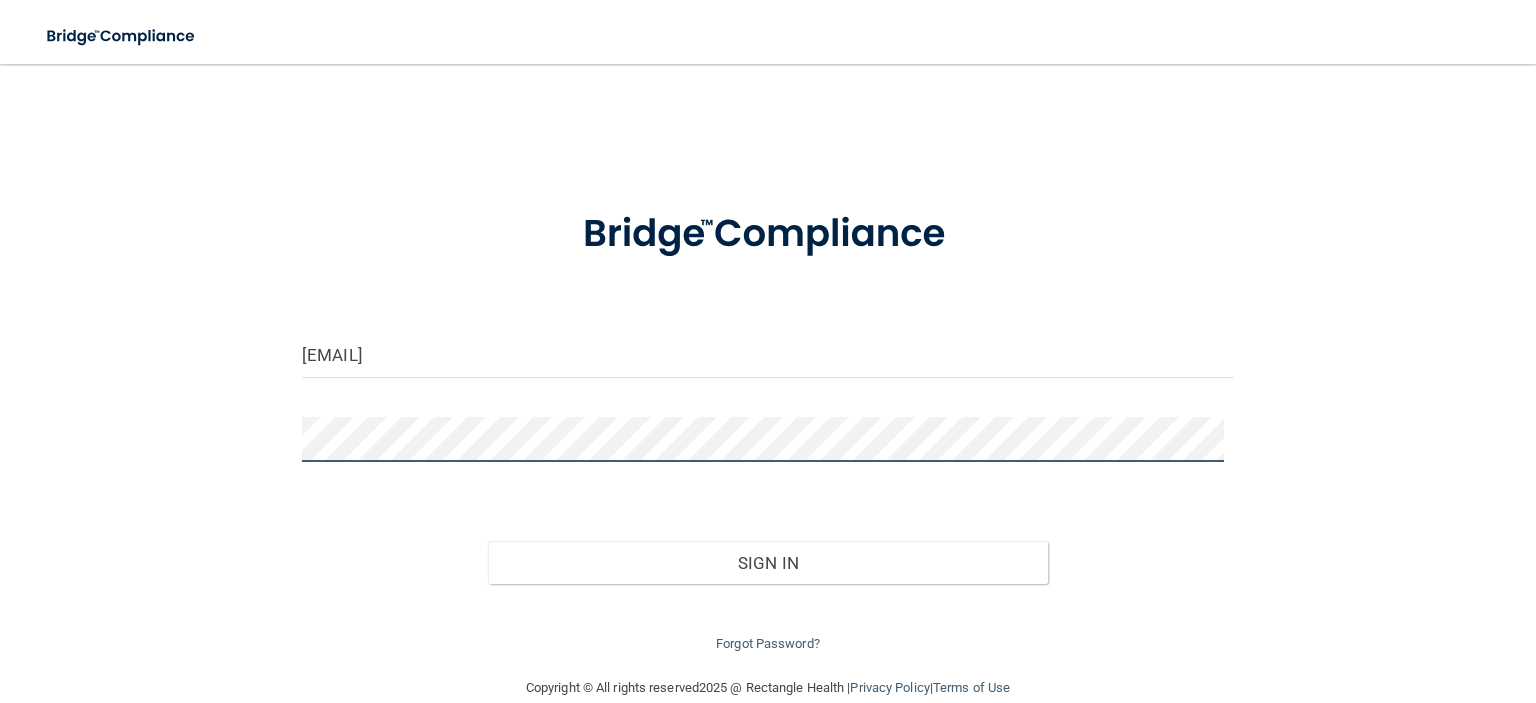 click on "Sign In" at bounding box center (767, 563) 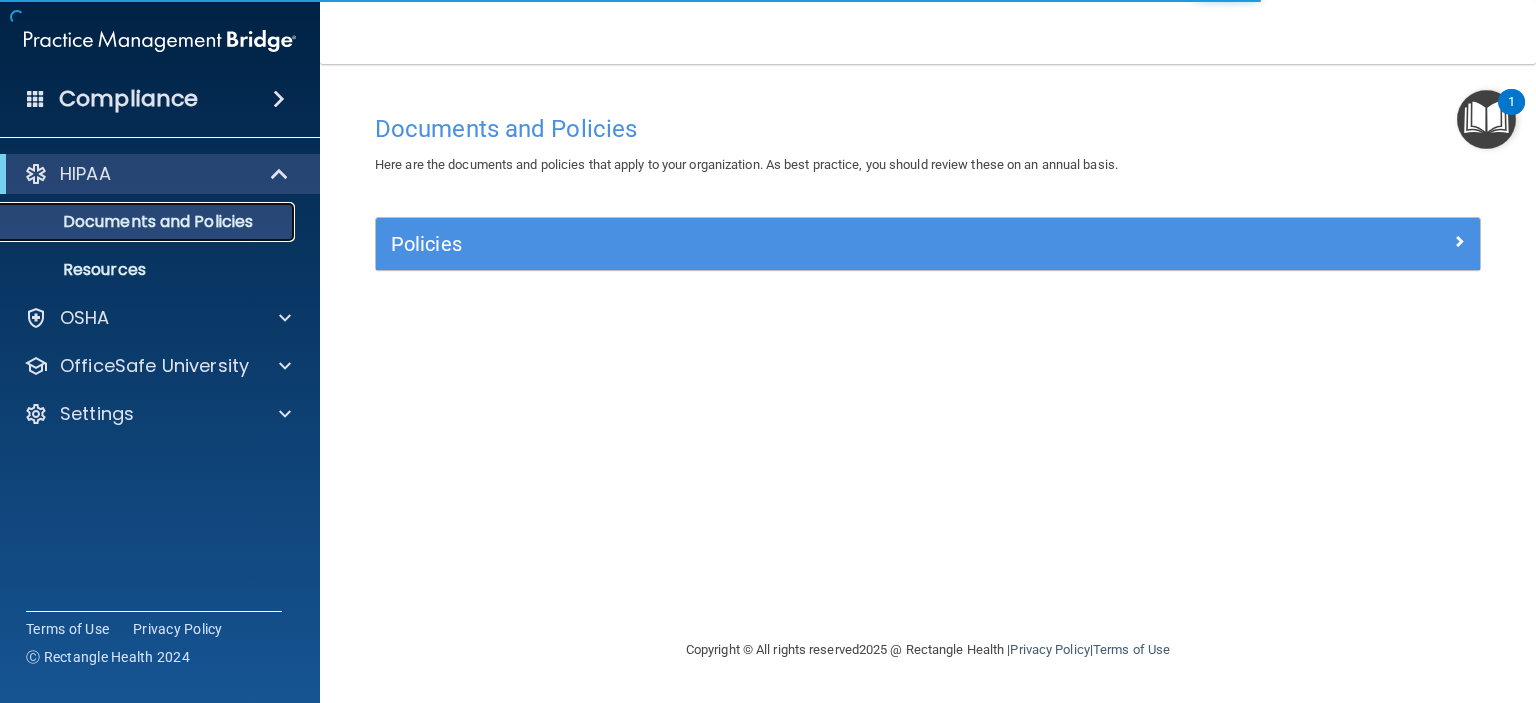 click on "Documents and Policies" at bounding box center (149, 222) 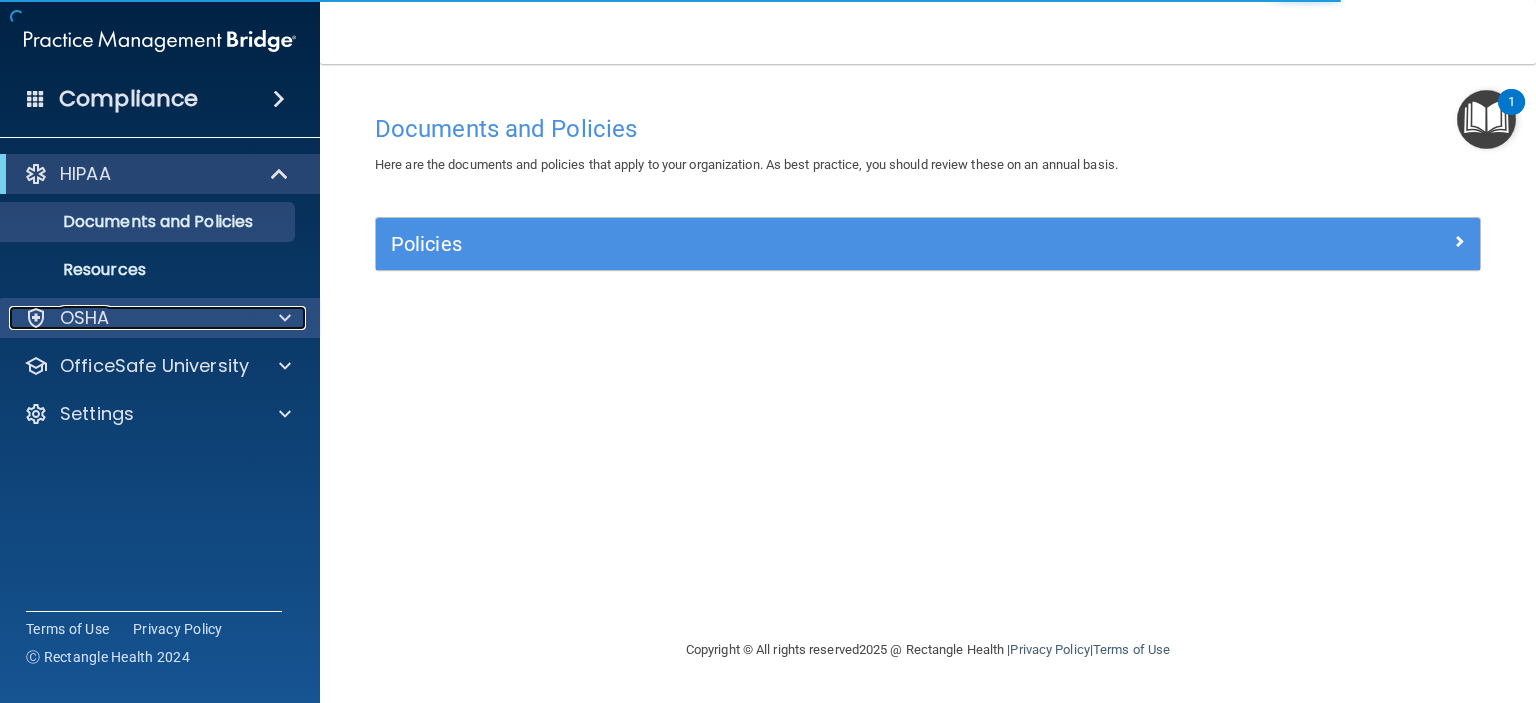 click on "OSHA" at bounding box center (133, 318) 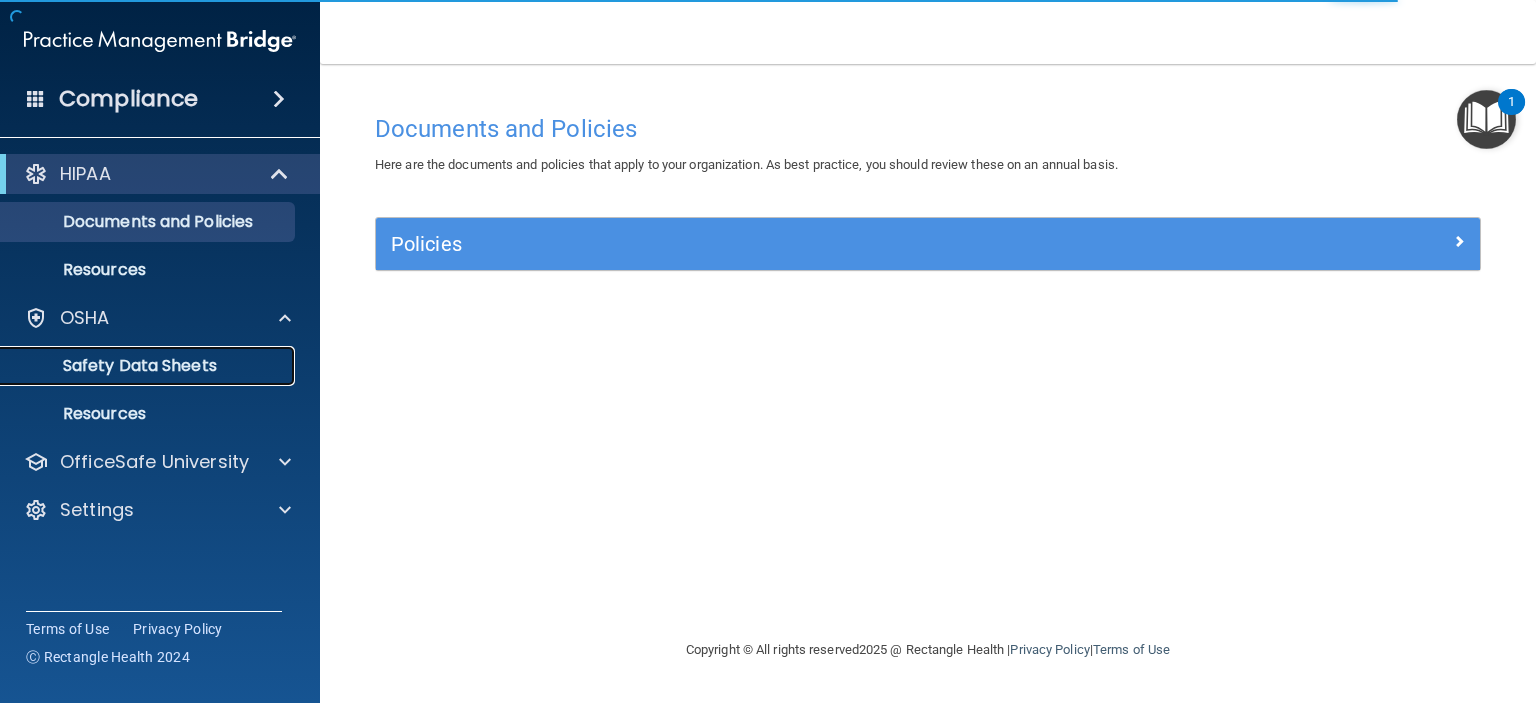 click on "Safety Data Sheets" at bounding box center (149, 366) 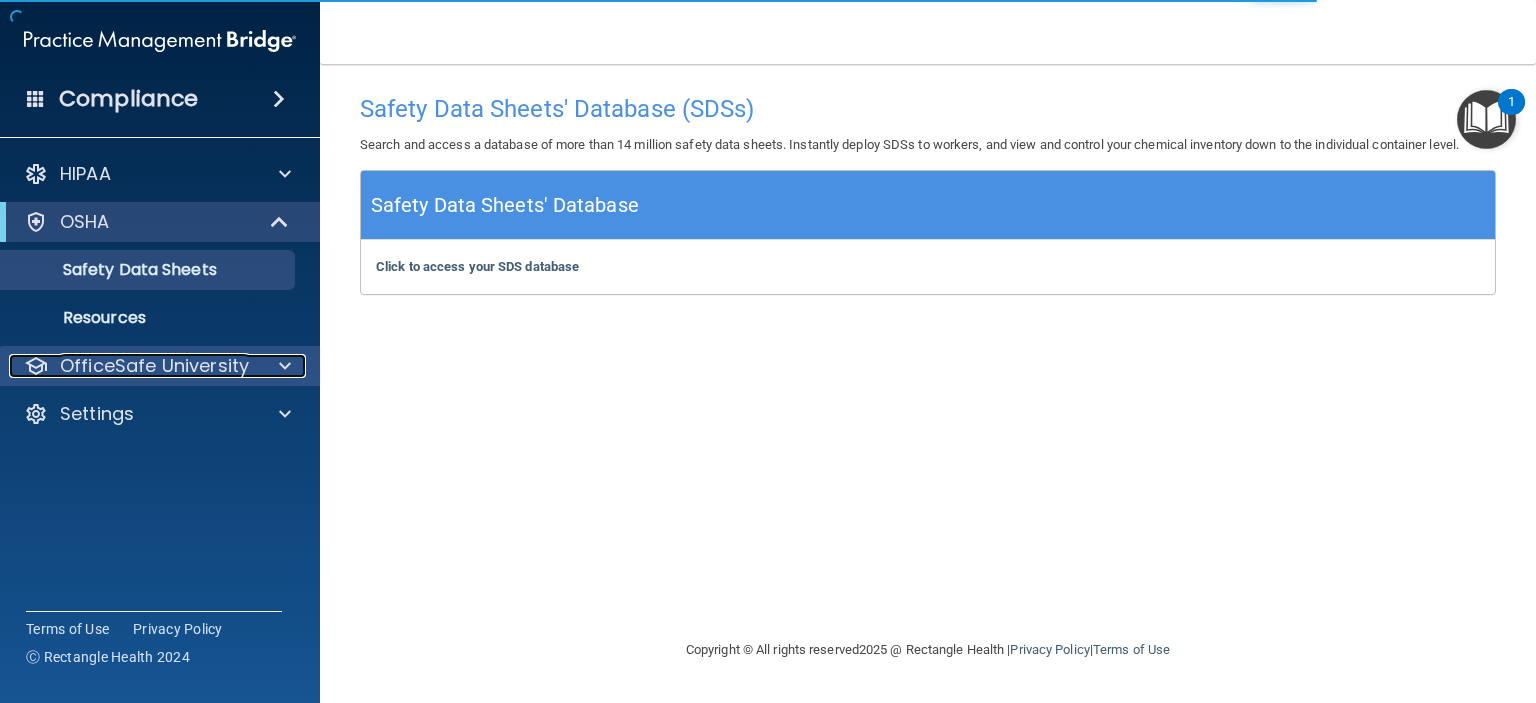 click on "OfficeSafe University" at bounding box center [154, 366] 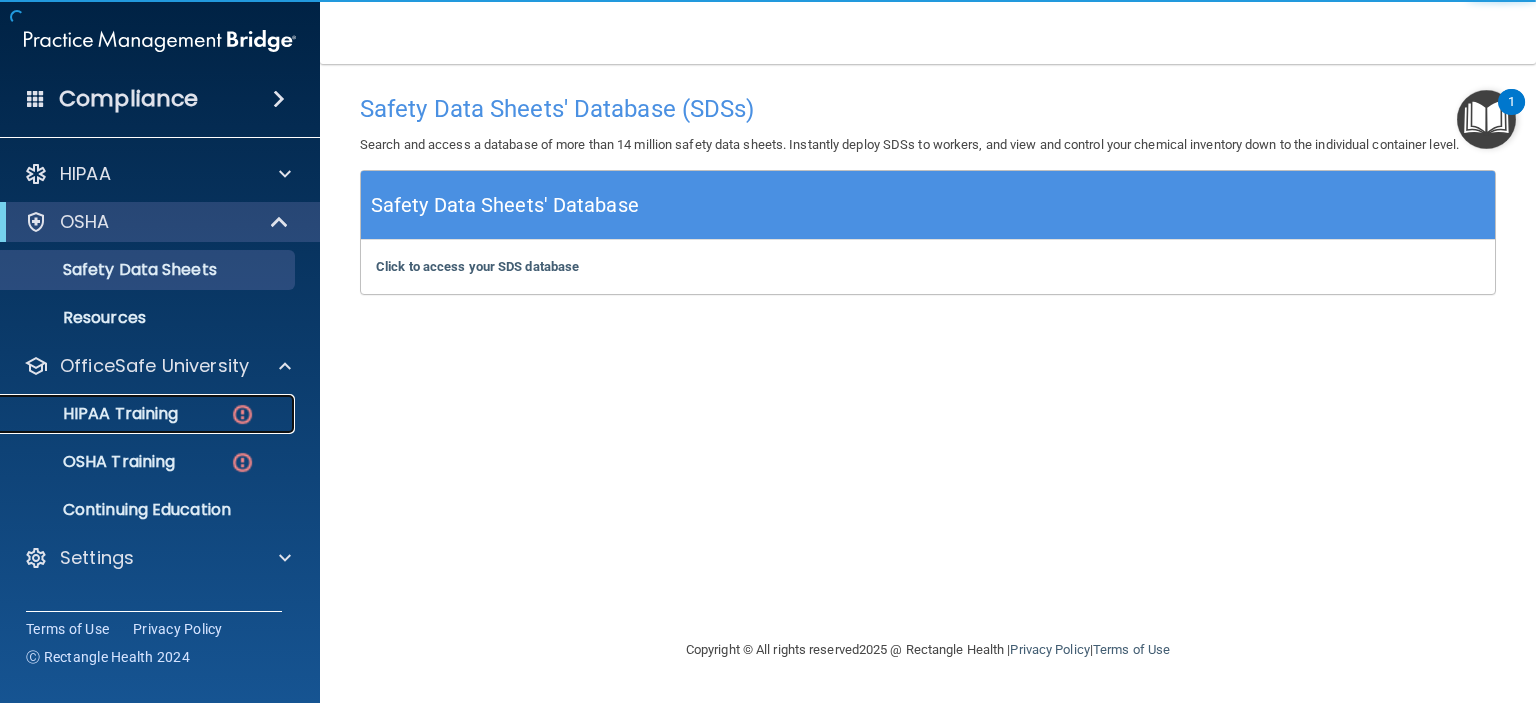 click on "HIPAA Training" at bounding box center [95, 414] 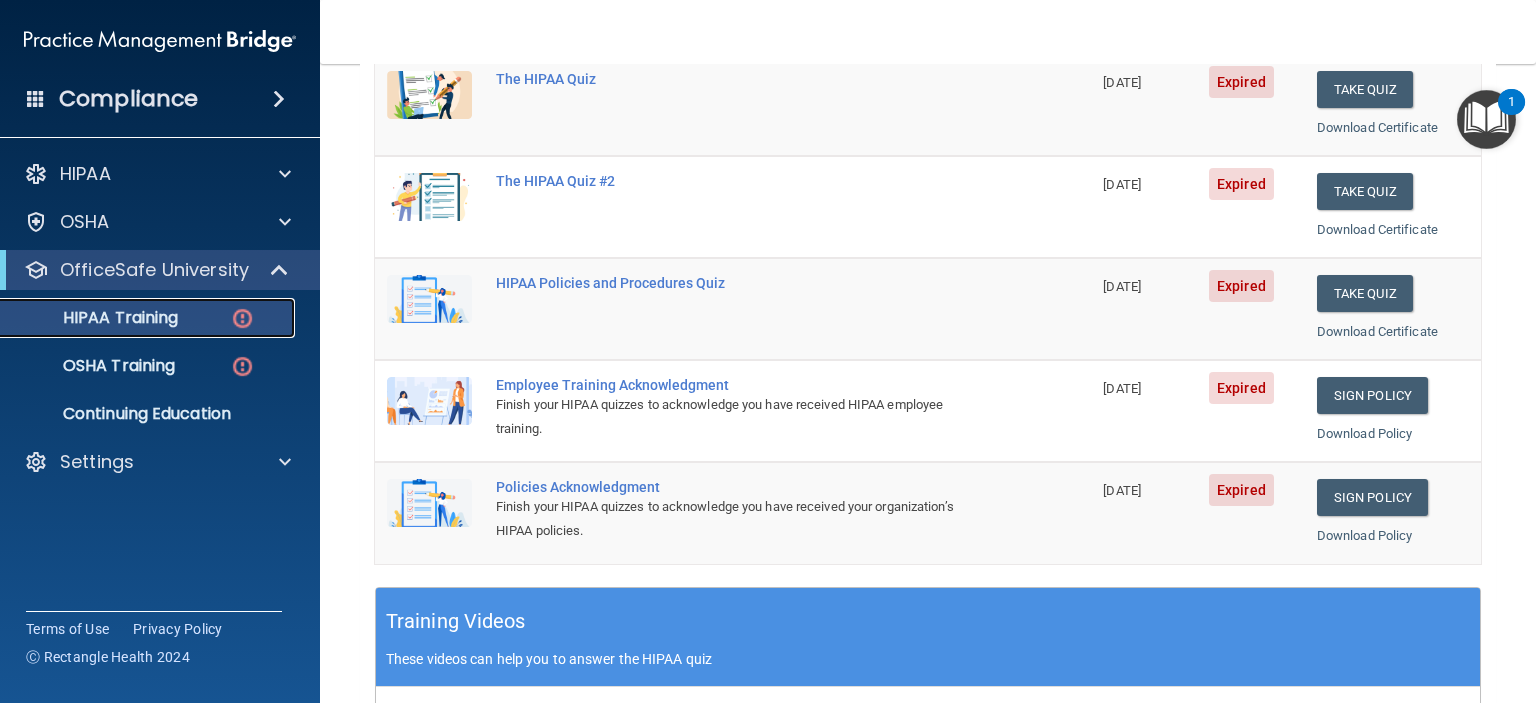 scroll, scrollTop: 198, scrollLeft: 0, axis: vertical 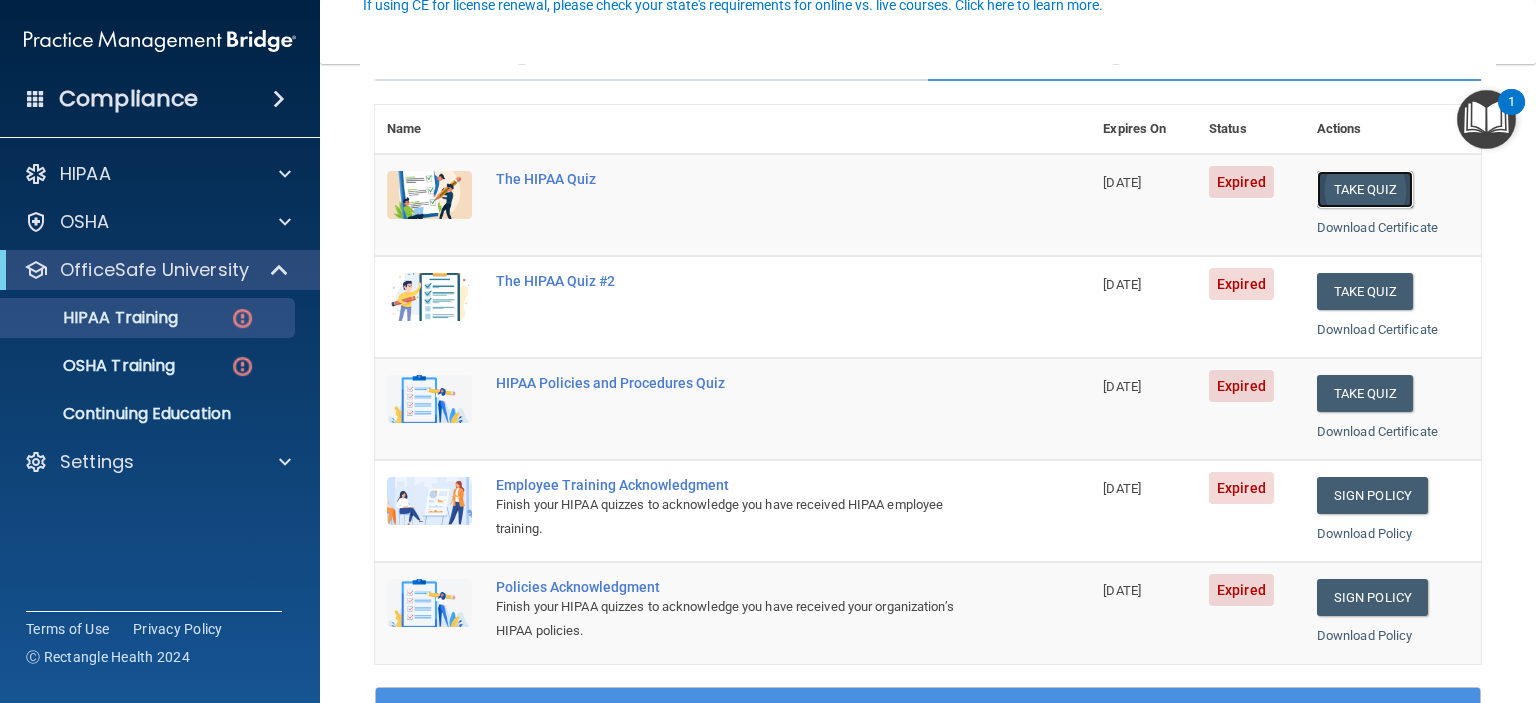click on "Take Quiz" at bounding box center [1365, 189] 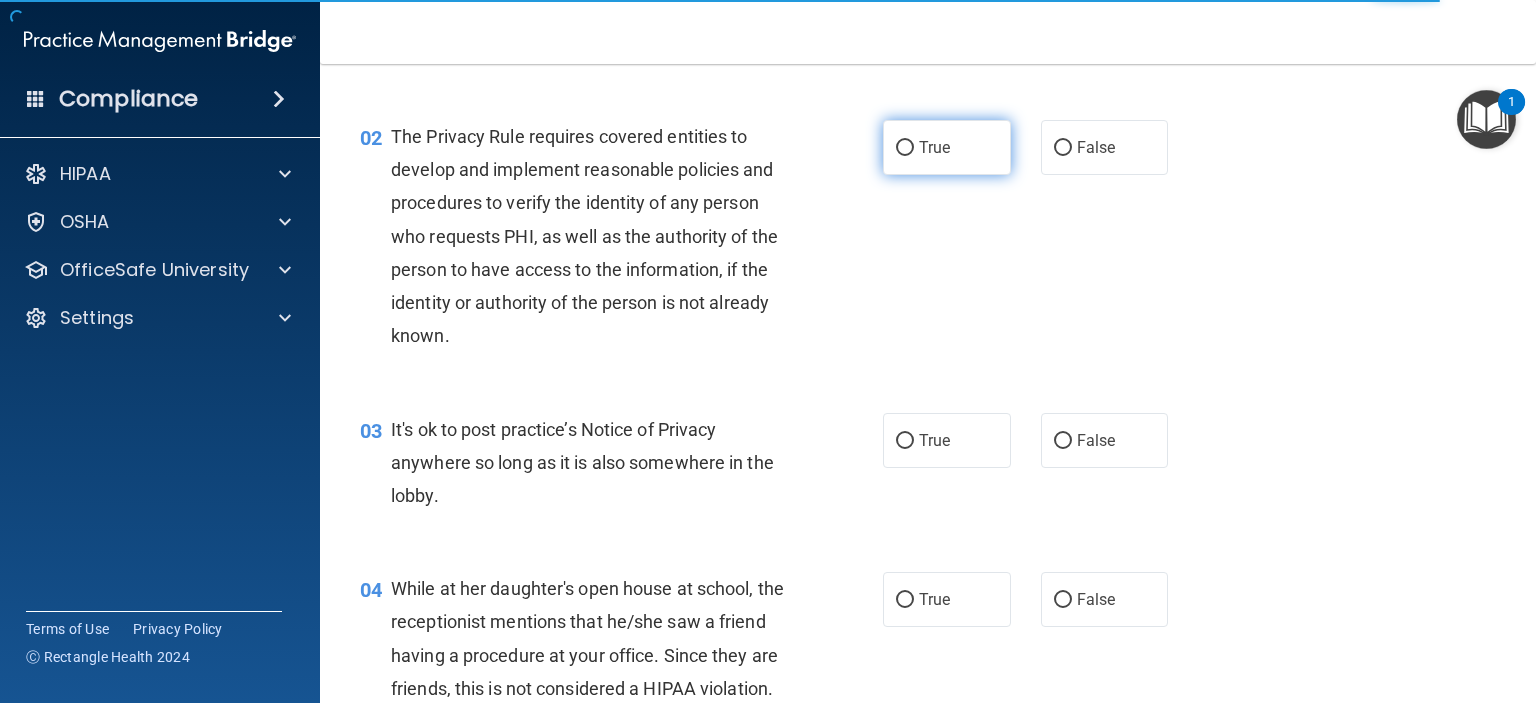 scroll, scrollTop: 0, scrollLeft: 0, axis: both 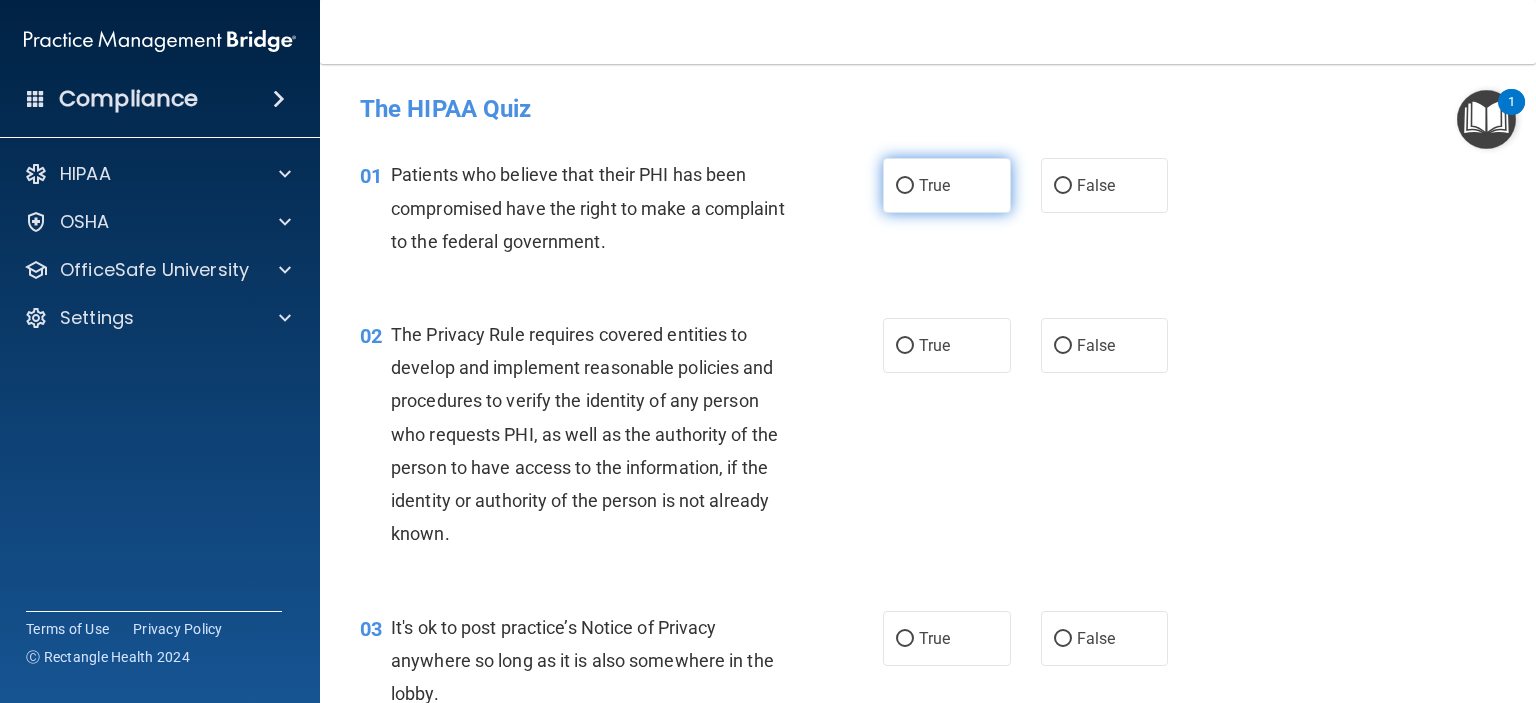 click on "True" at bounding box center [947, 185] 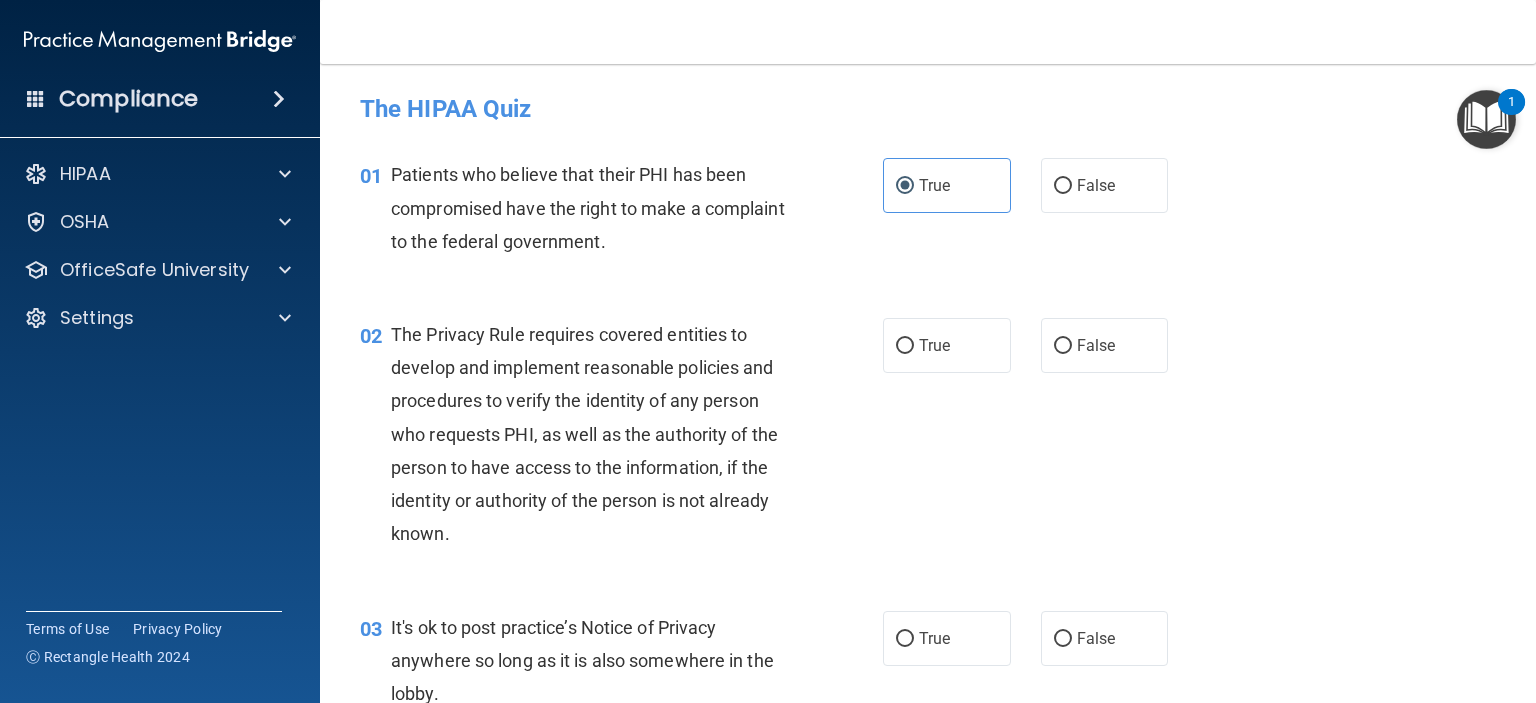 click on "02       The Privacy Rule requires covered entities to develop and implement reasonable policies and procedures to verify the identity of any person who requests PHI, as well as the authority of the person to have access to the information, if the identity or authority of the person is not already known.                 True           False" at bounding box center [928, 439] 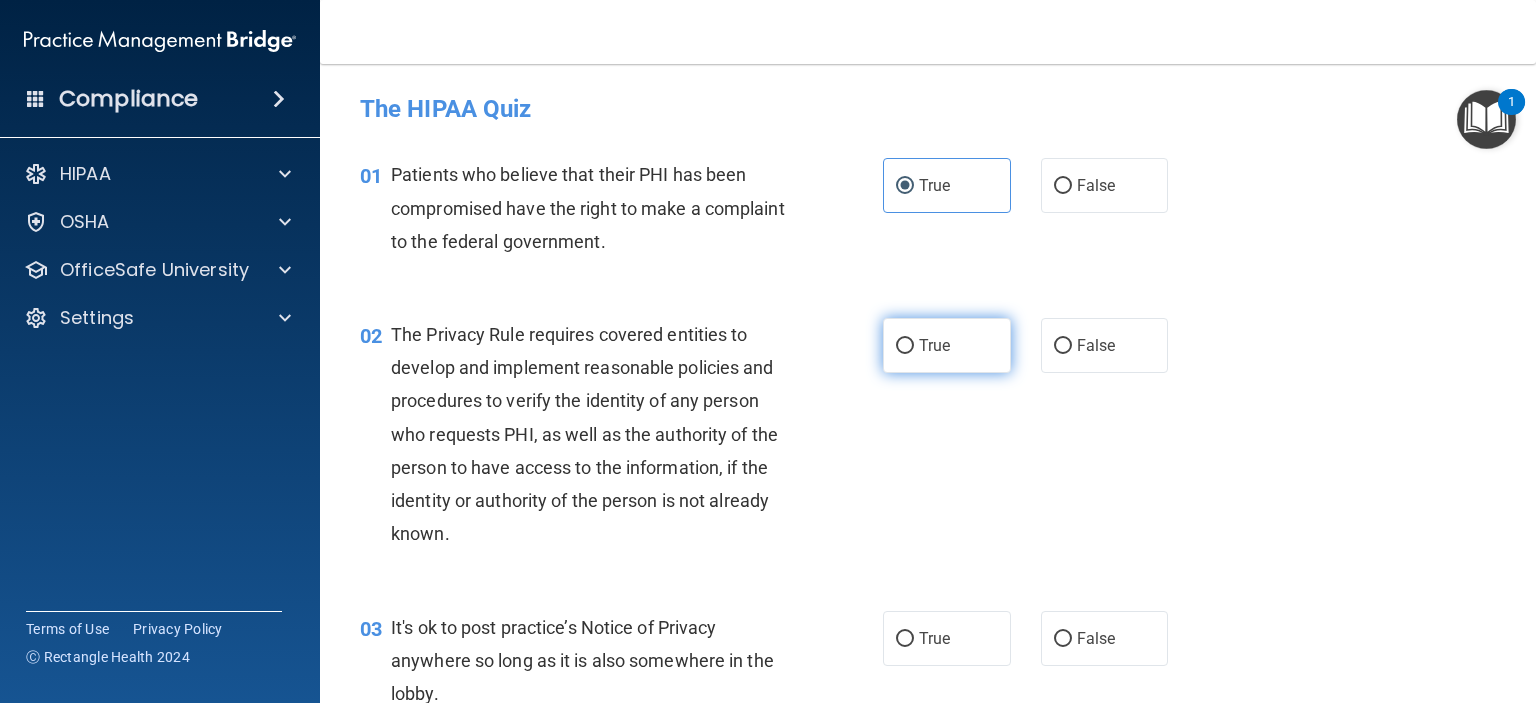 click on "True" at bounding box center [947, 345] 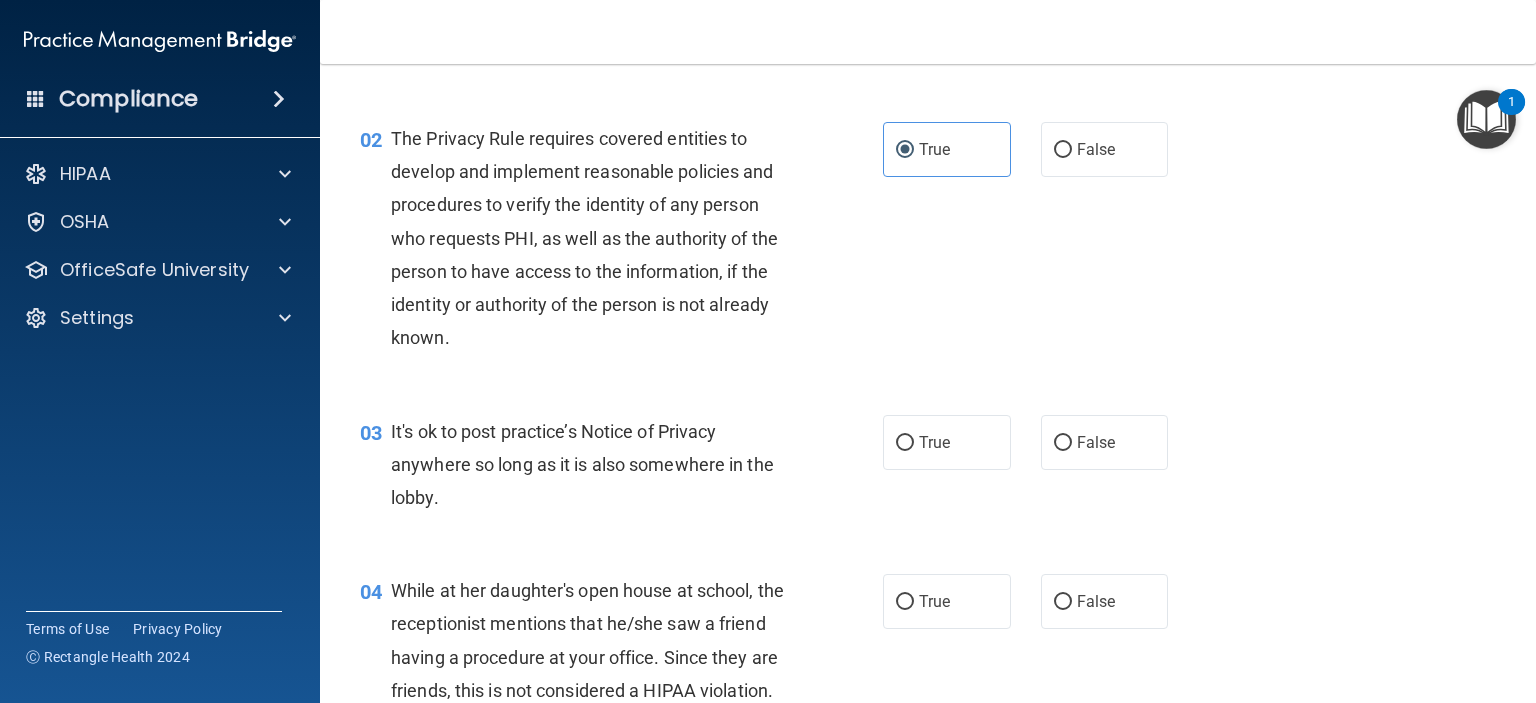 scroll, scrollTop: 200, scrollLeft: 0, axis: vertical 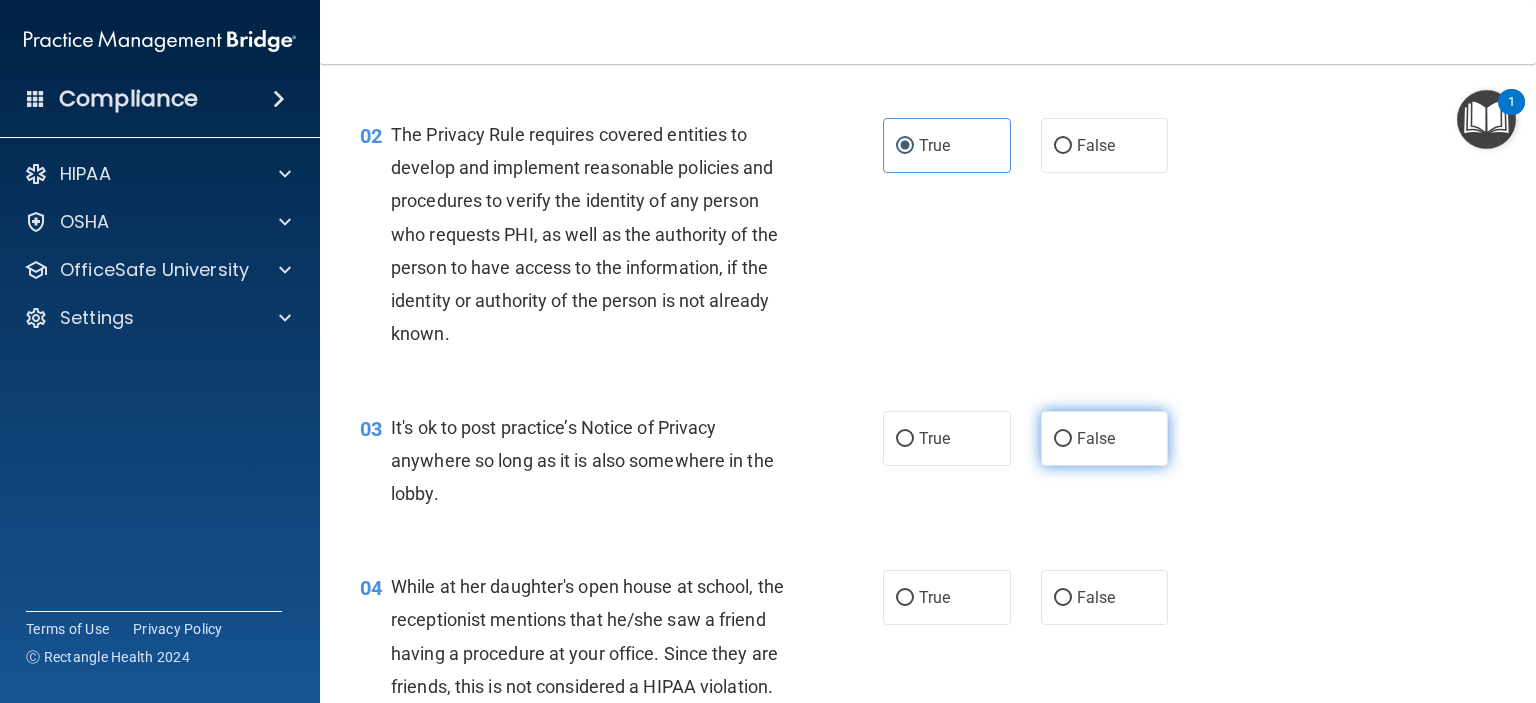 click on "False" at bounding box center (1105, 438) 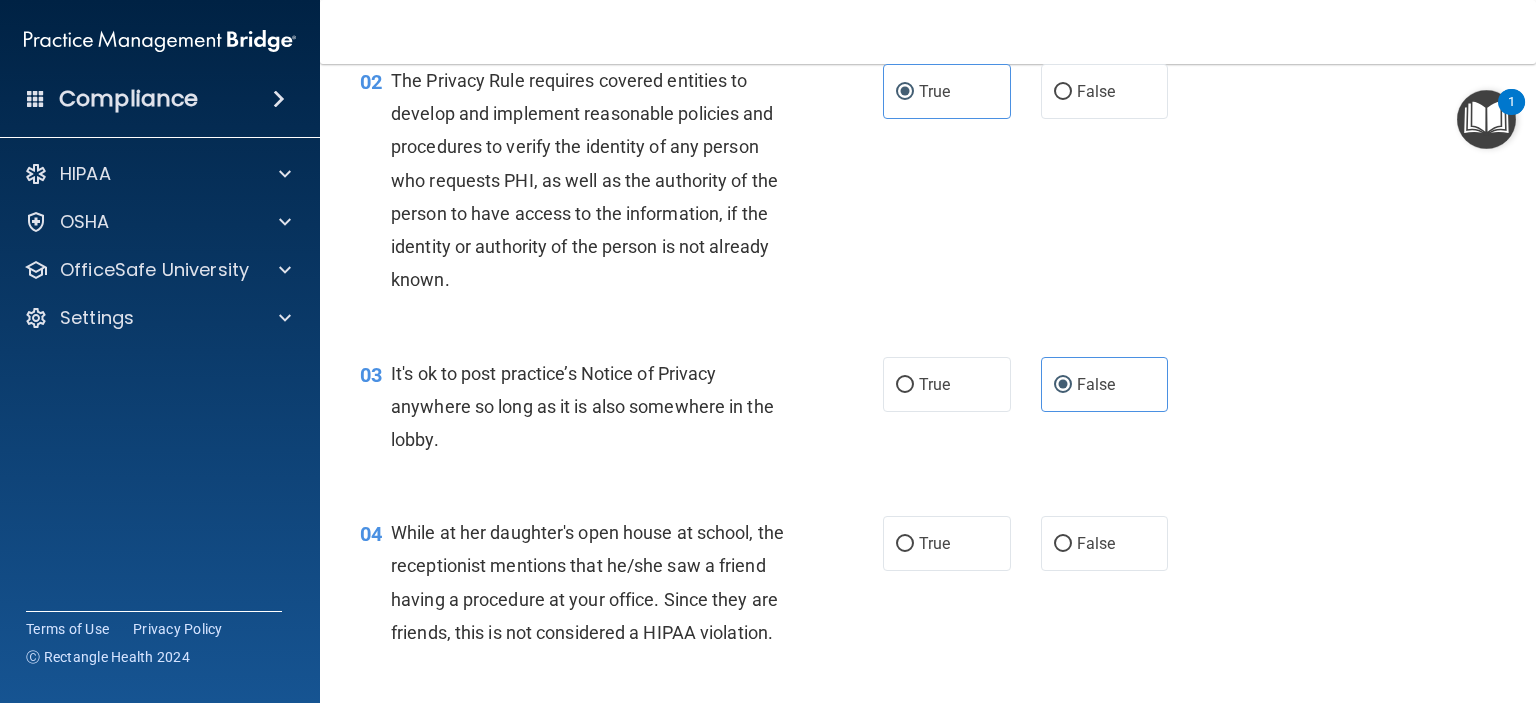 scroll, scrollTop: 300, scrollLeft: 0, axis: vertical 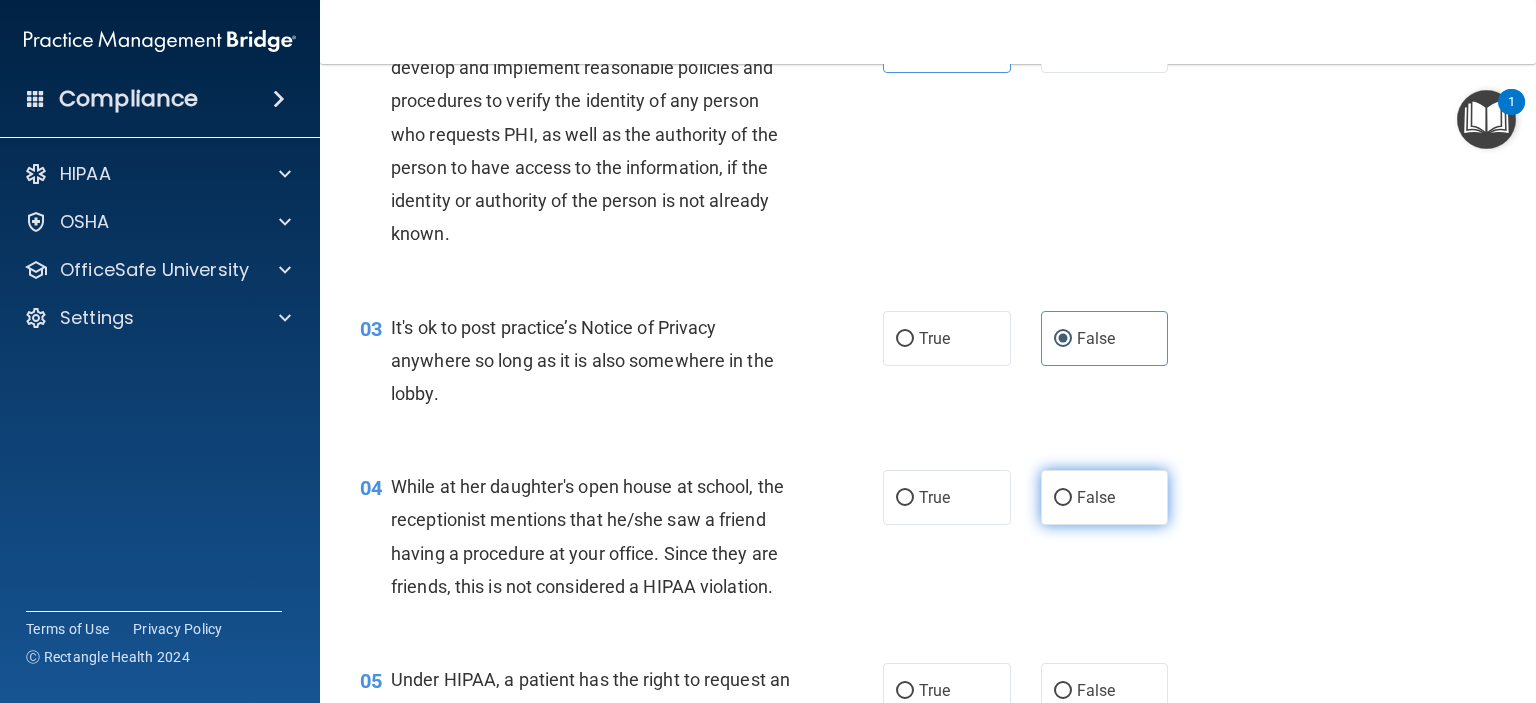 click on "False" at bounding box center [1105, 497] 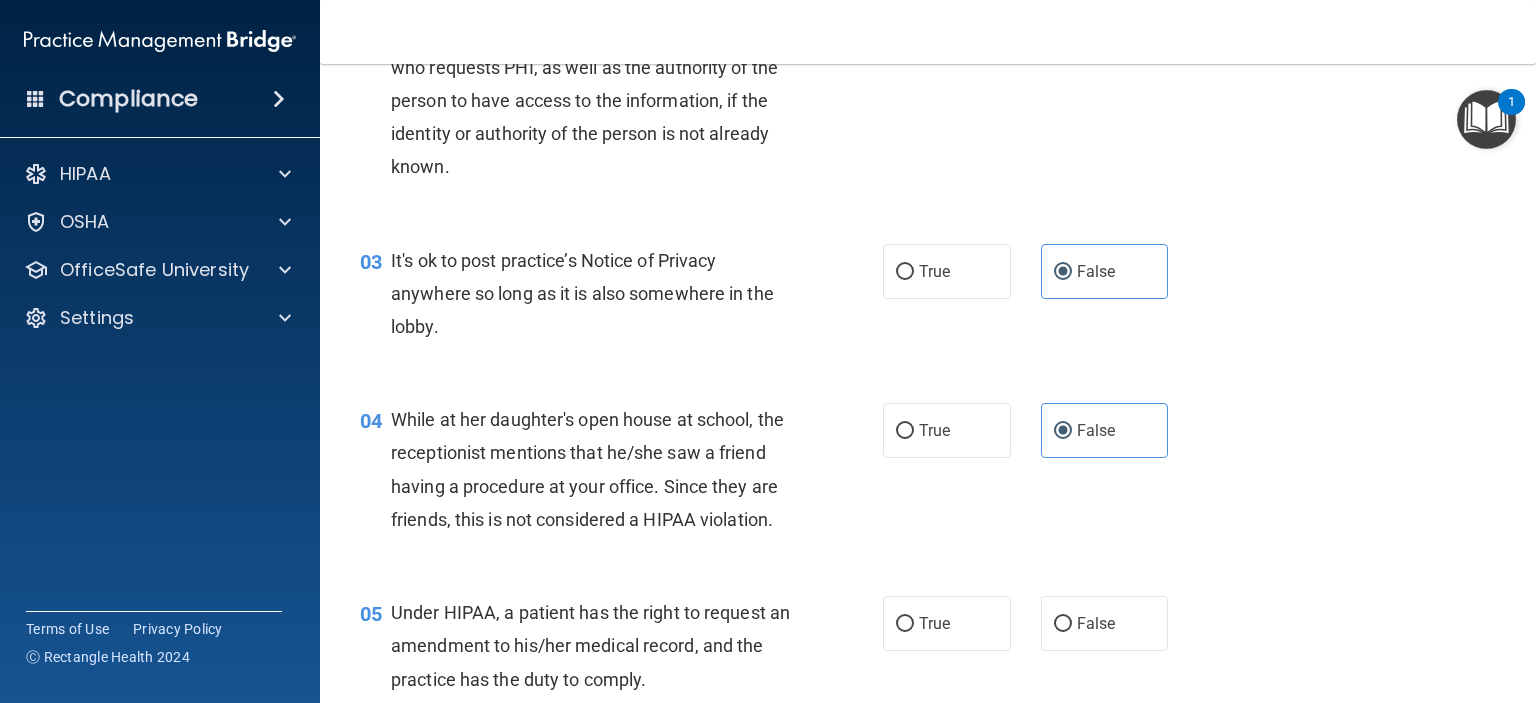 scroll, scrollTop: 500, scrollLeft: 0, axis: vertical 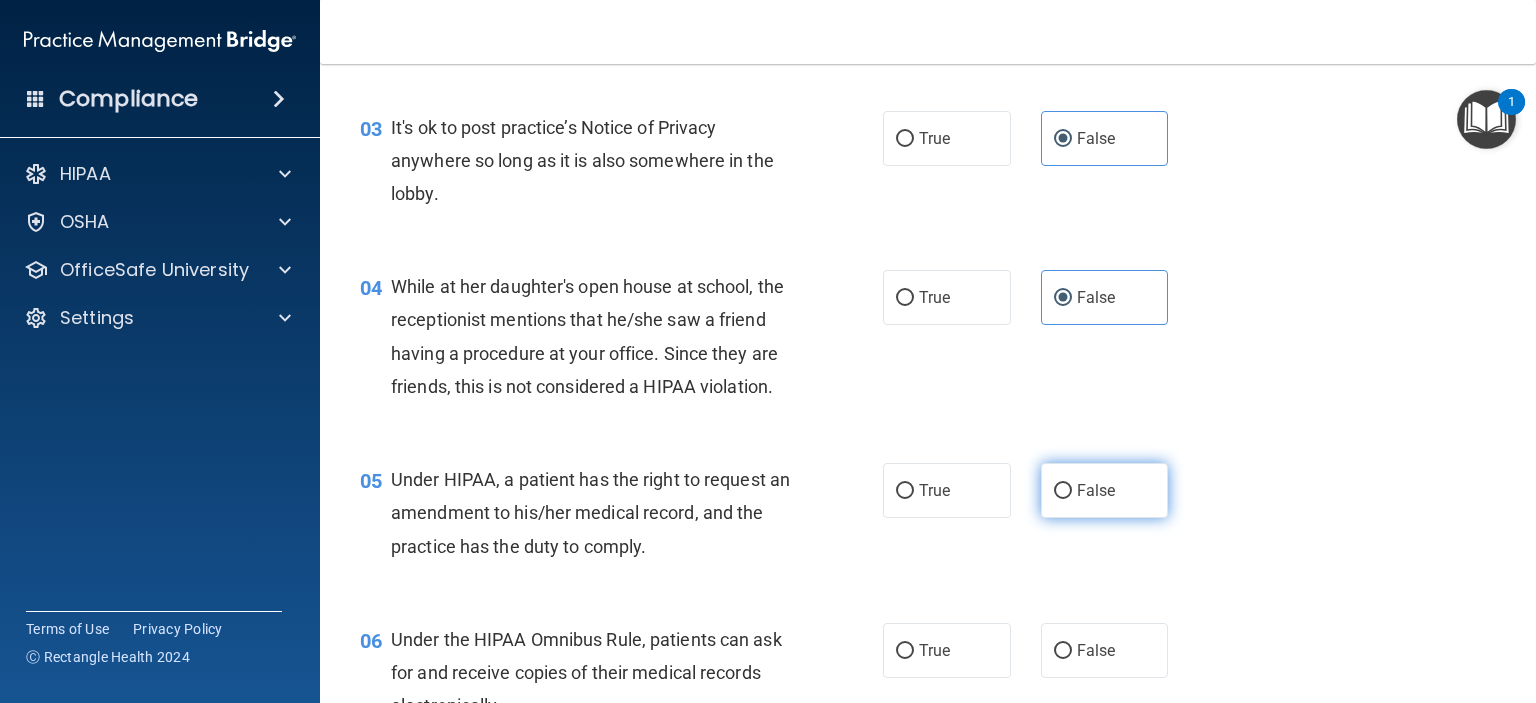 click on "False" at bounding box center [1105, 490] 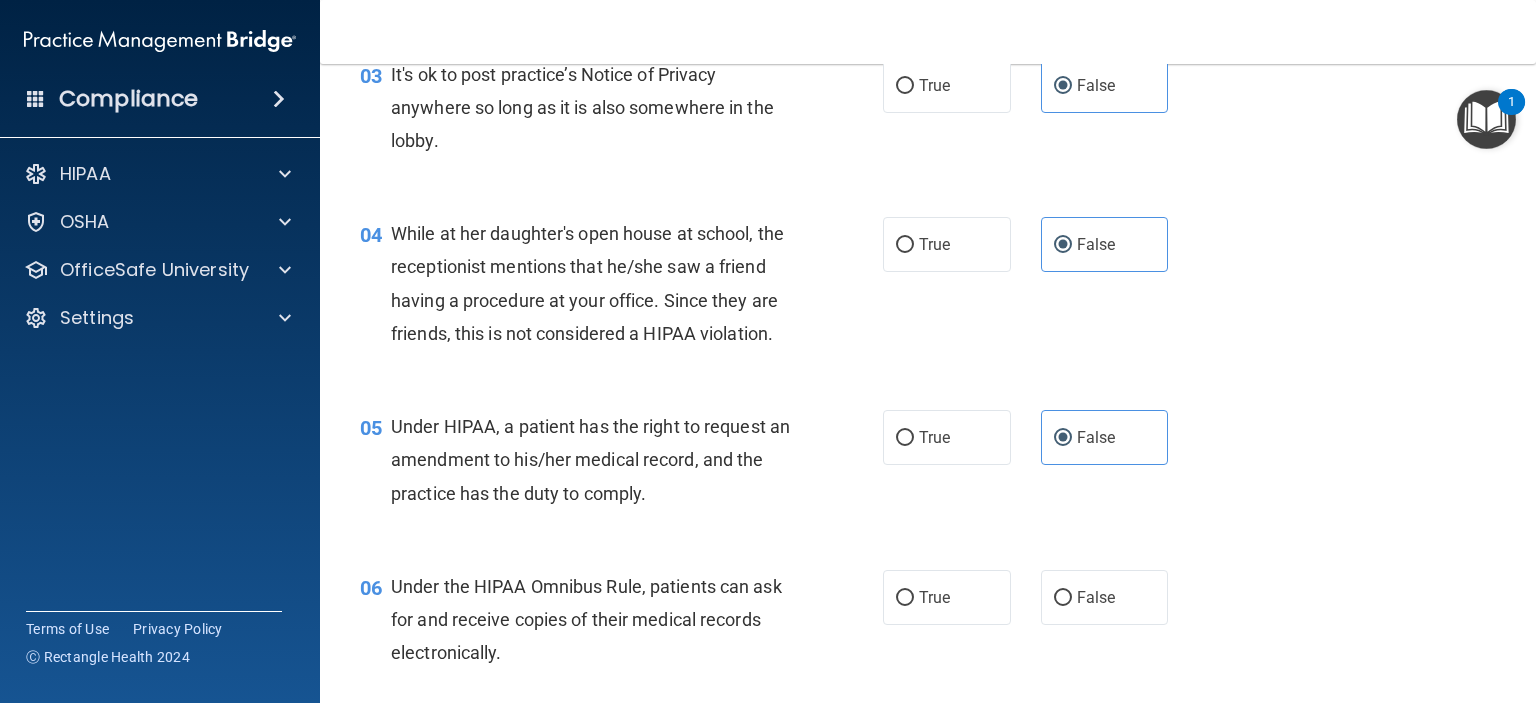 scroll, scrollTop: 600, scrollLeft: 0, axis: vertical 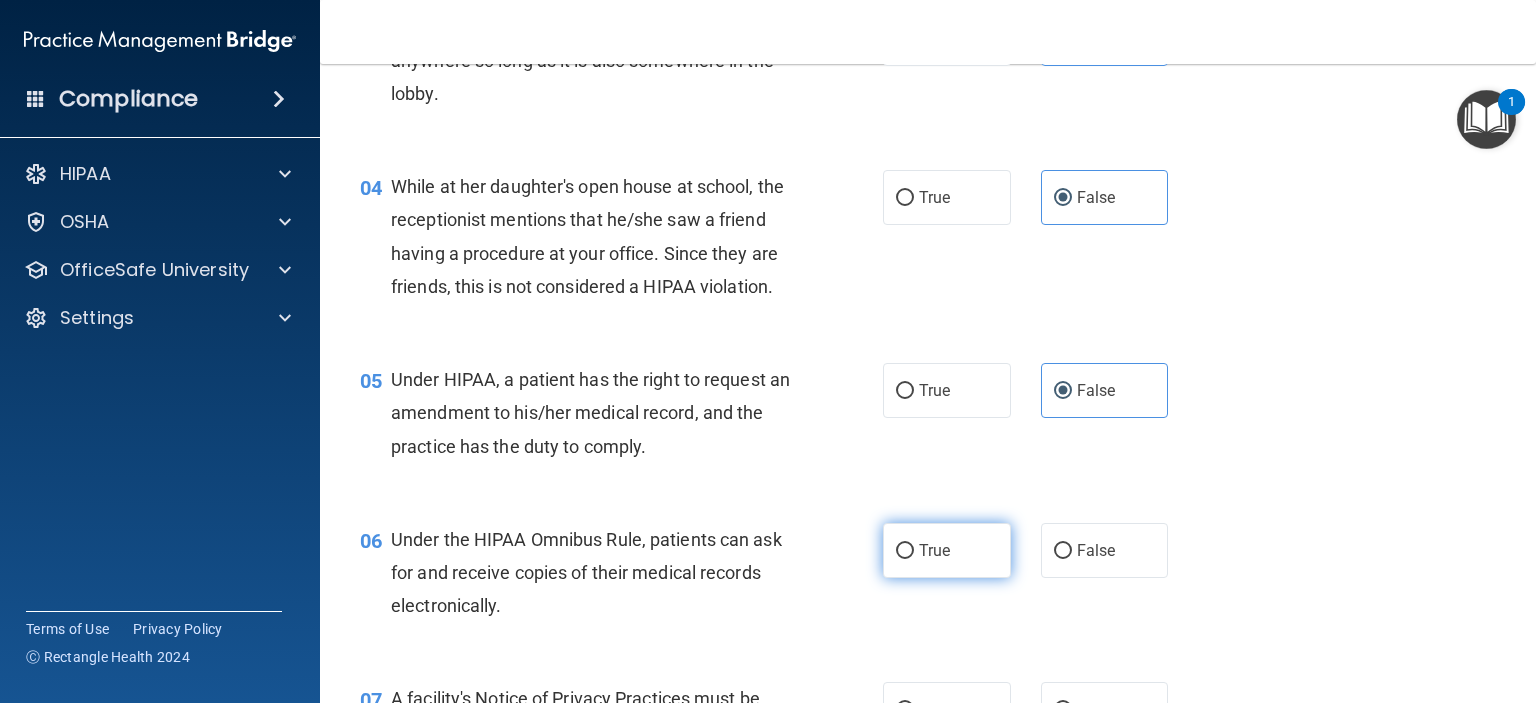 click on "True" at bounding box center (934, 550) 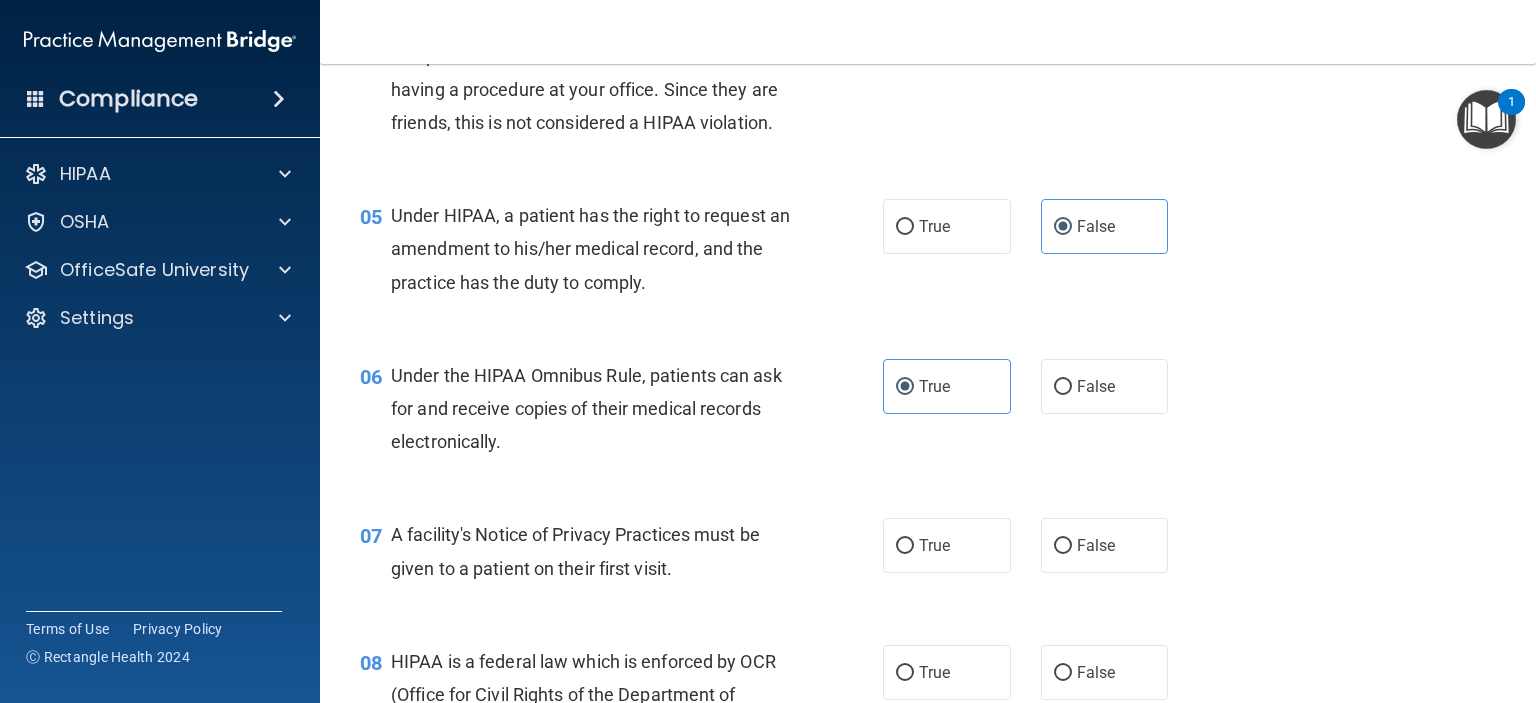 scroll, scrollTop: 800, scrollLeft: 0, axis: vertical 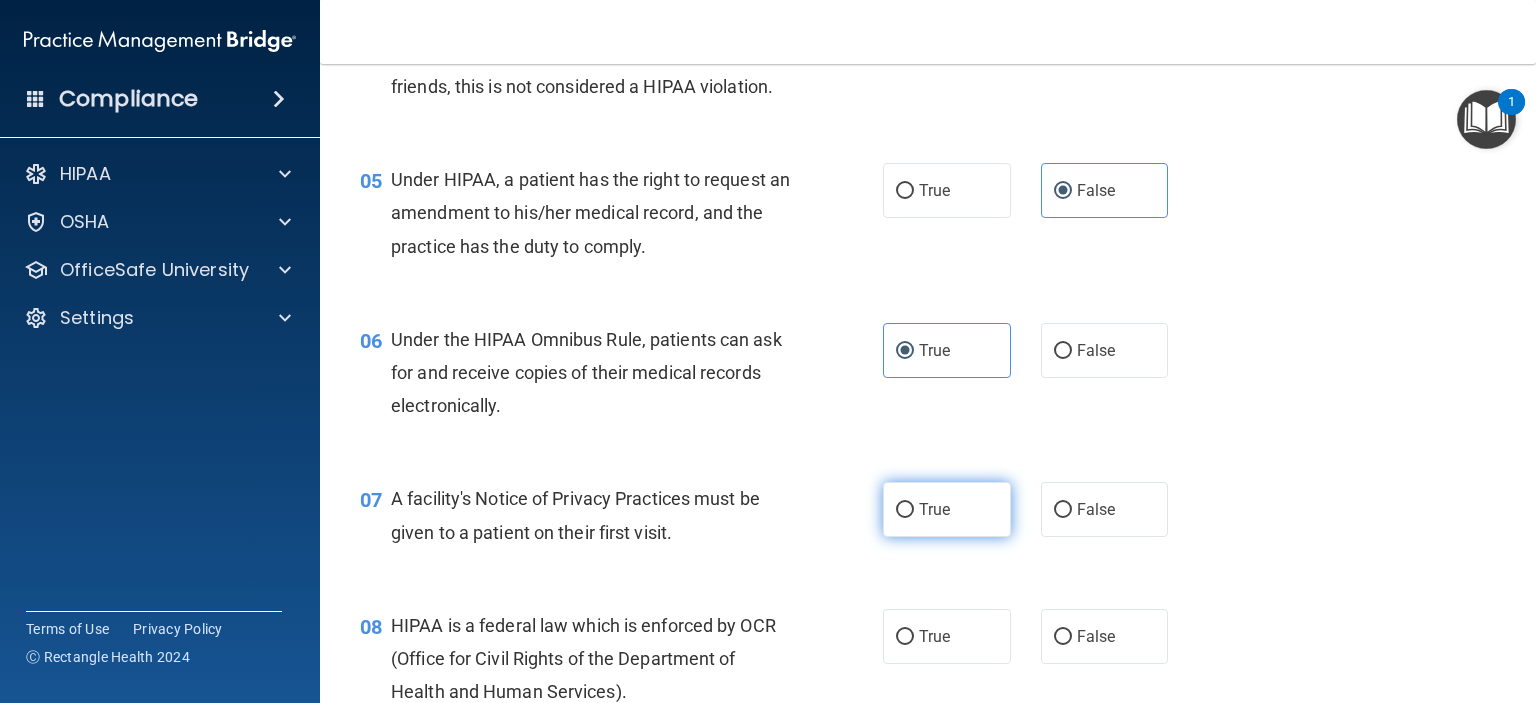 click on "True" at bounding box center [934, 509] 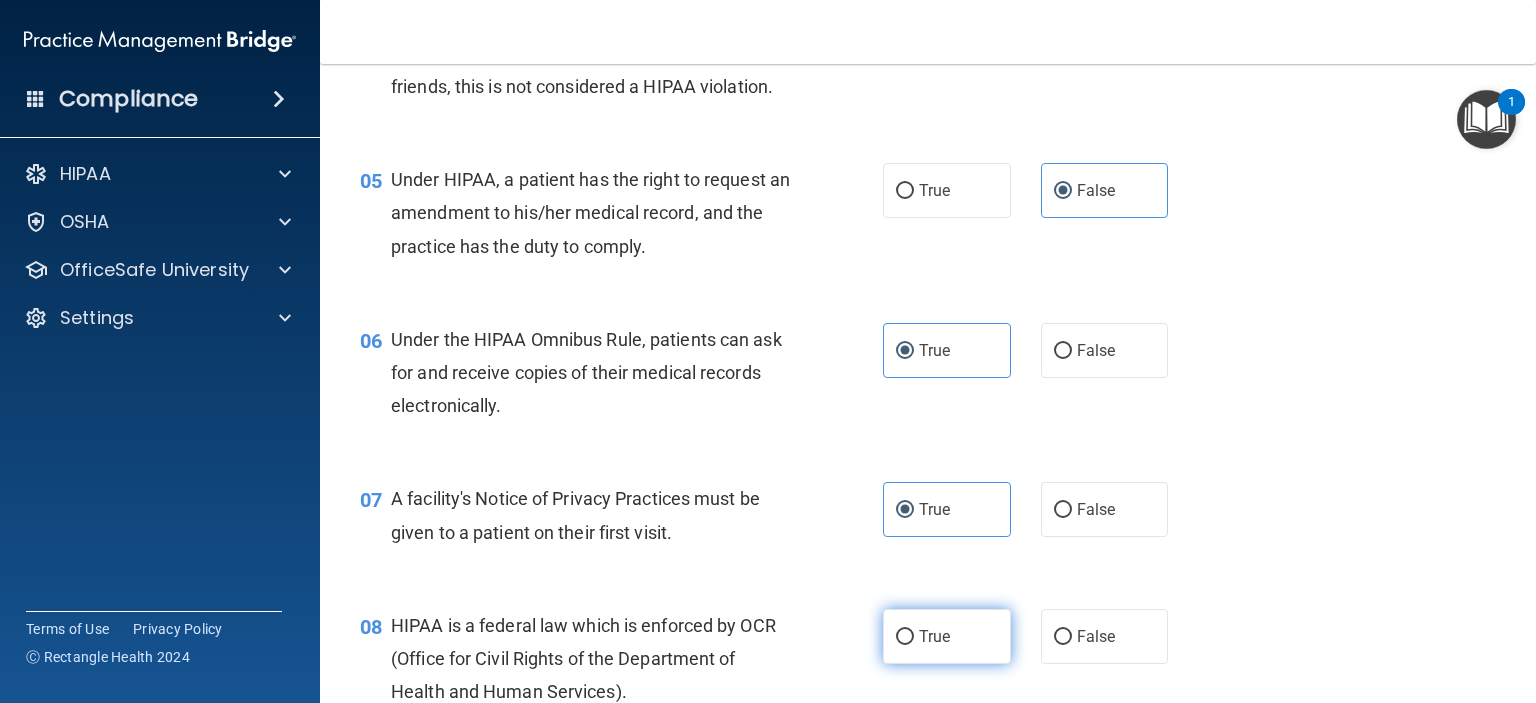 click on "True" at bounding box center [905, 637] 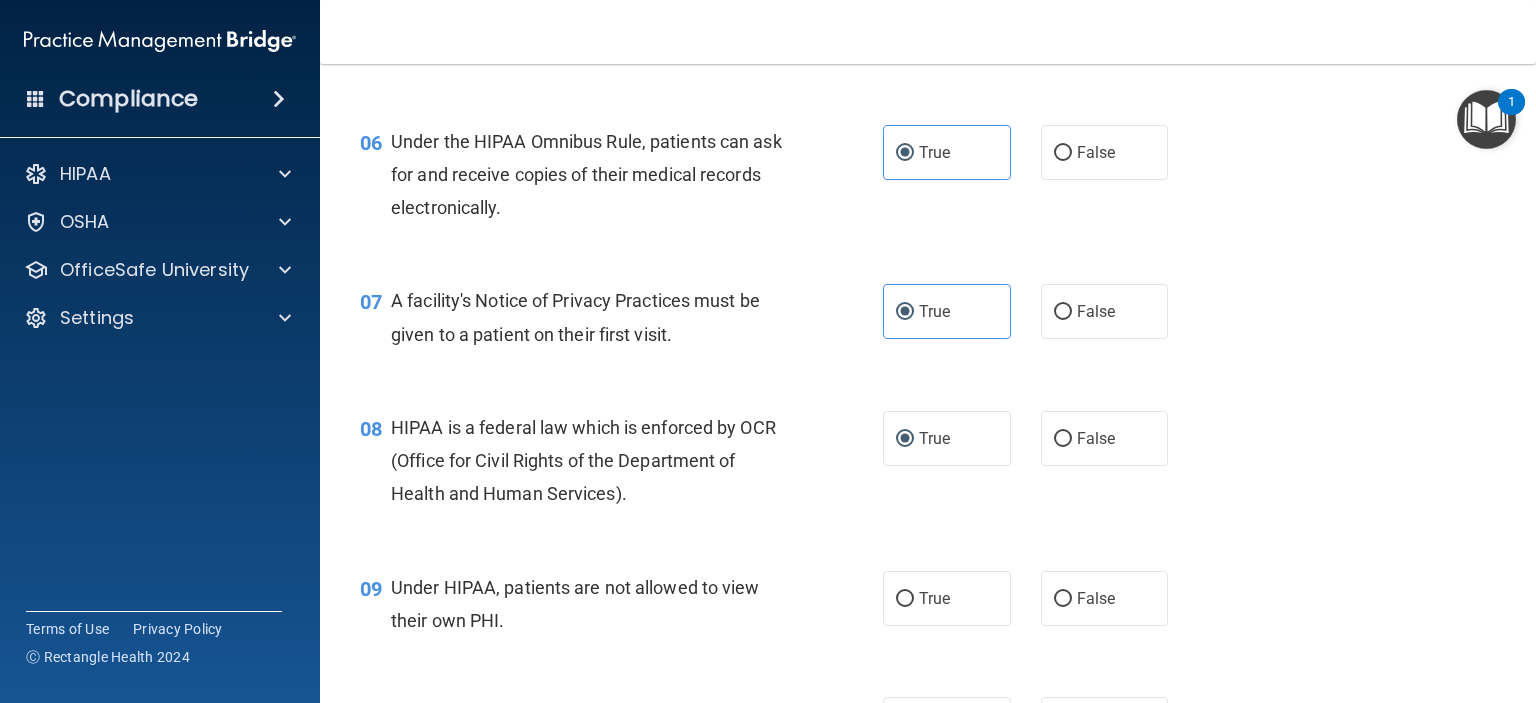 scroll, scrollTop: 1000, scrollLeft: 0, axis: vertical 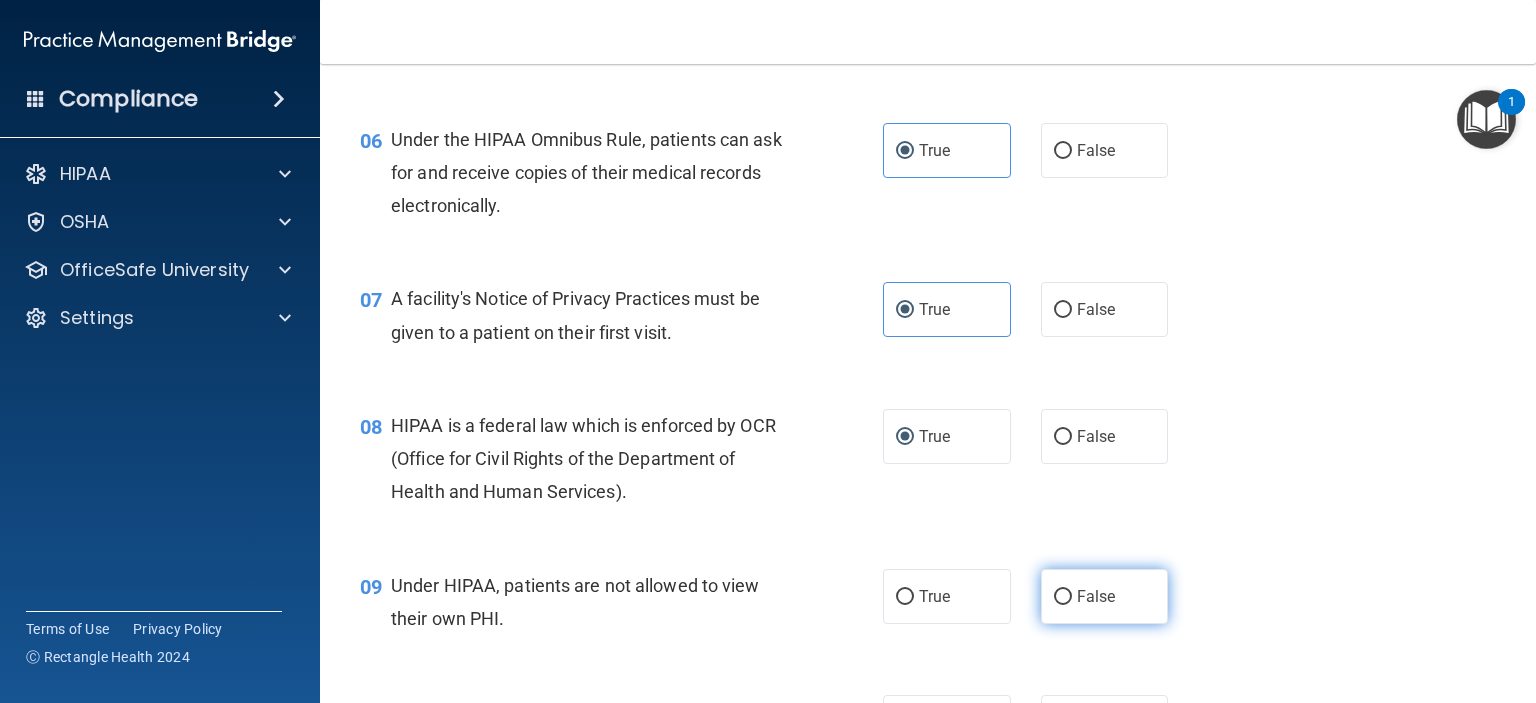 click on "False" at bounding box center (1105, 596) 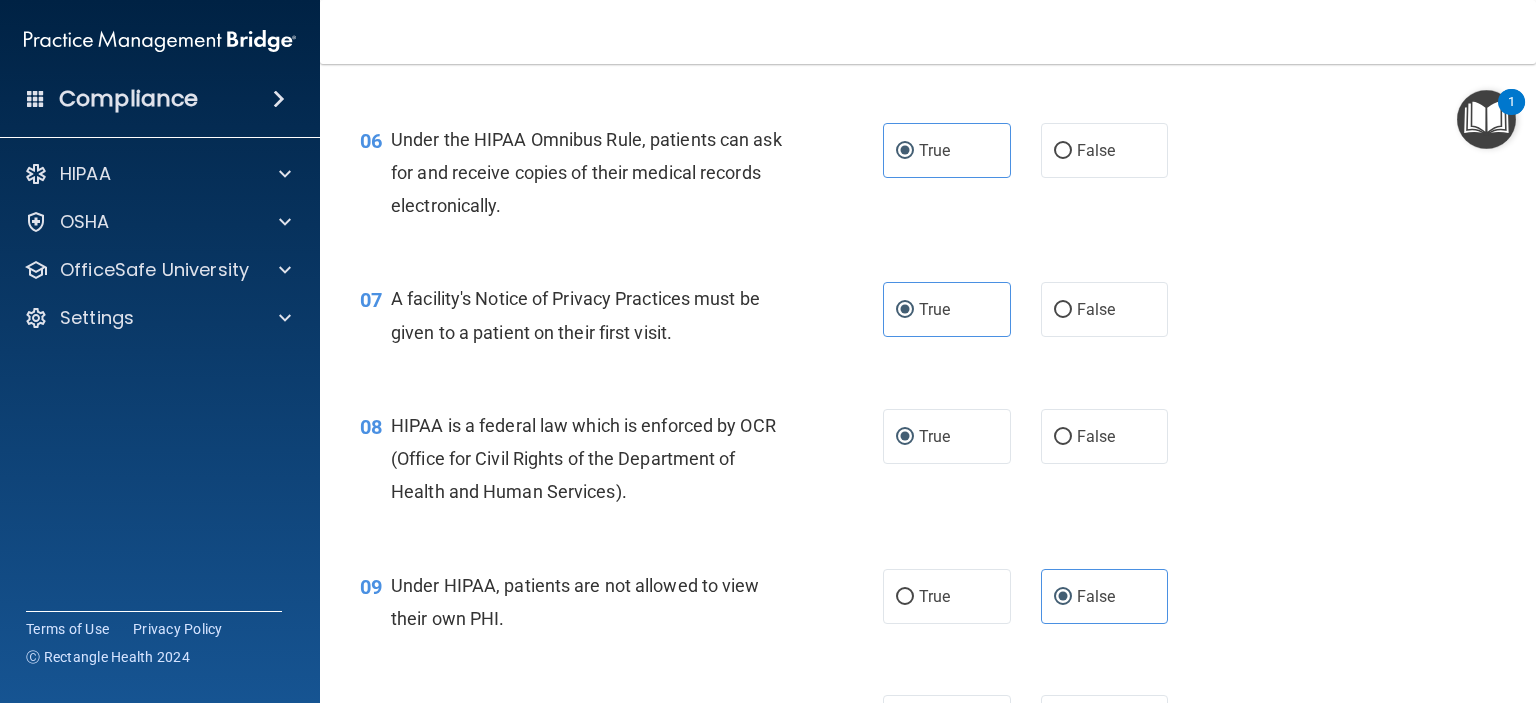 scroll, scrollTop: 1300, scrollLeft: 0, axis: vertical 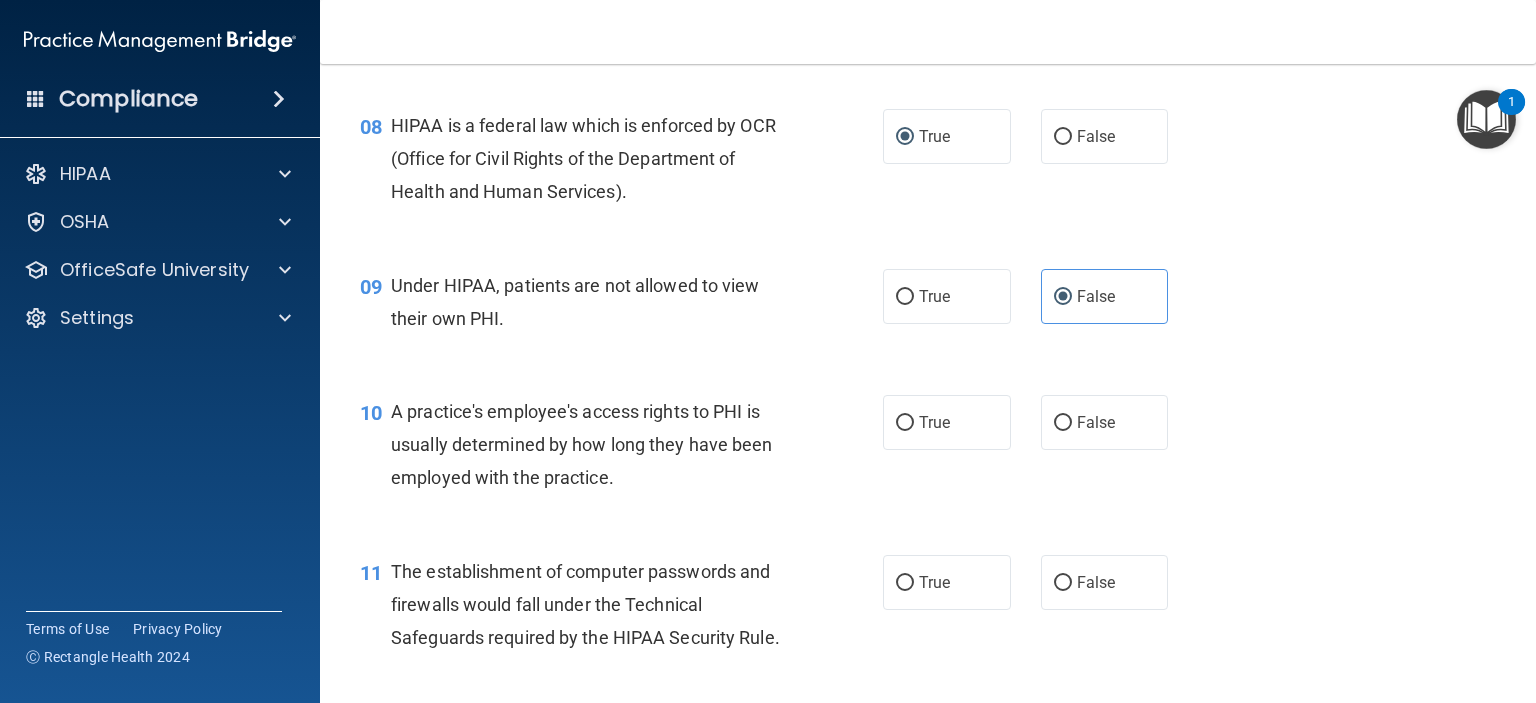 click on "10       A practice's employee's access rights to PHI is usually determined by how long they have been employed with the practice.                 True           False" at bounding box center [928, 450] 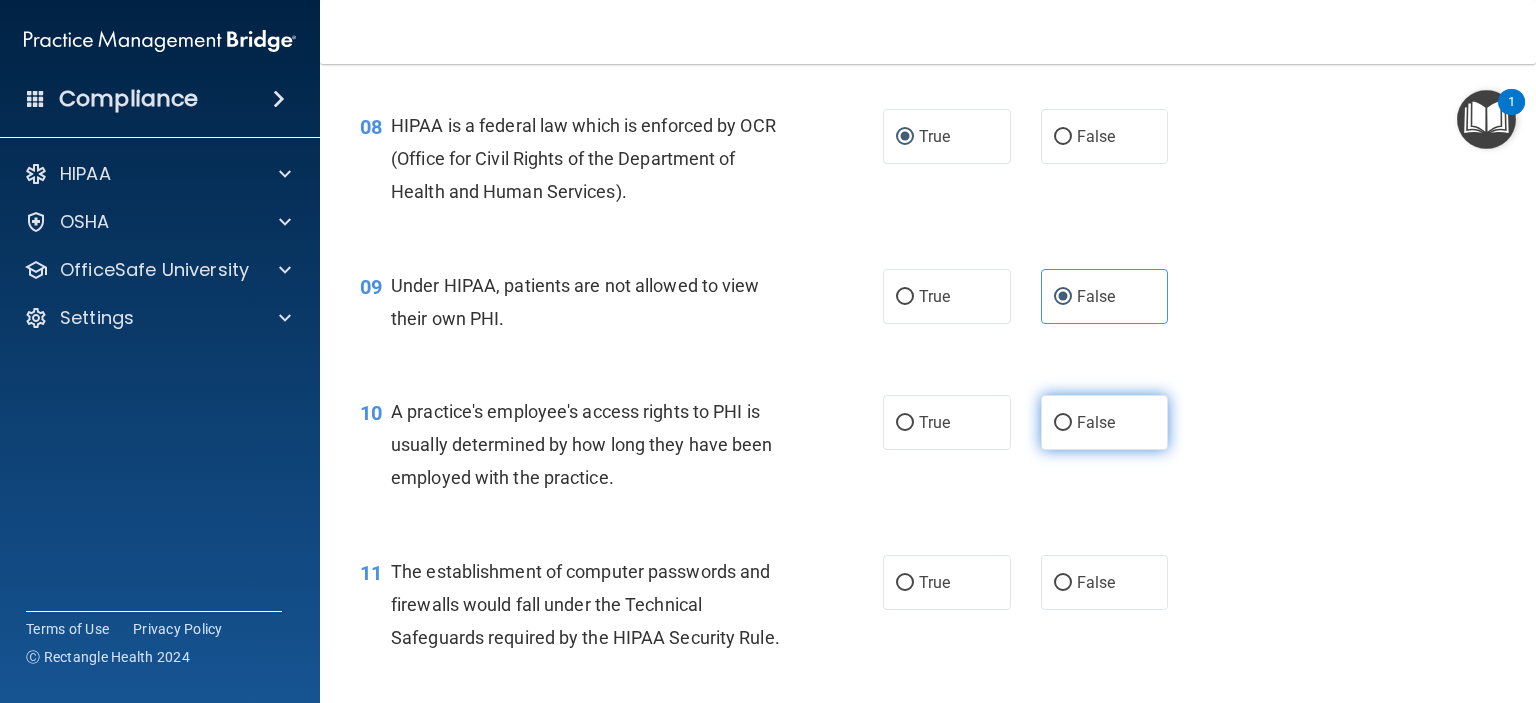 click on "False" at bounding box center [1105, 422] 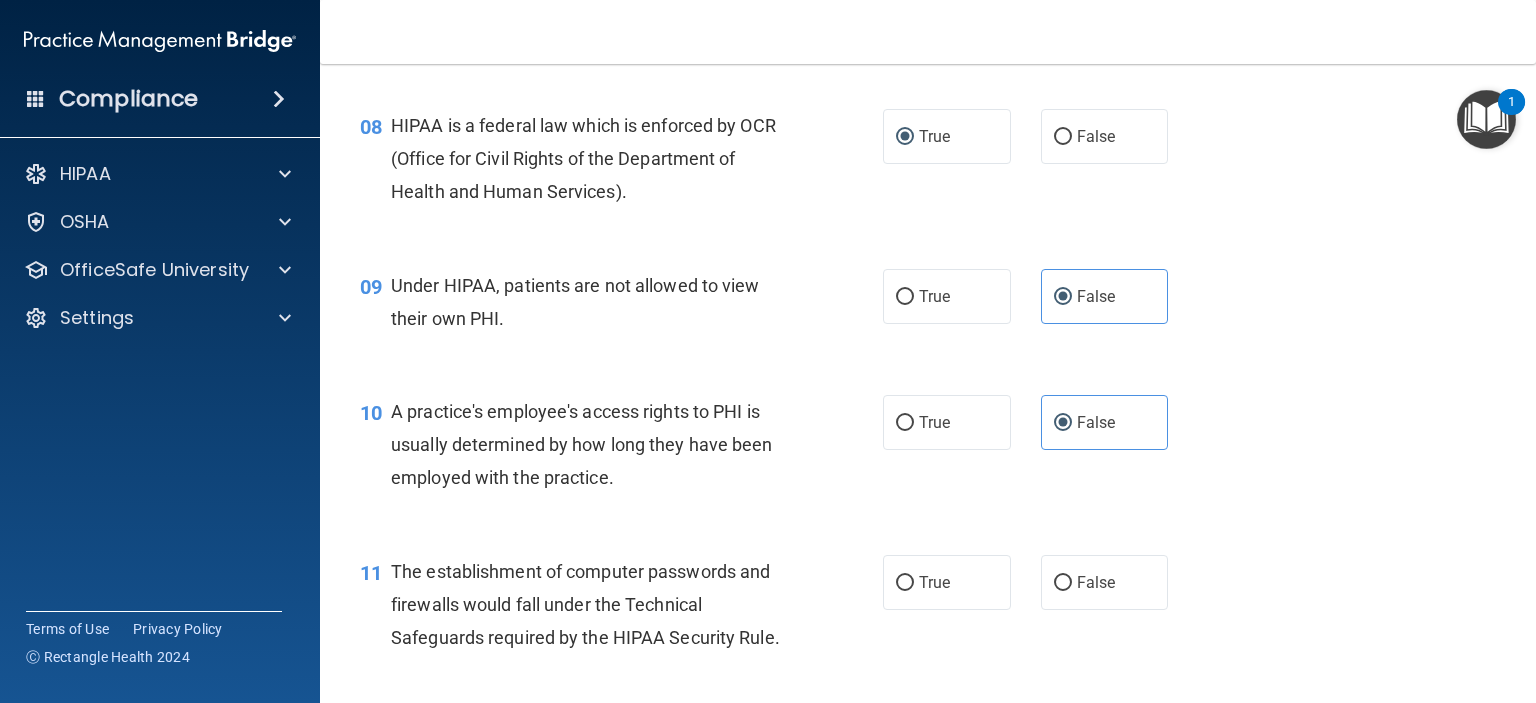 scroll, scrollTop: 1500, scrollLeft: 0, axis: vertical 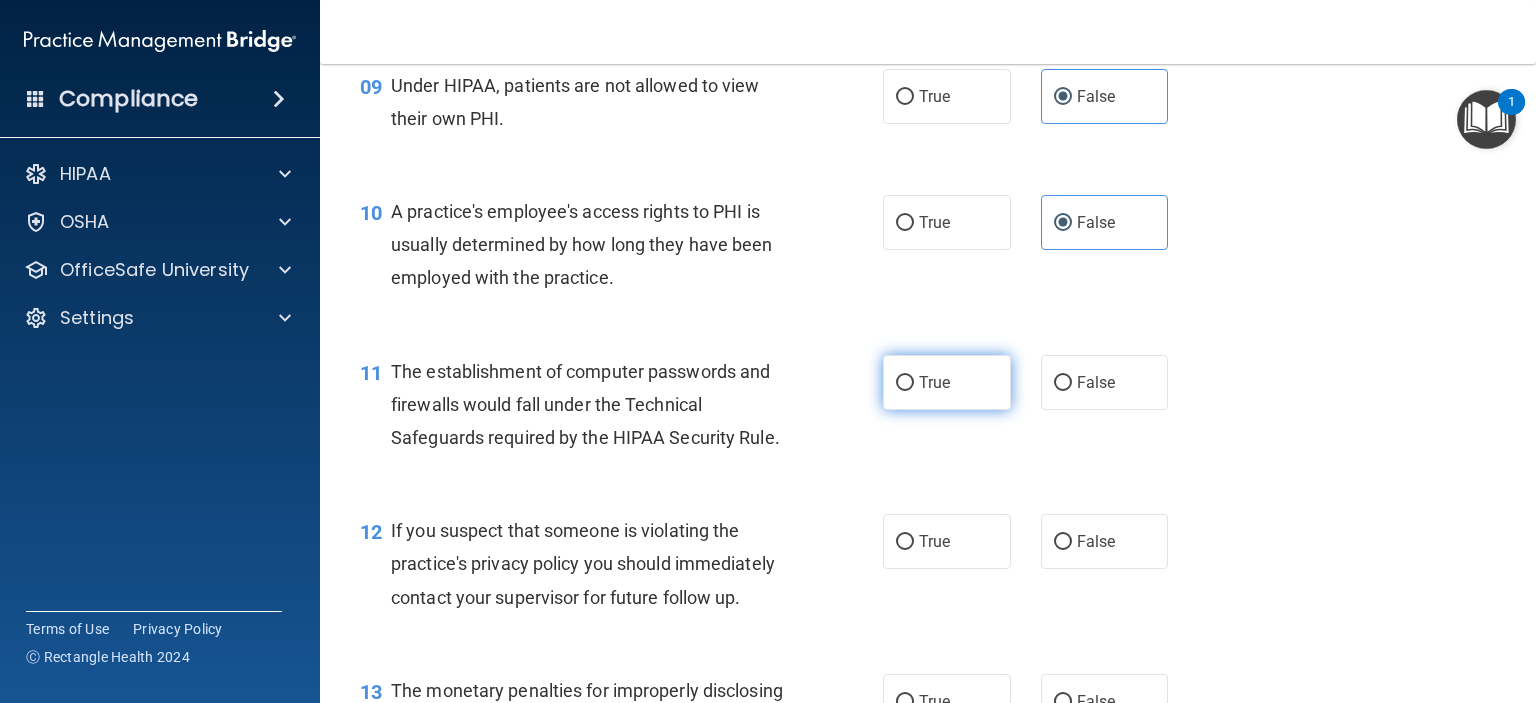 click on "True" at bounding box center (947, 382) 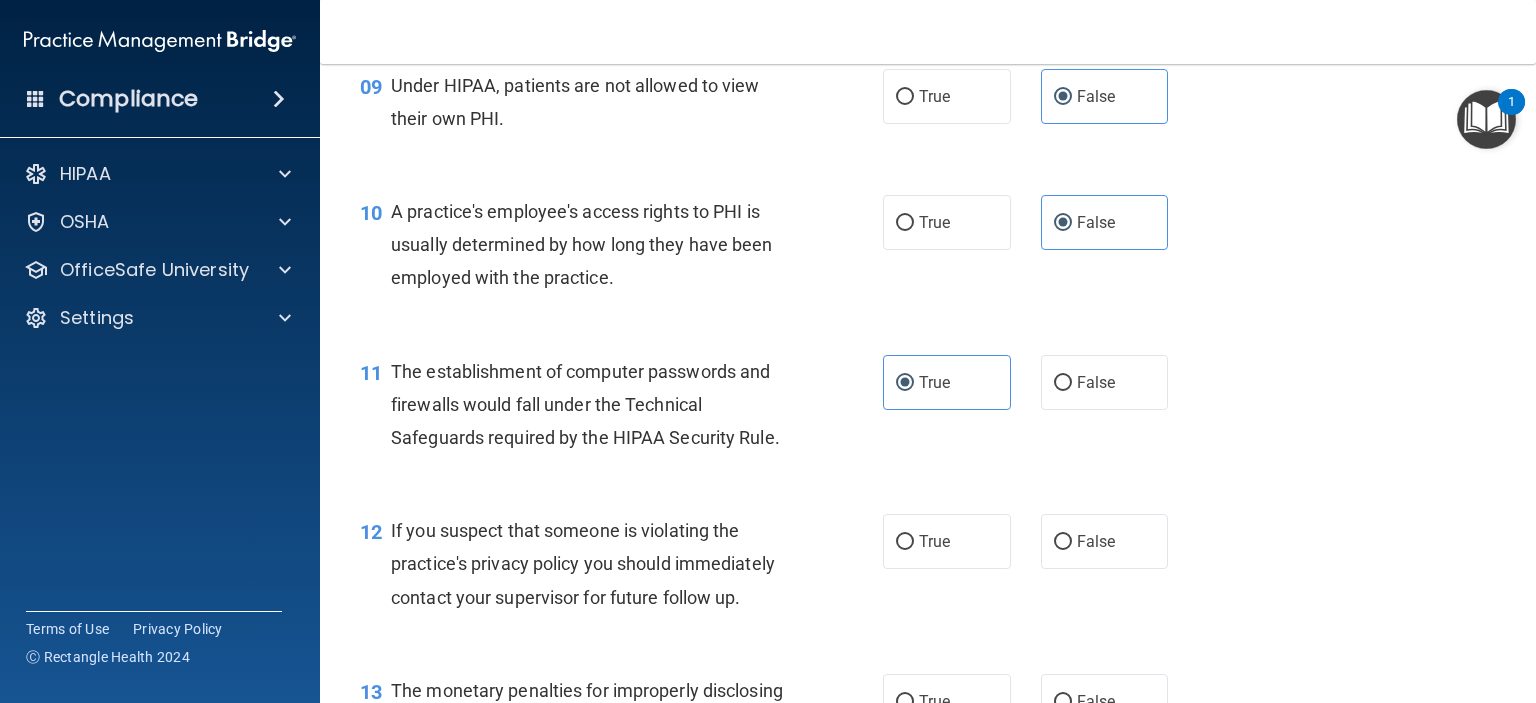 click on "12       If you suspect that someone is violating the practice's privacy policy you should immediately contact your supervisor for future follow up.                 True           False" at bounding box center (928, 569) 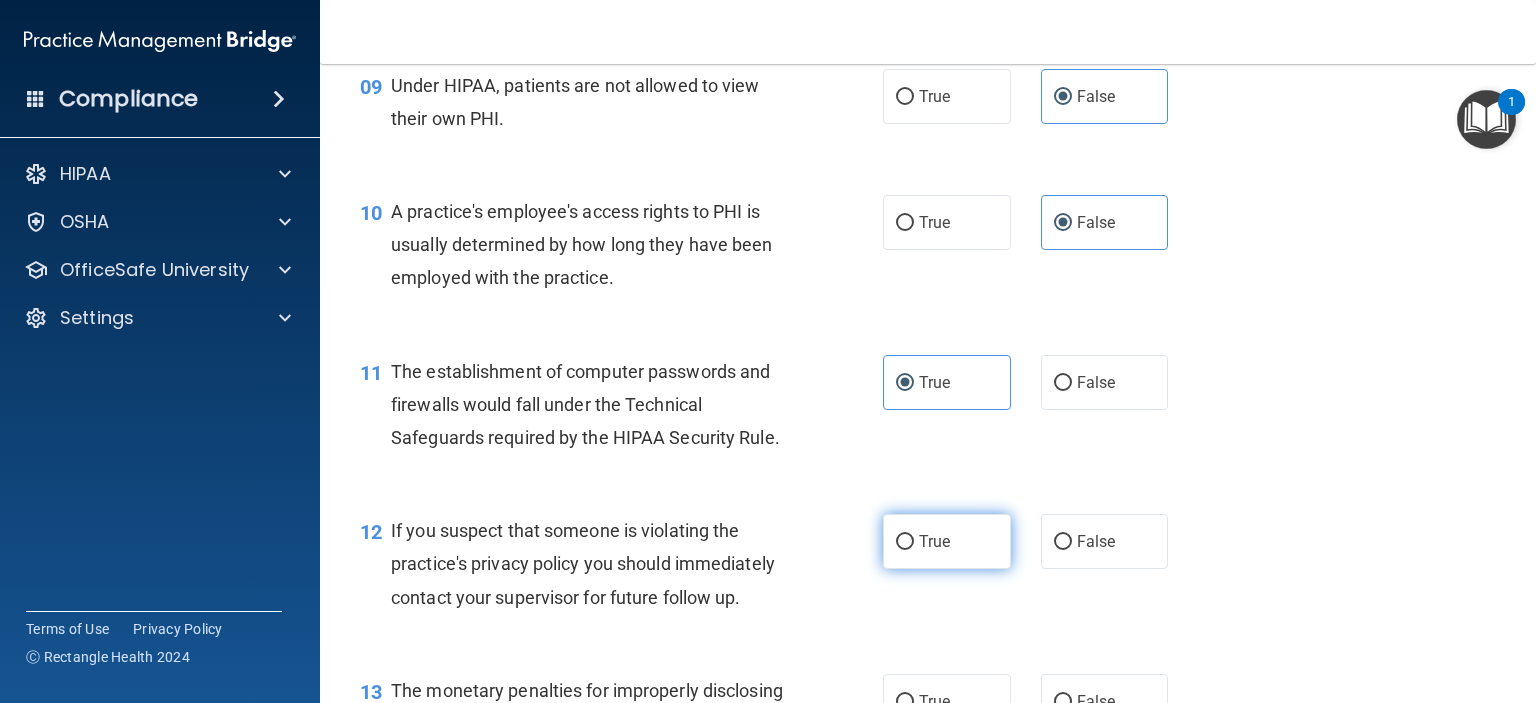 click on "True" at bounding box center [947, 541] 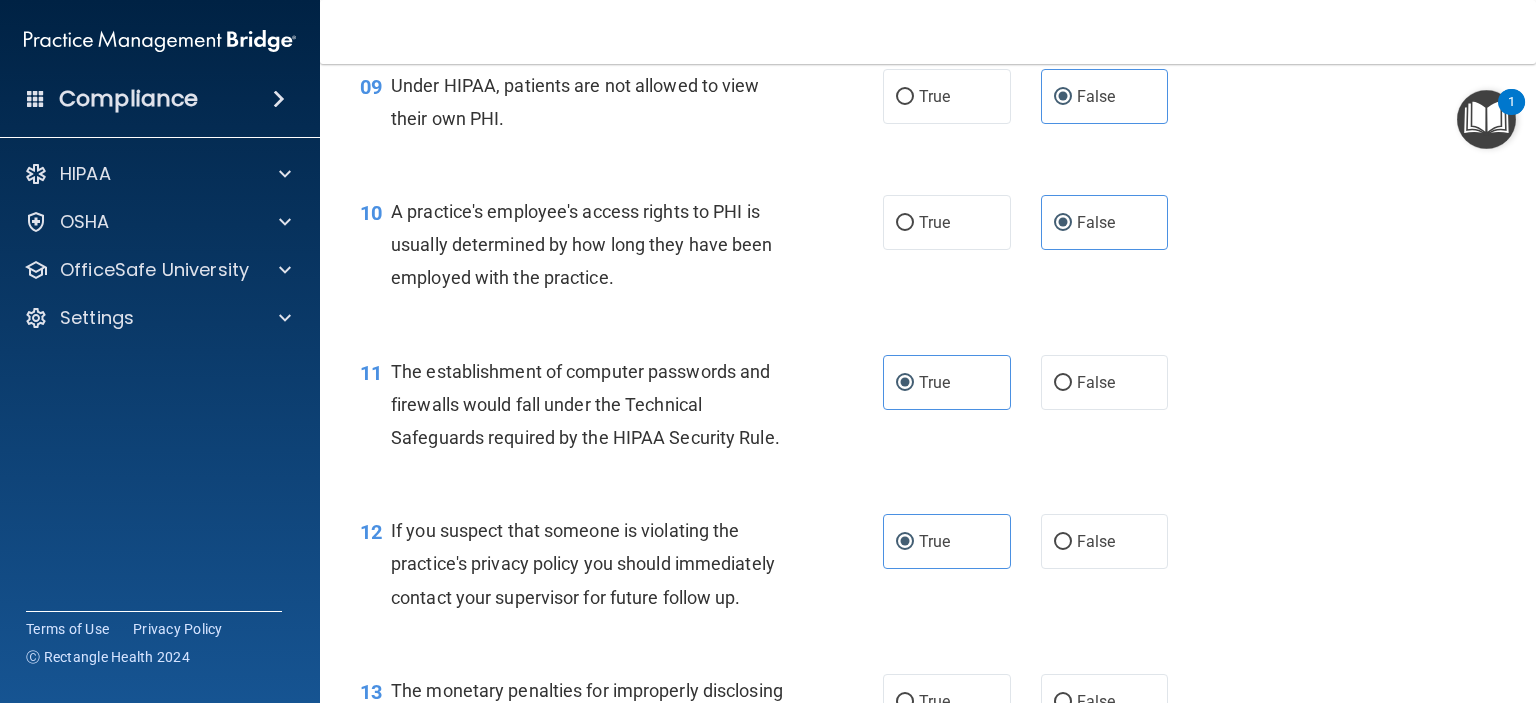 scroll, scrollTop: 2000, scrollLeft: 0, axis: vertical 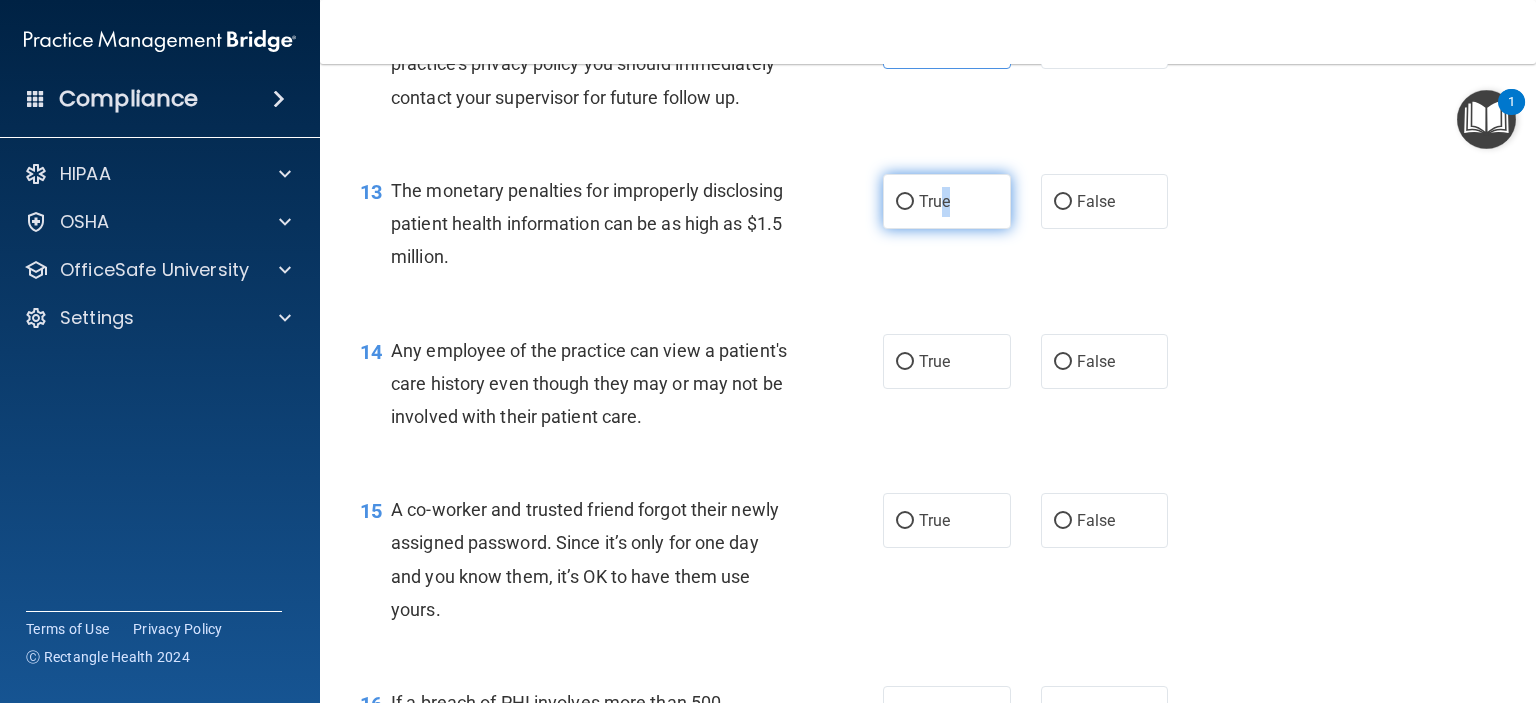 drag, startPoint x: 939, startPoint y: 223, endPoint x: 938, endPoint y: 244, distance: 21.023796 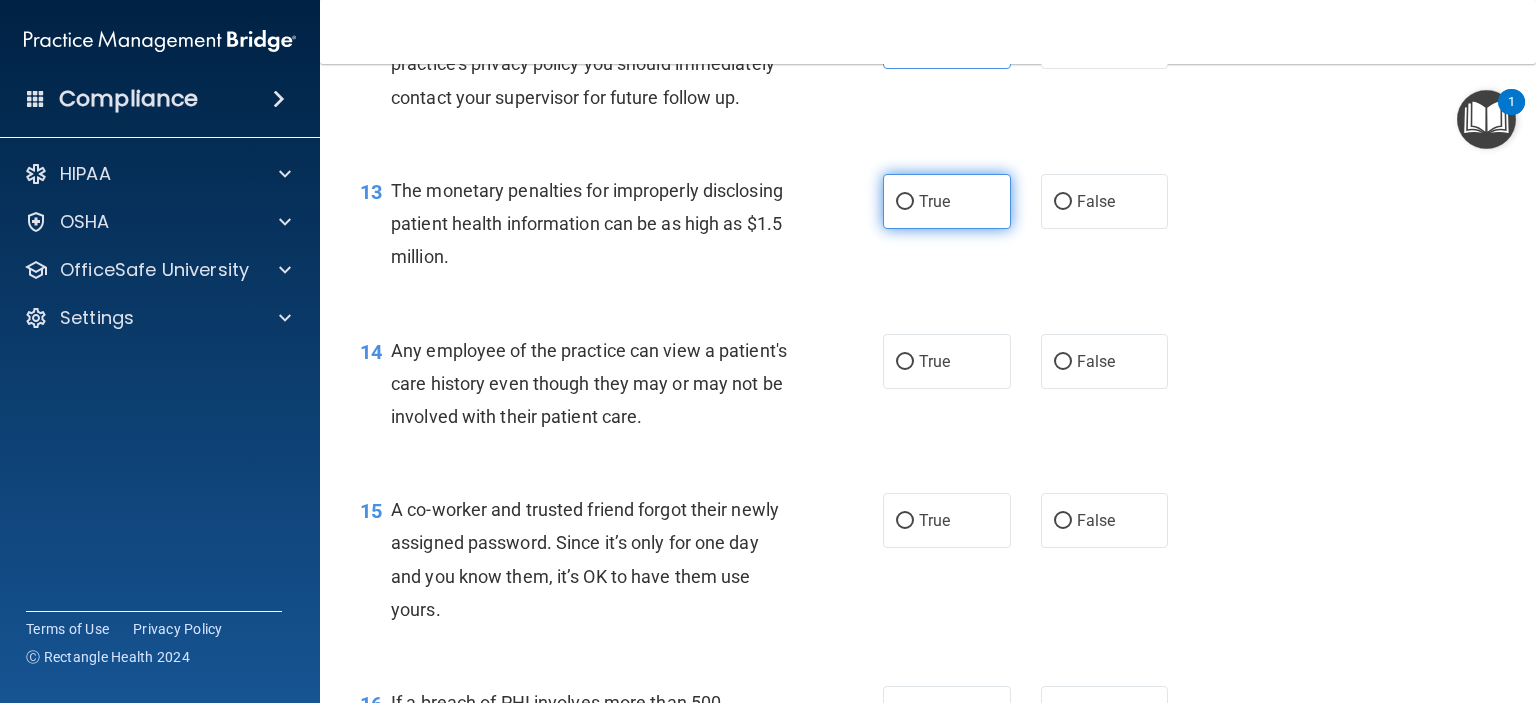 click on "True" at bounding box center [947, 201] 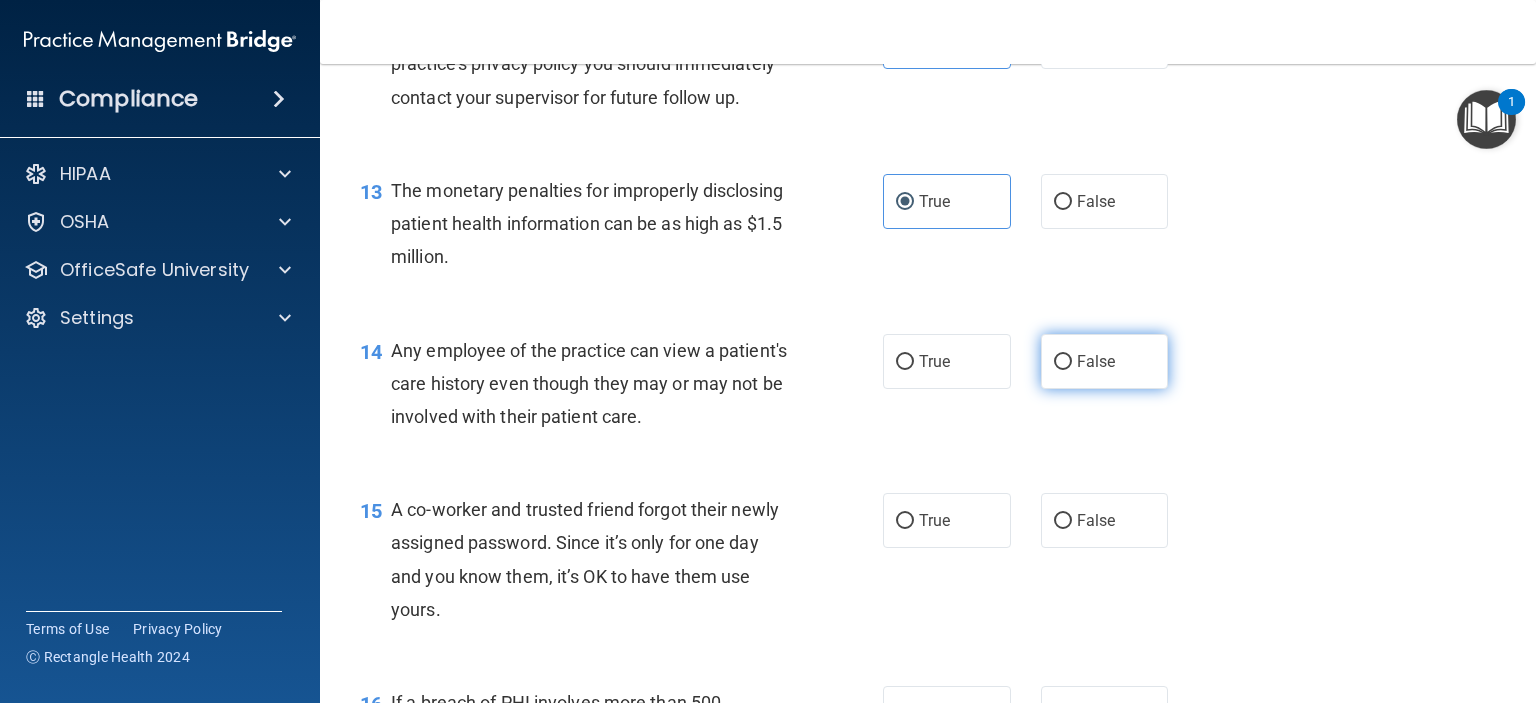 click on "False" at bounding box center [1105, 361] 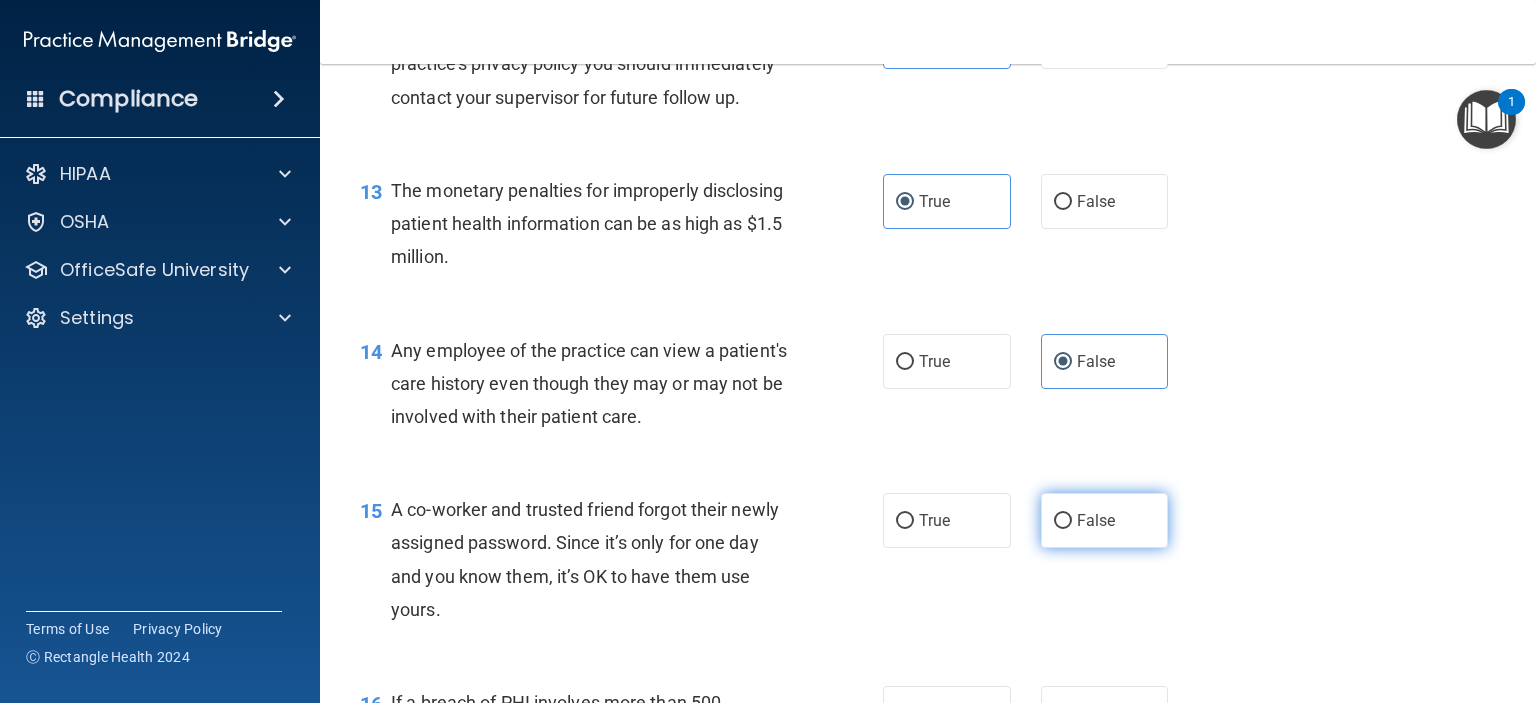 click on "False" at bounding box center (1105, 520) 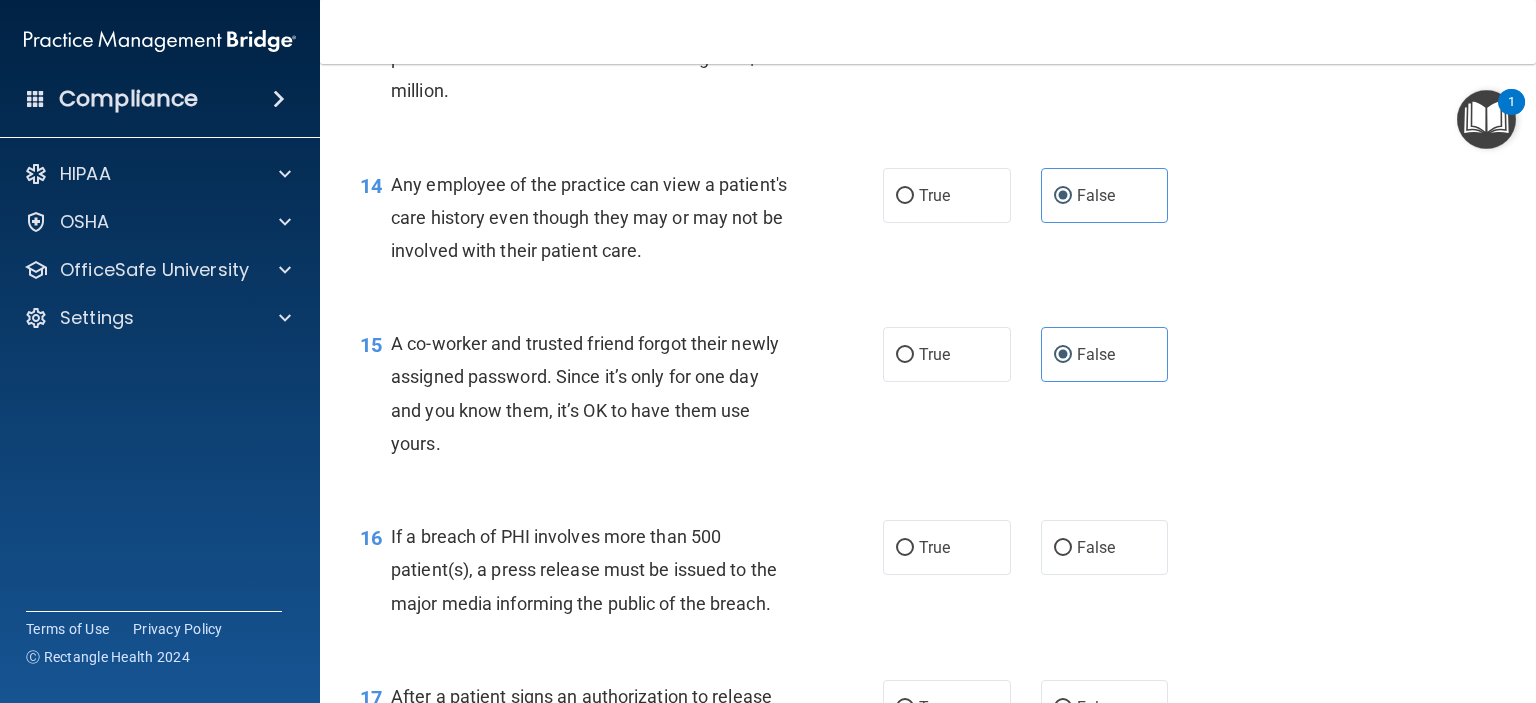 scroll, scrollTop: 2200, scrollLeft: 0, axis: vertical 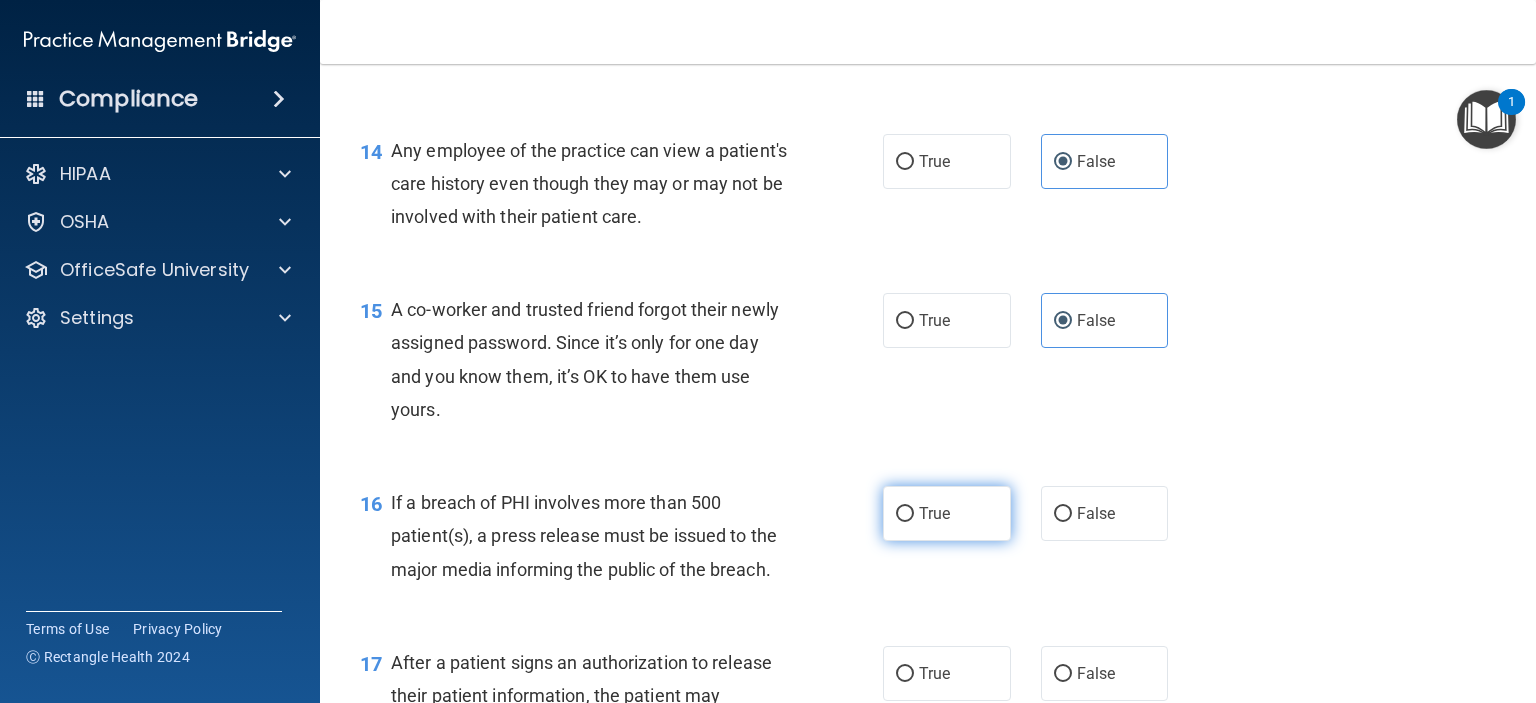 click on "True" at bounding box center [947, 513] 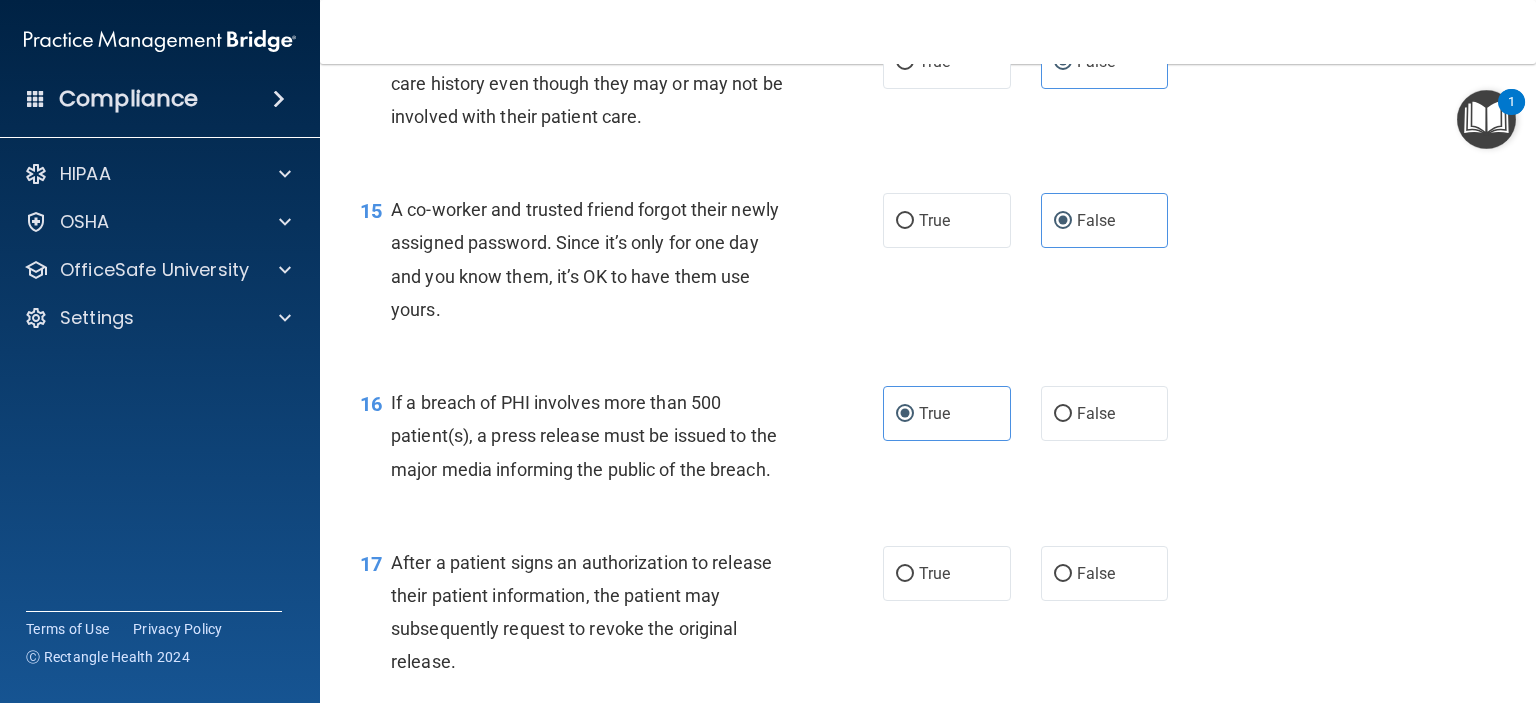 scroll, scrollTop: 2400, scrollLeft: 0, axis: vertical 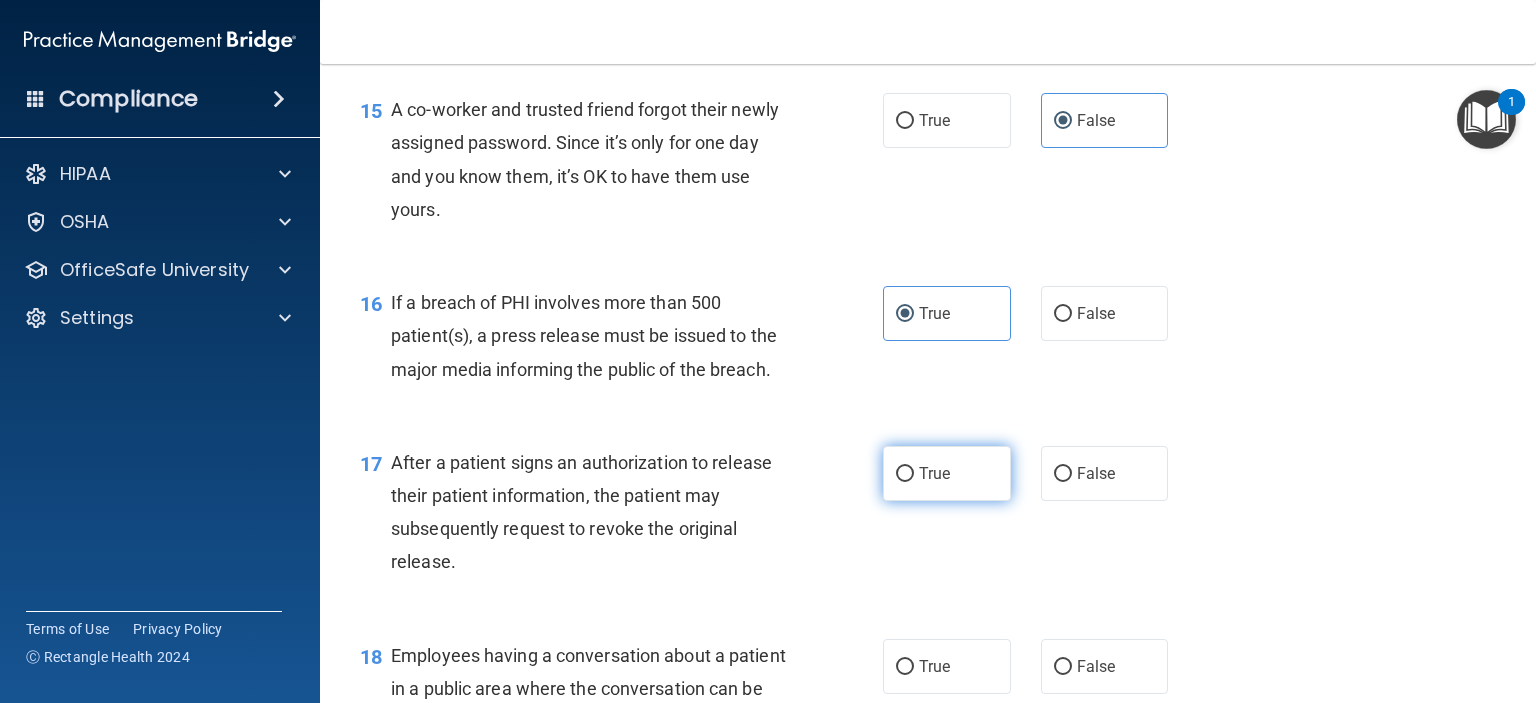 drag, startPoint x: 1131, startPoint y: 514, endPoint x: 907, endPoint y: 506, distance: 224.1428 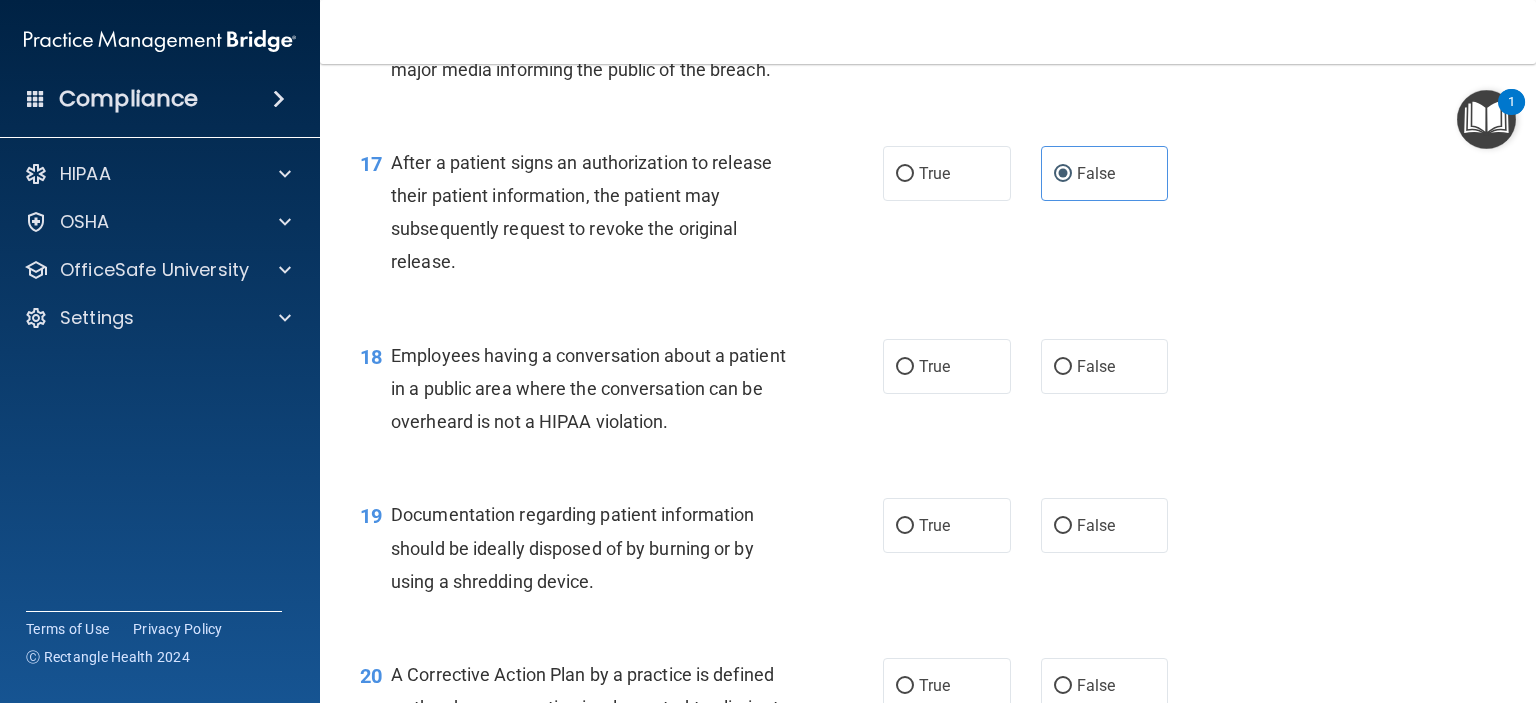 scroll, scrollTop: 2800, scrollLeft: 0, axis: vertical 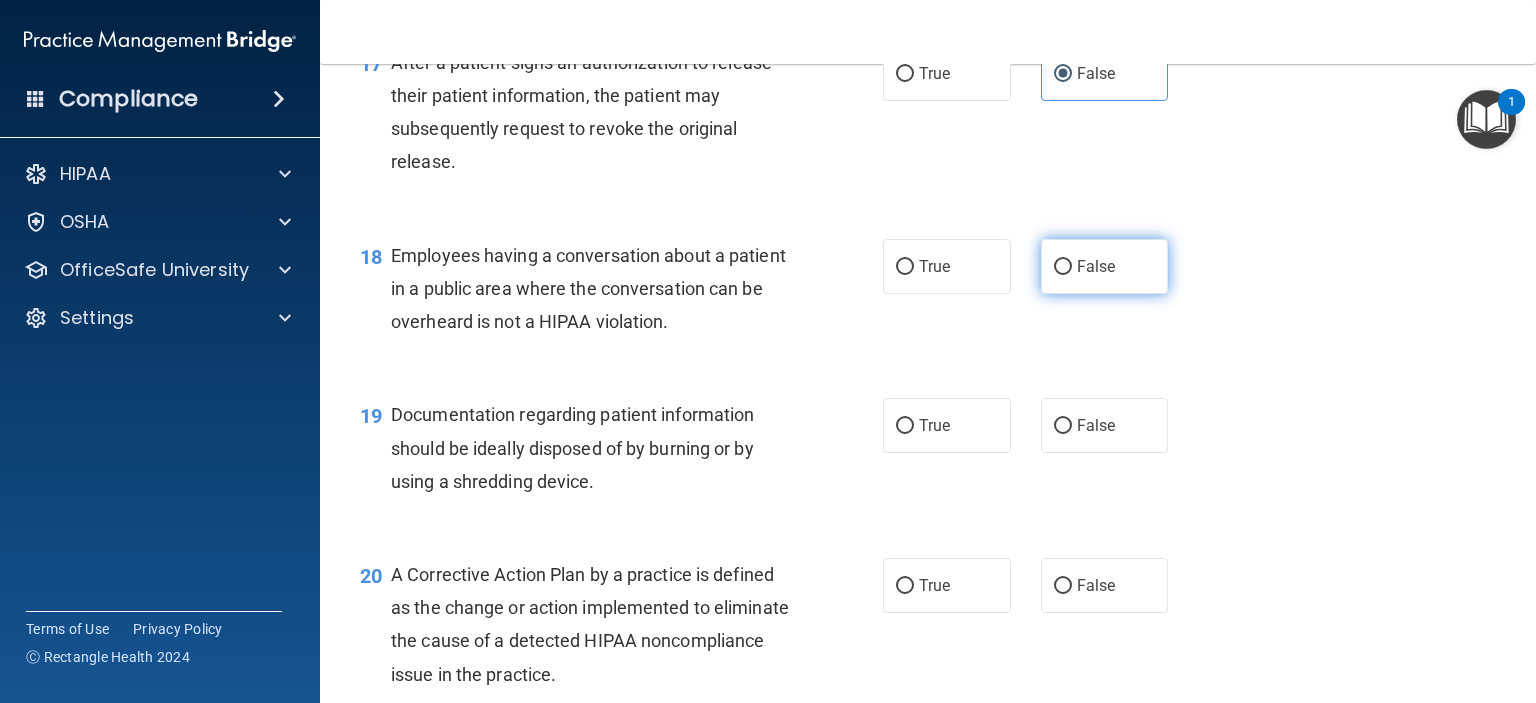 click on "False" at bounding box center [1096, 266] 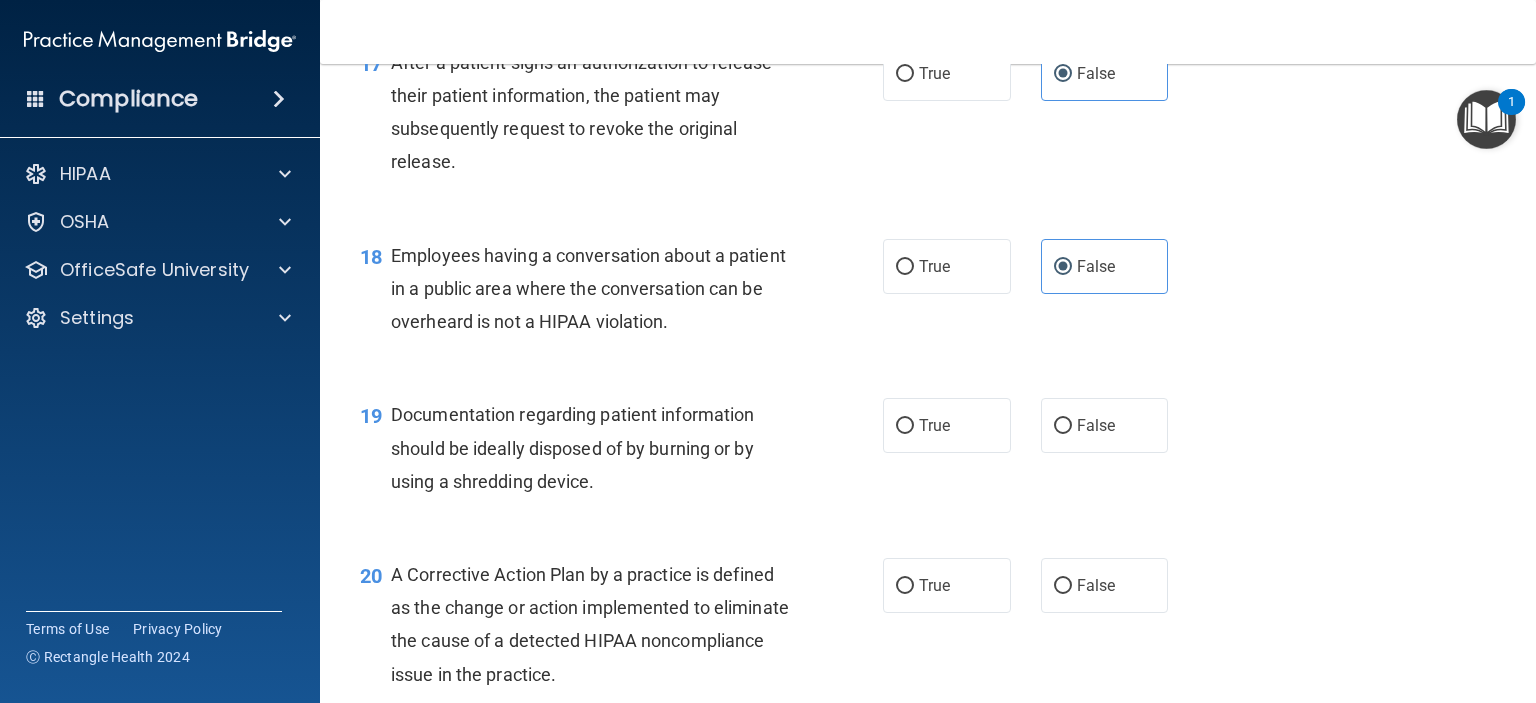 scroll, scrollTop: 2900, scrollLeft: 0, axis: vertical 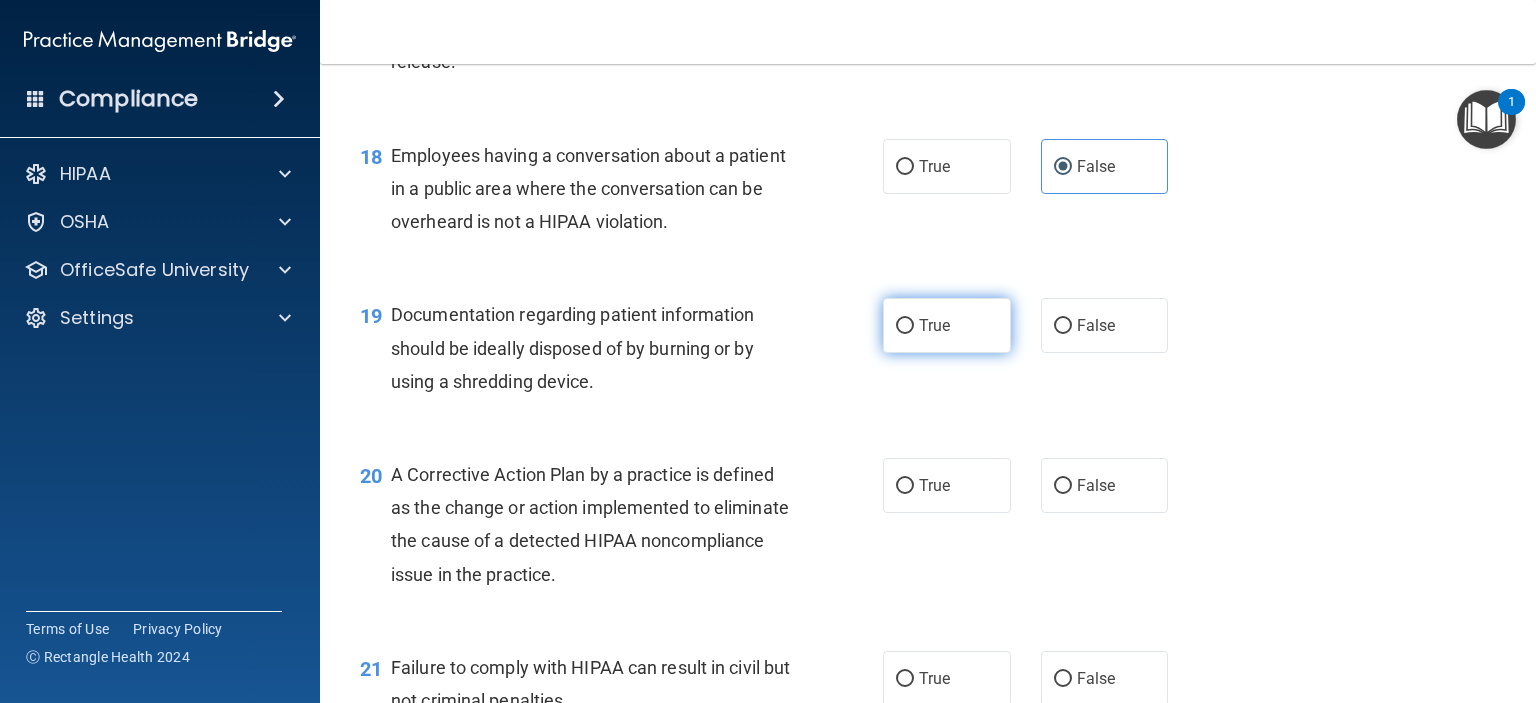 click on "True" at bounding box center [934, 325] 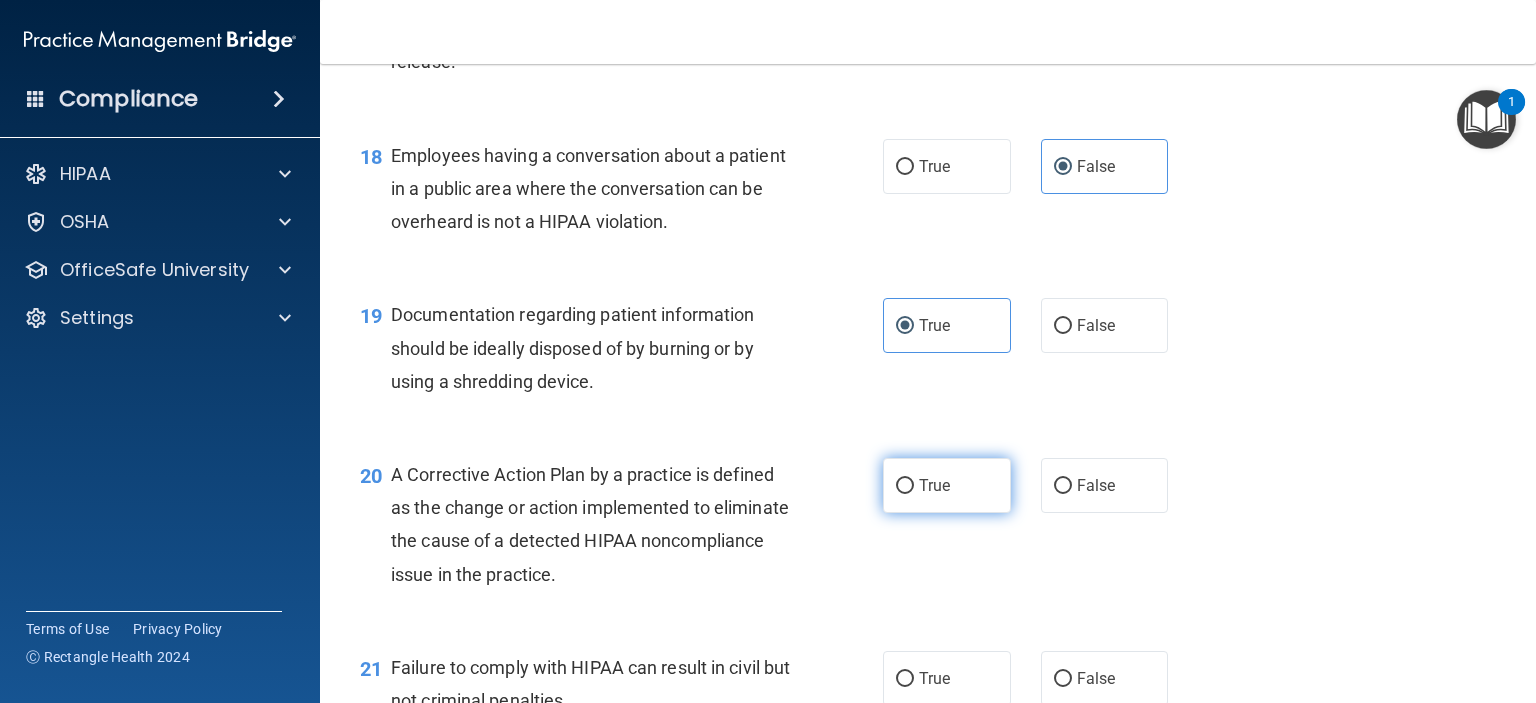 click on "True" at bounding box center [947, 485] 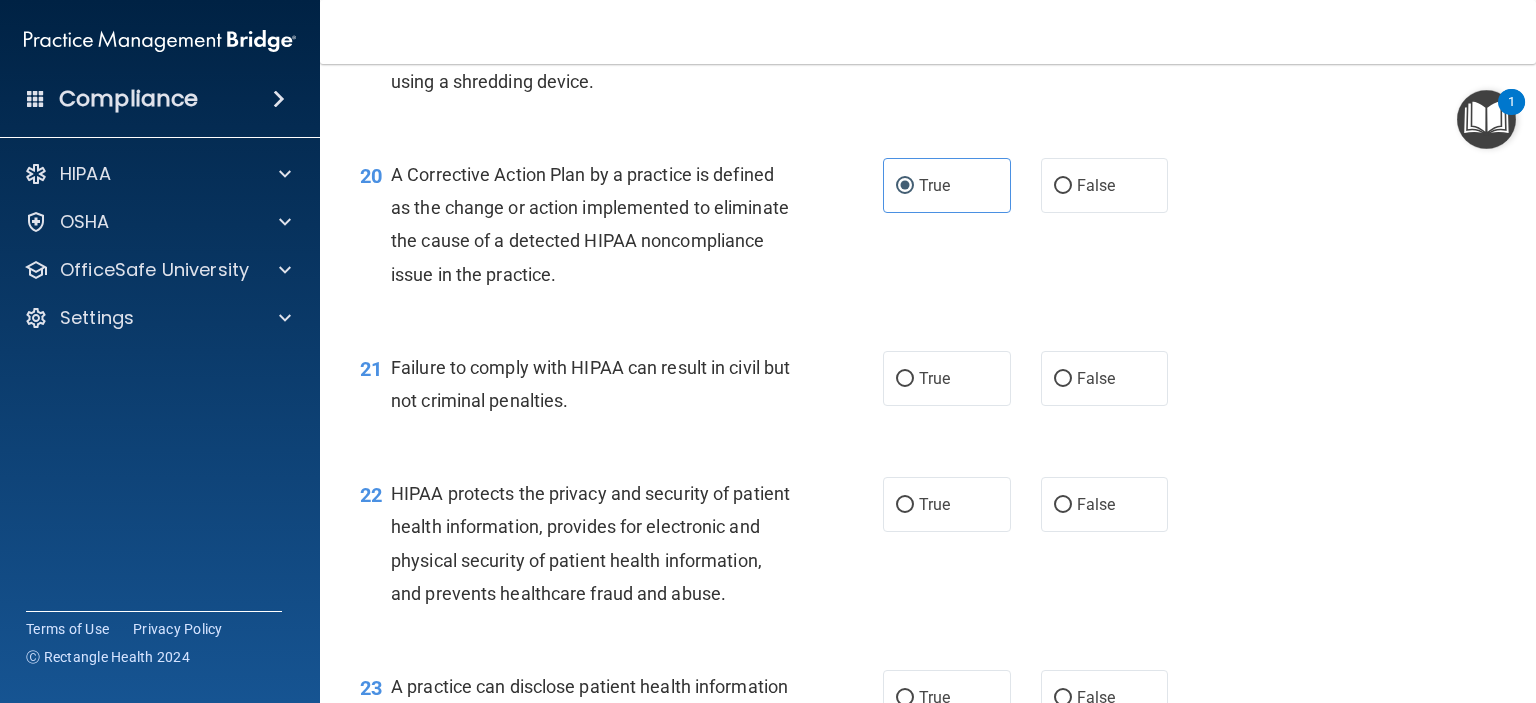 scroll, scrollTop: 3300, scrollLeft: 0, axis: vertical 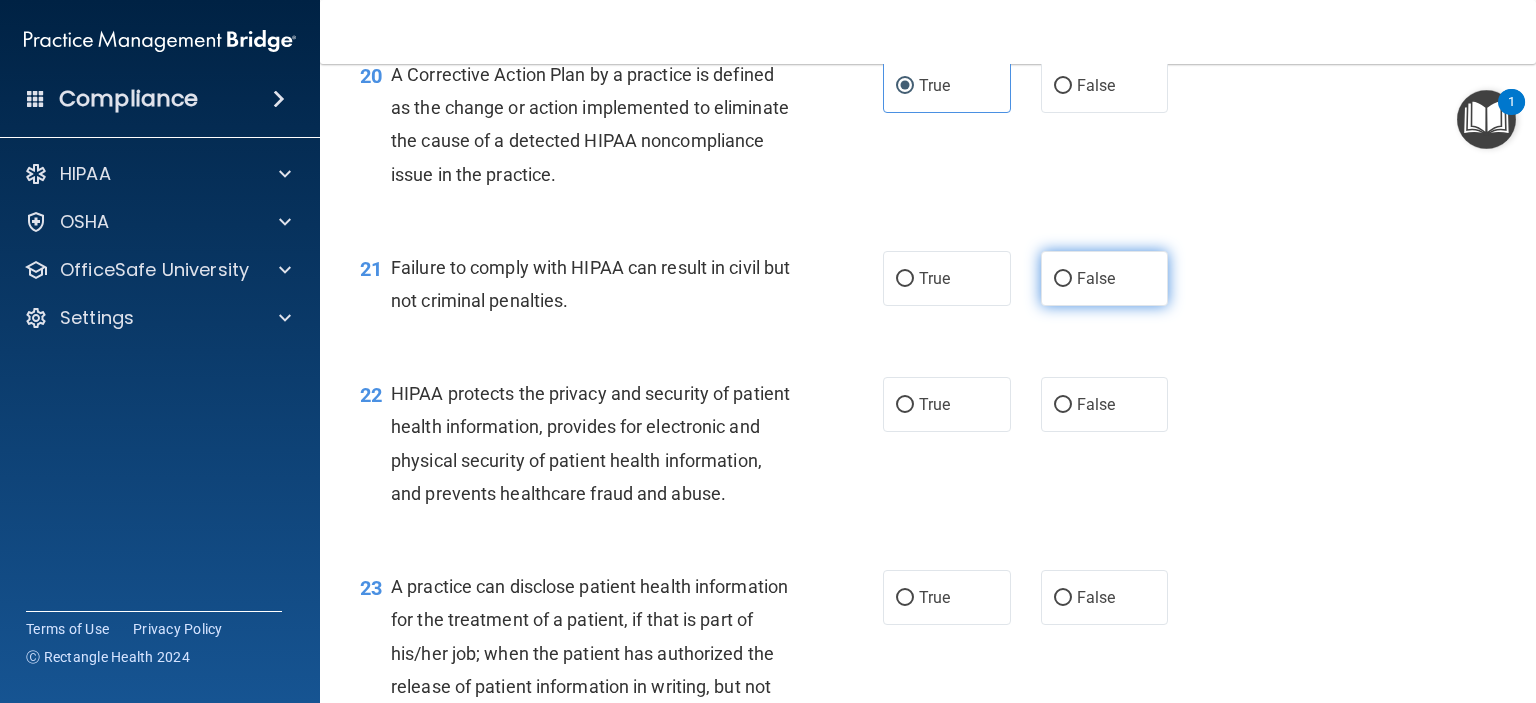 click on "False" at bounding box center (1105, 278) 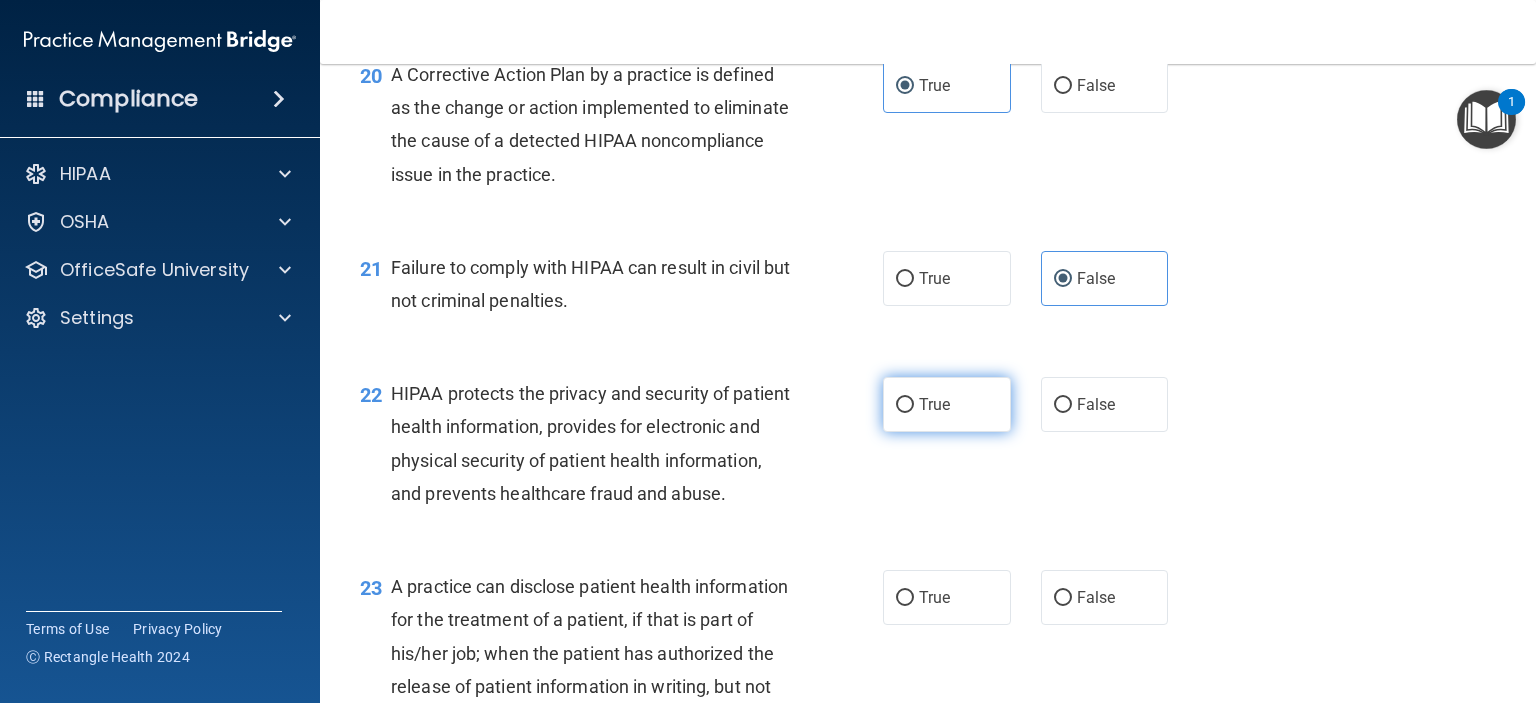 click on "True" at bounding box center (947, 404) 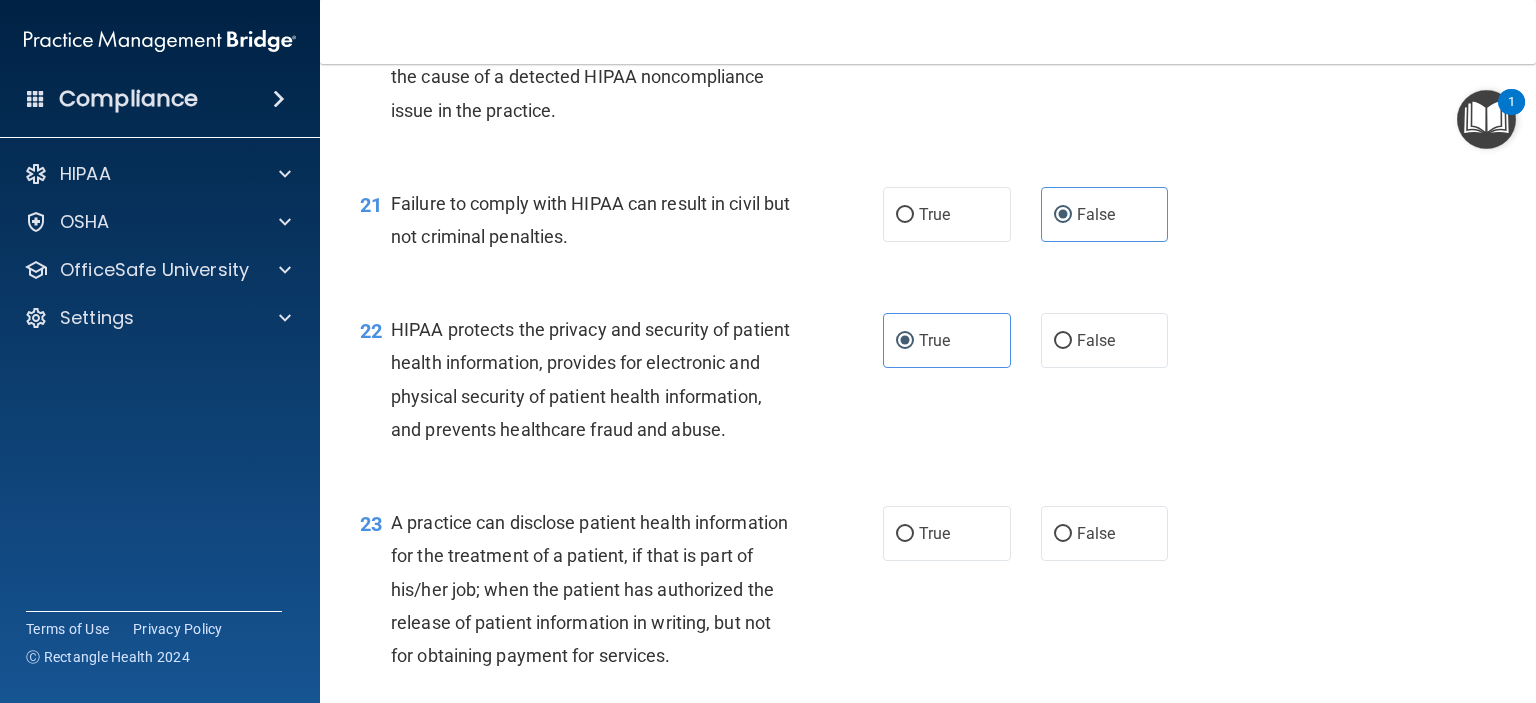 scroll, scrollTop: 3400, scrollLeft: 0, axis: vertical 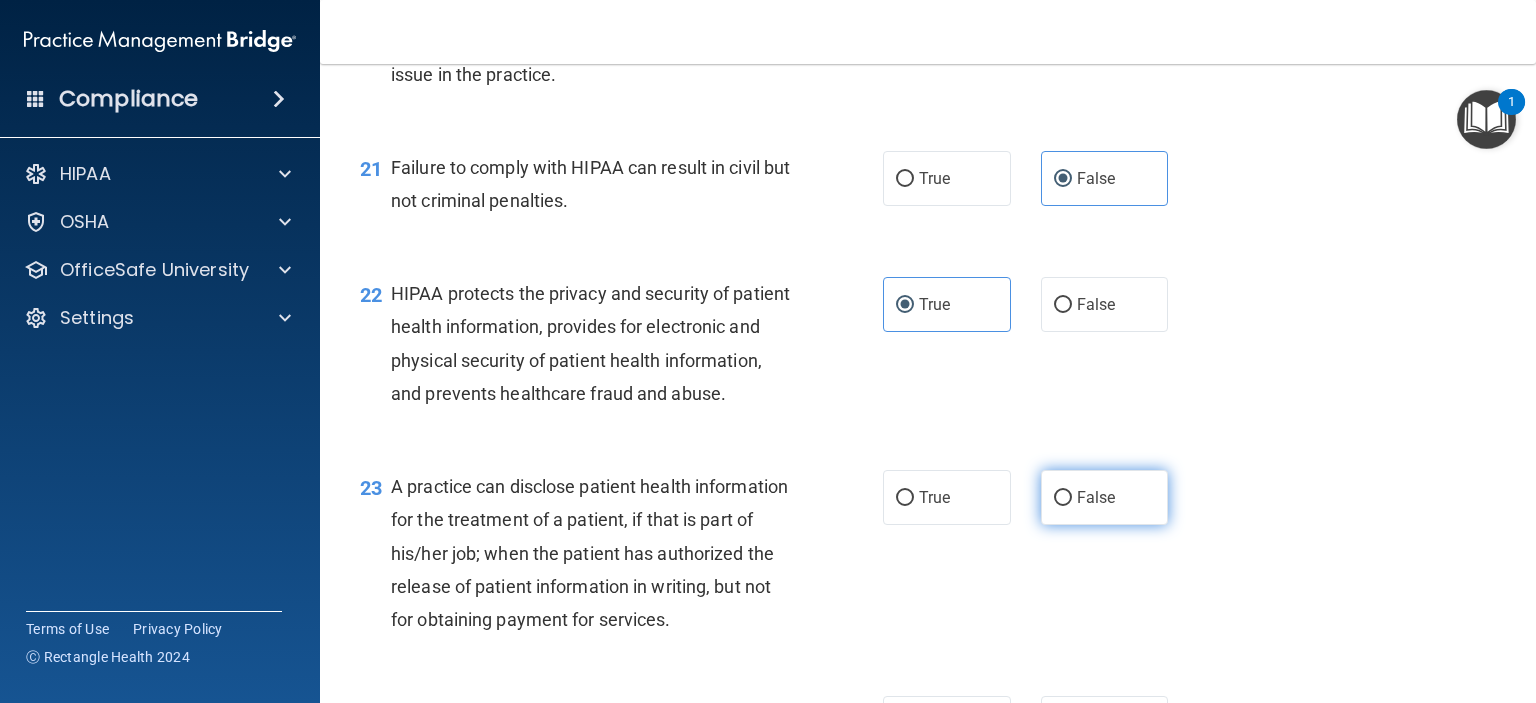 click on "False" at bounding box center (1096, 497) 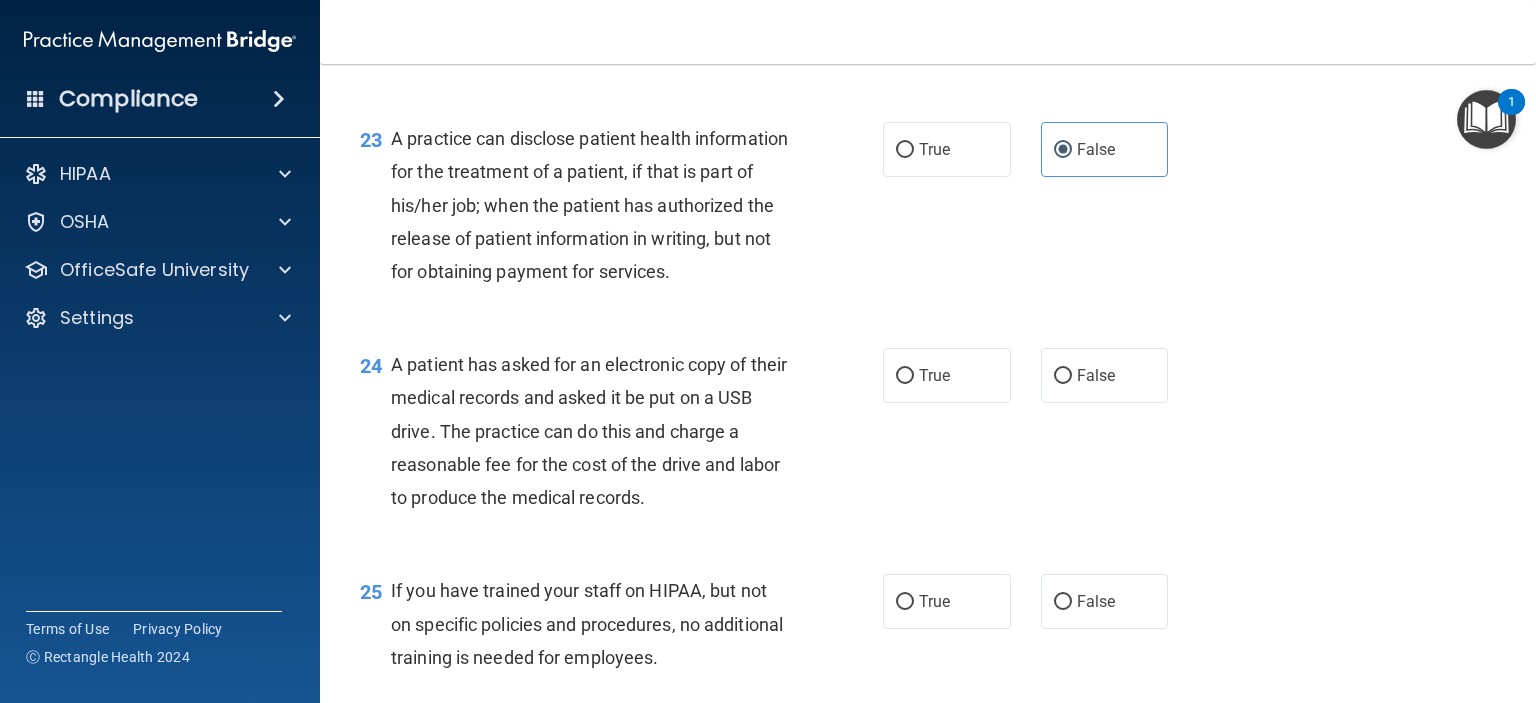 scroll, scrollTop: 3800, scrollLeft: 0, axis: vertical 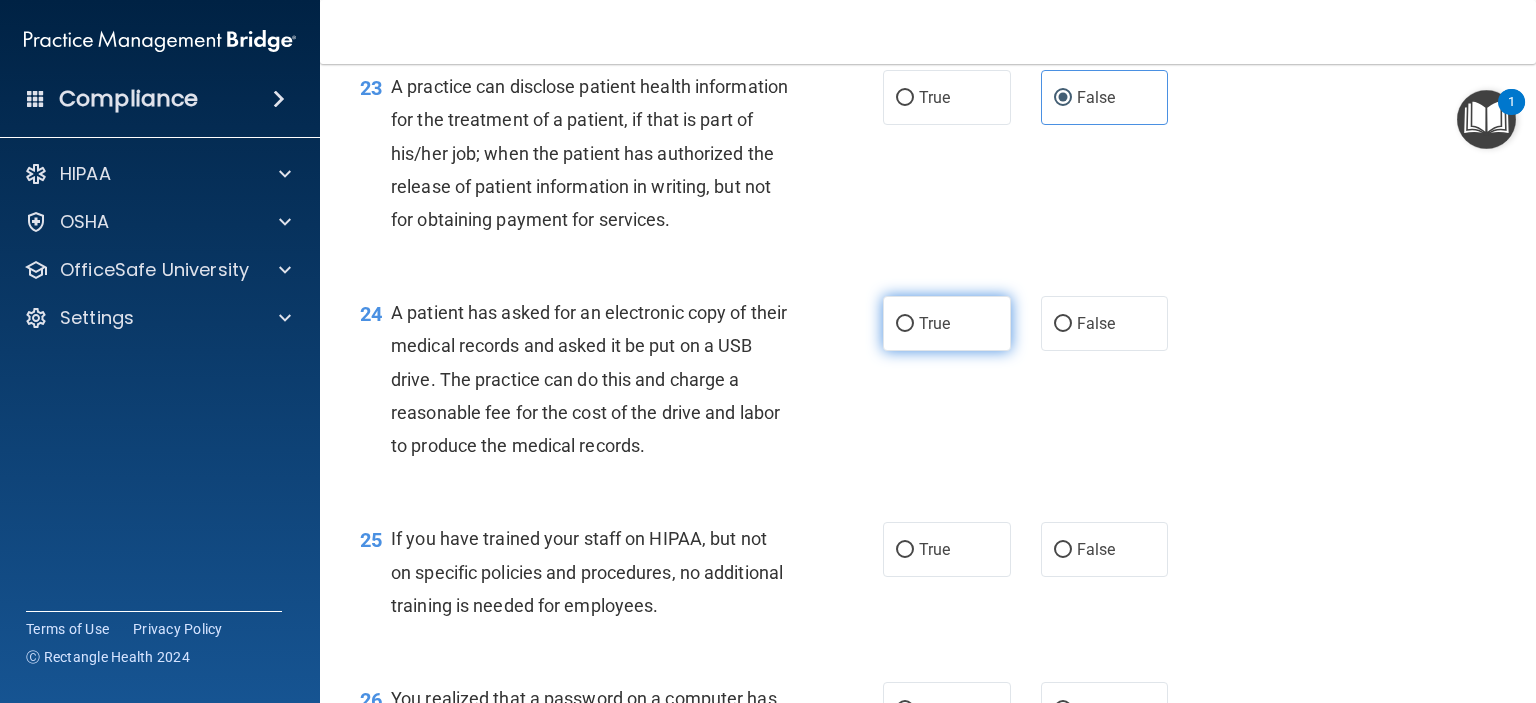 click on "True" at bounding box center (905, 324) 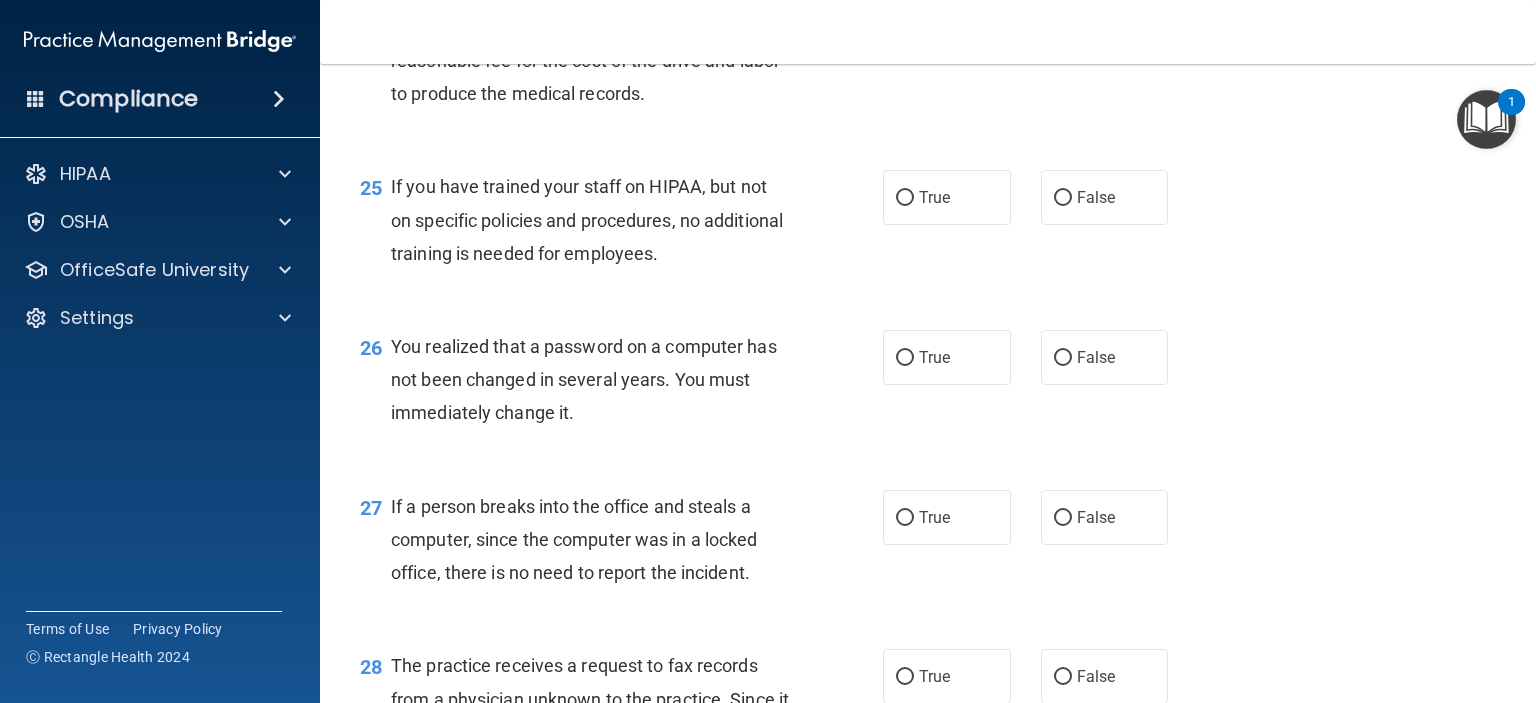 scroll, scrollTop: 4200, scrollLeft: 0, axis: vertical 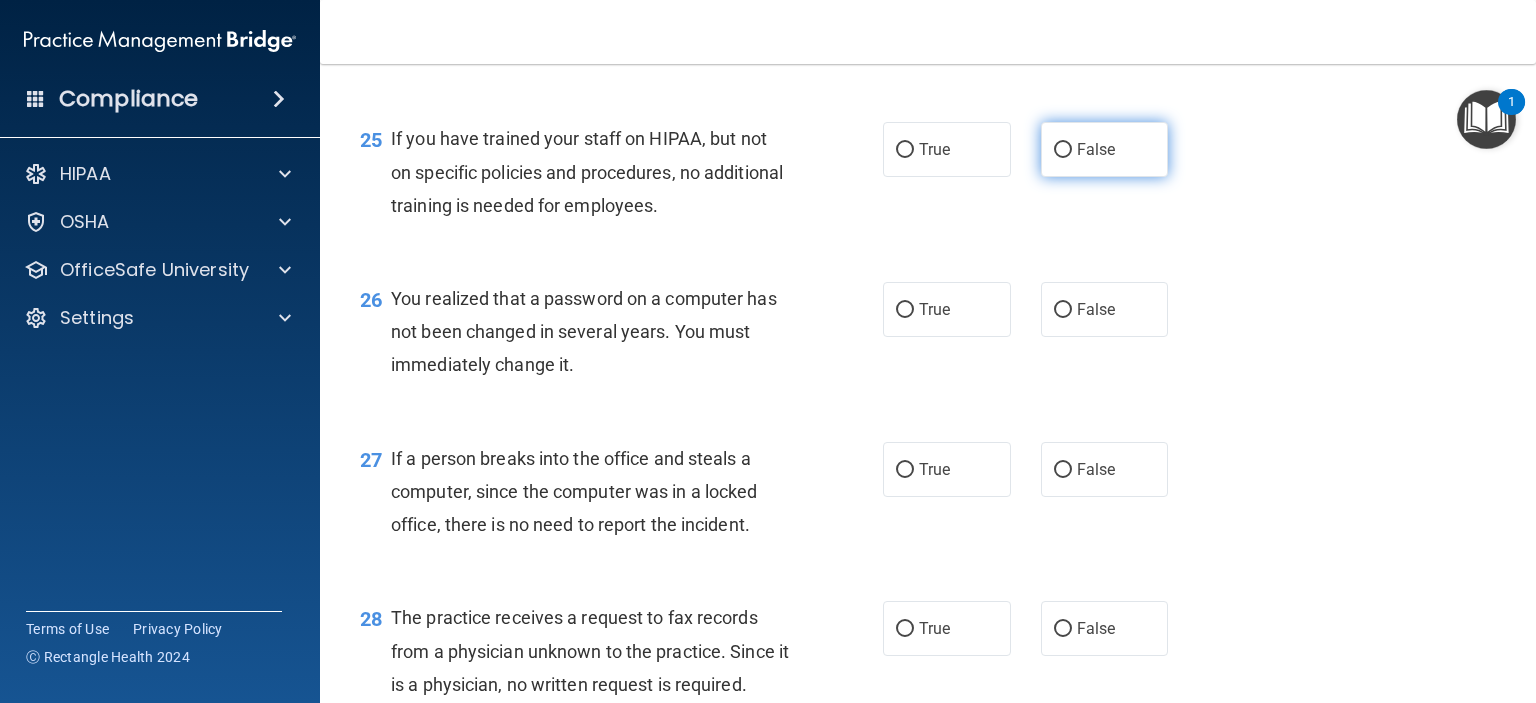 click on "False" at bounding box center (1105, 149) 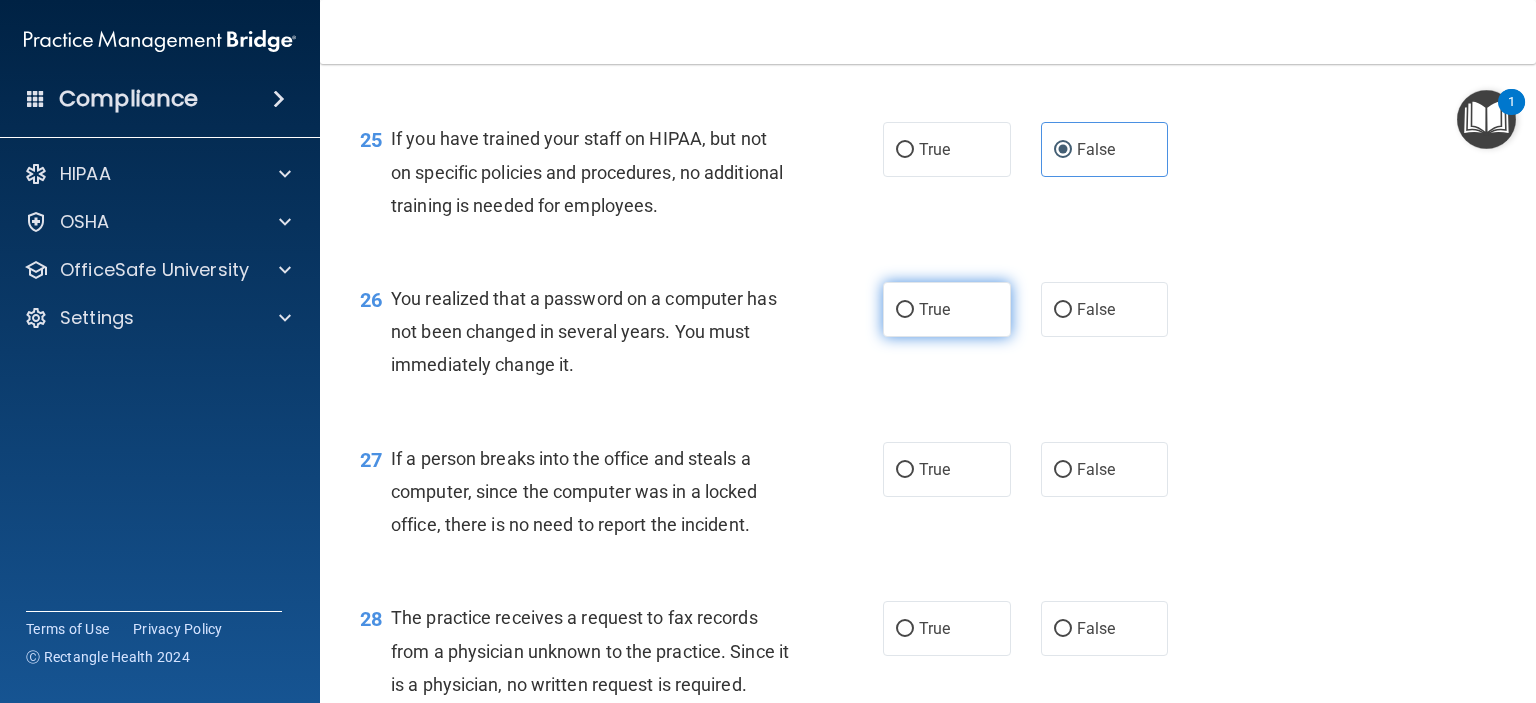 click on "True" at bounding box center [947, 309] 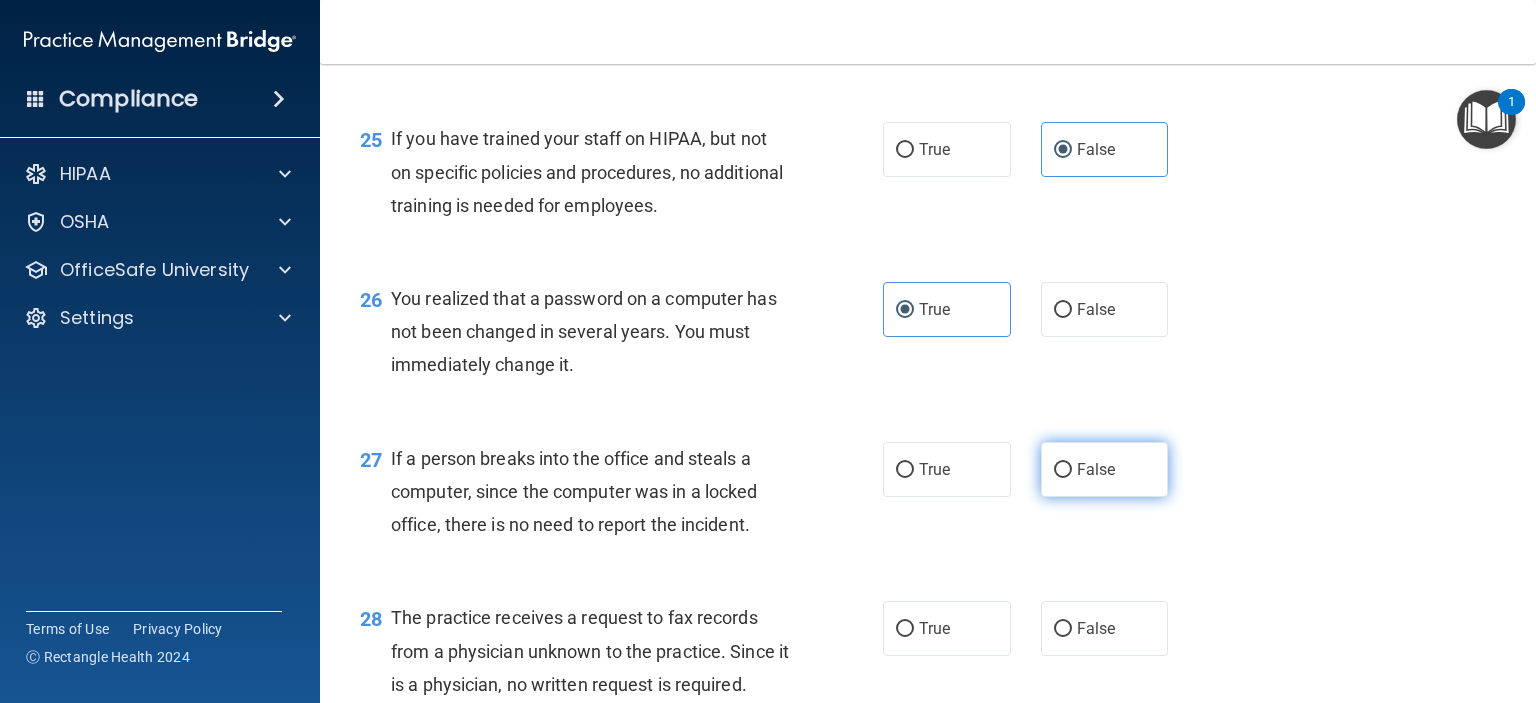 click on "False" at bounding box center [1096, 469] 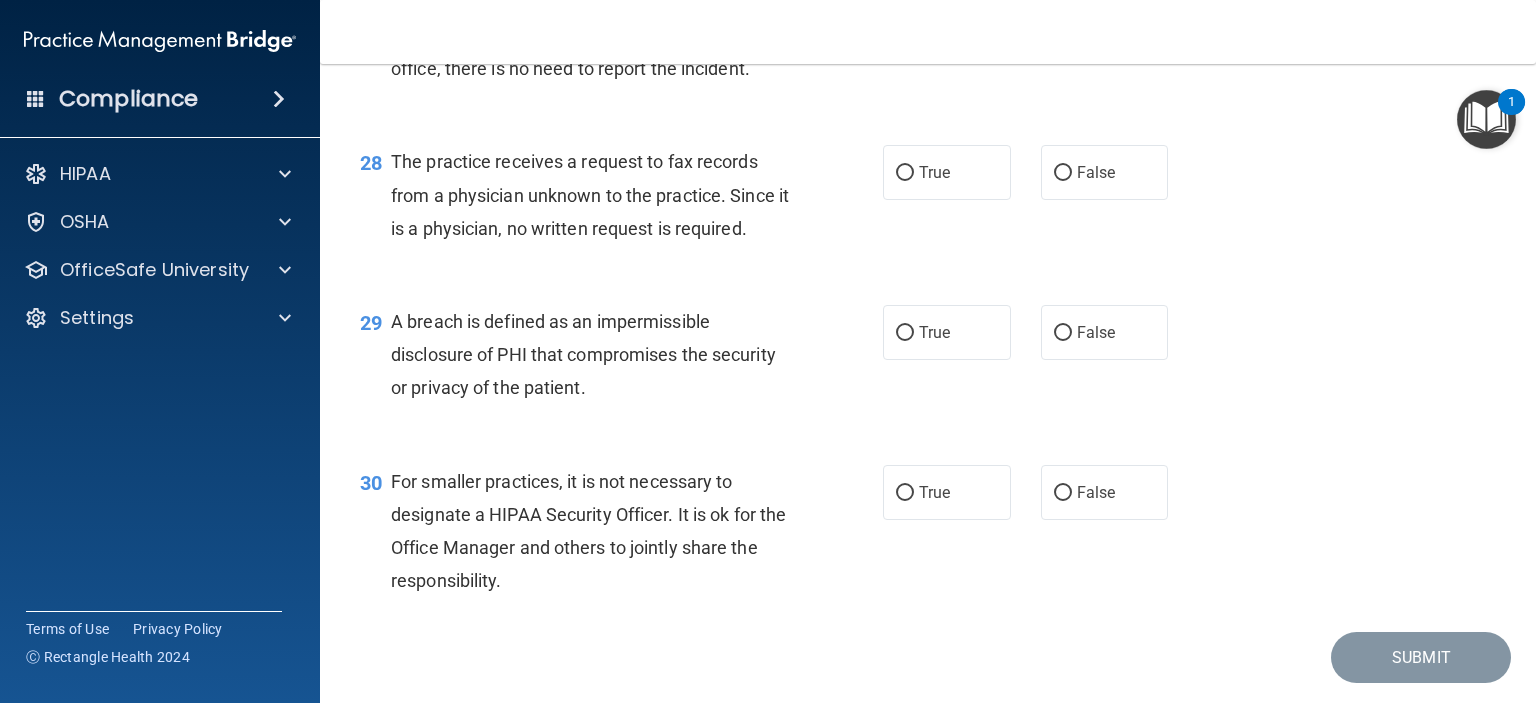 scroll, scrollTop: 4700, scrollLeft: 0, axis: vertical 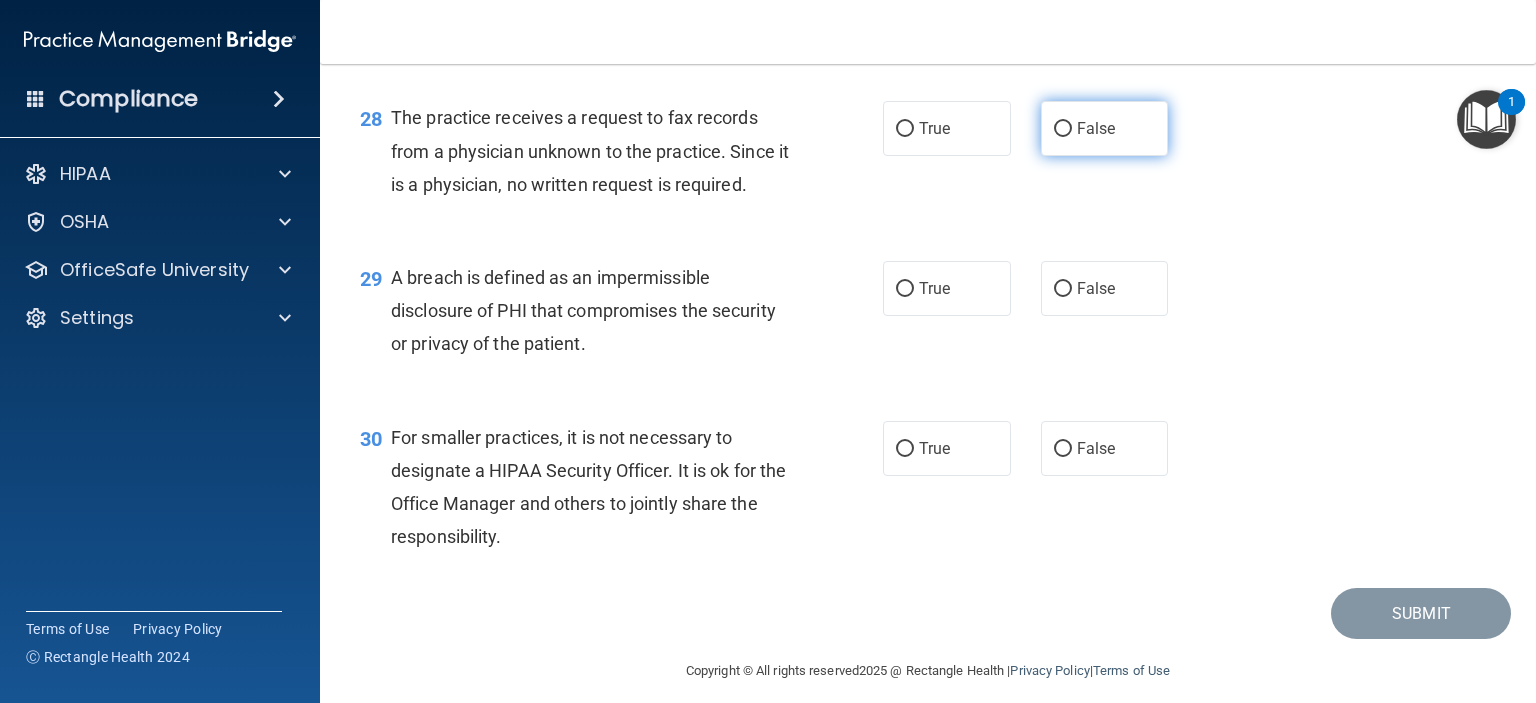 click on "False" at bounding box center [1096, 128] 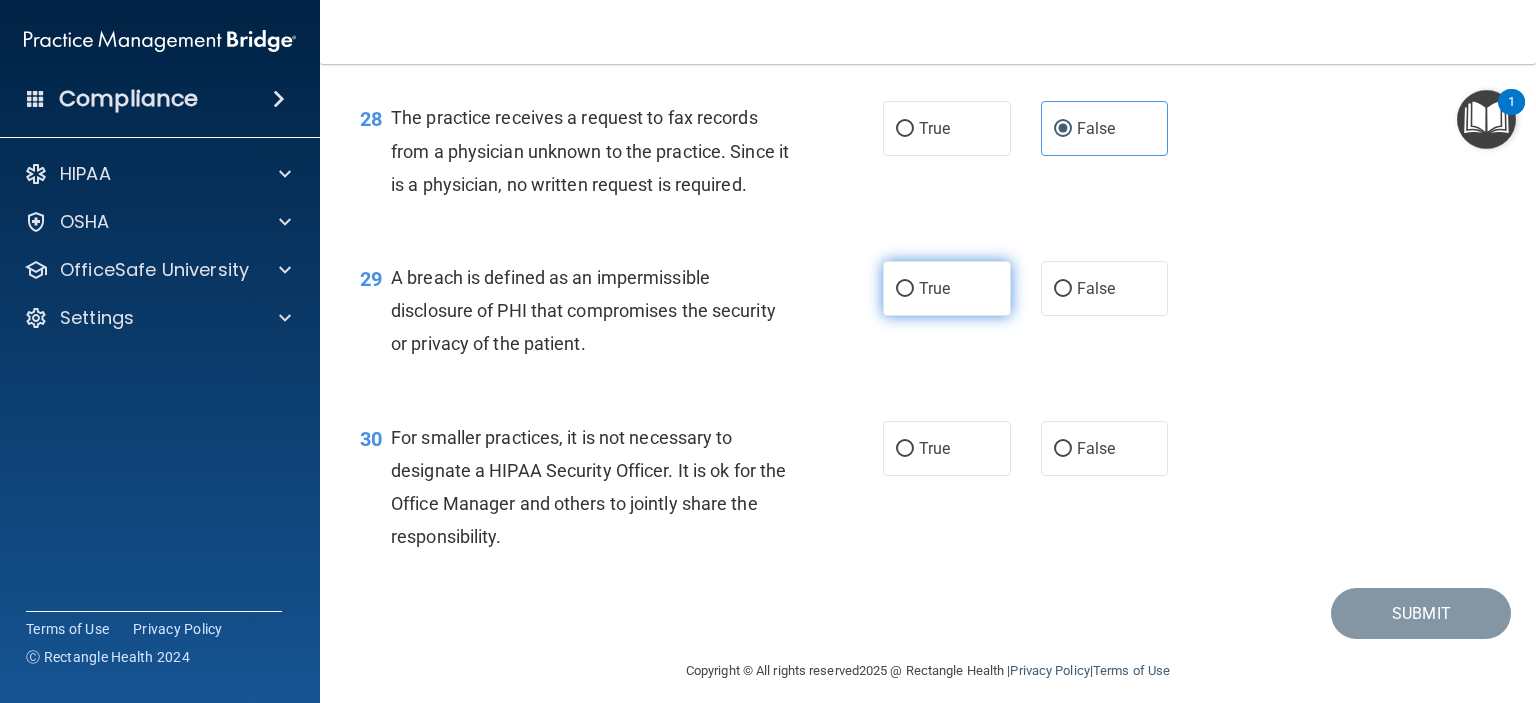 drag, startPoint x: 935, startPoint y: 379, endPoint x: 908, endPoint y: 380, distance: 27.018513 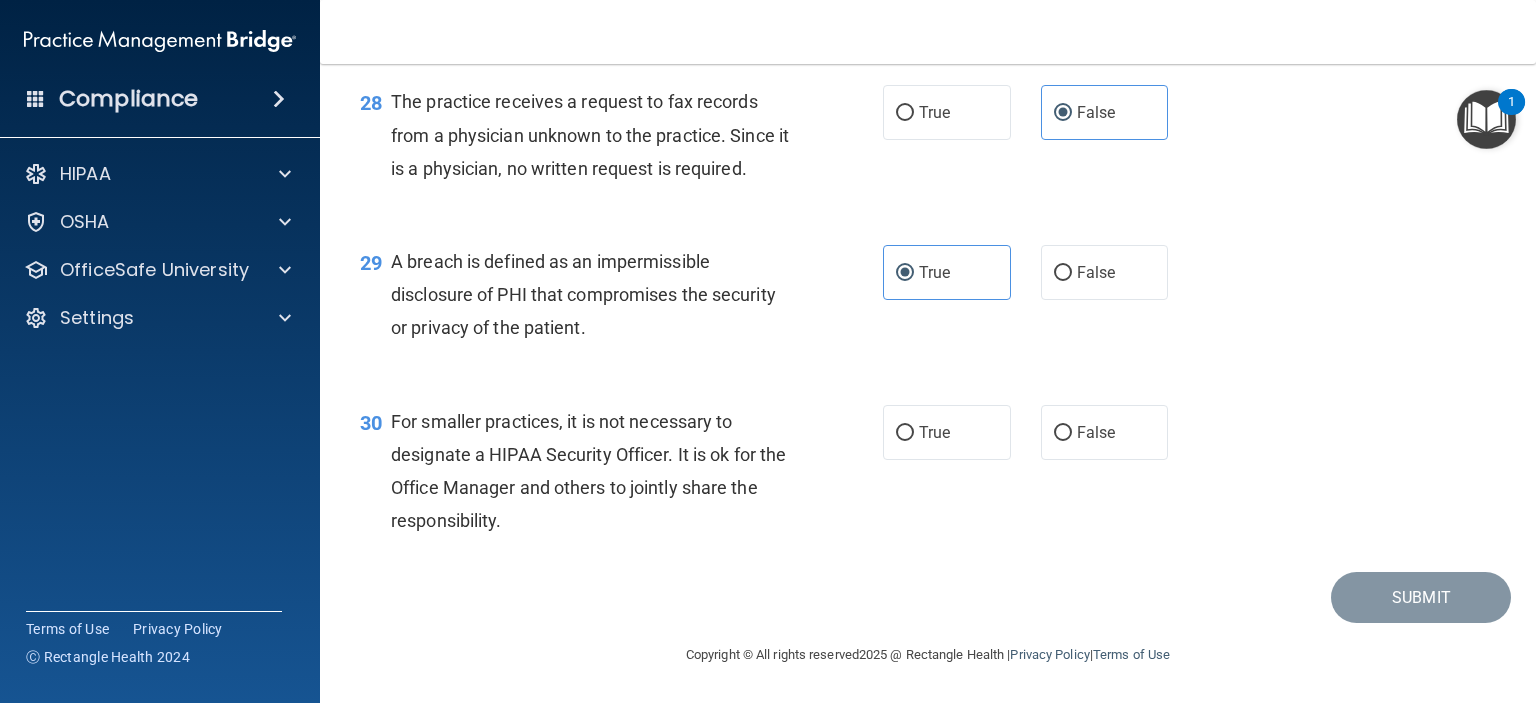 scroll, scrollTop: 4816, scrollLeft: 0, axis: vertical 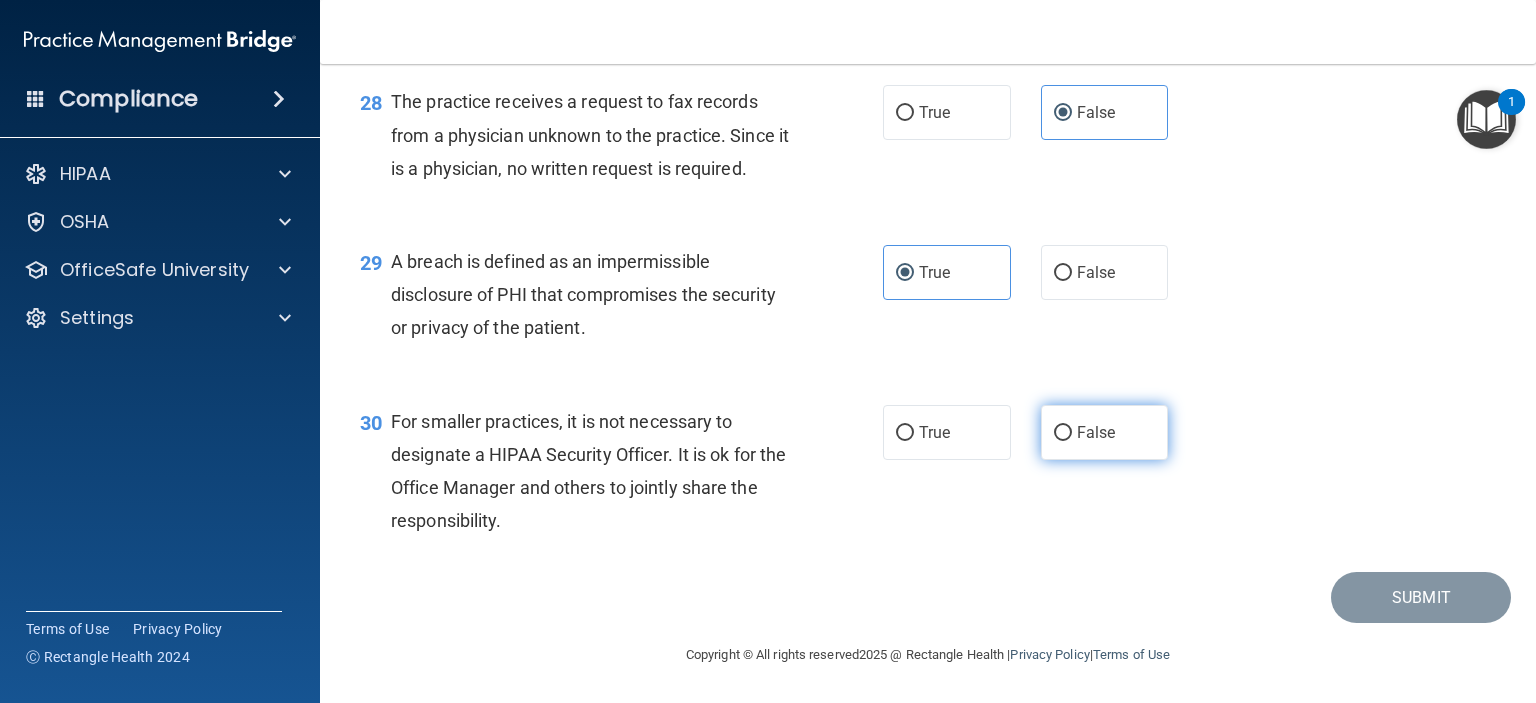 click on "False" at bounding box center [1096, 432] 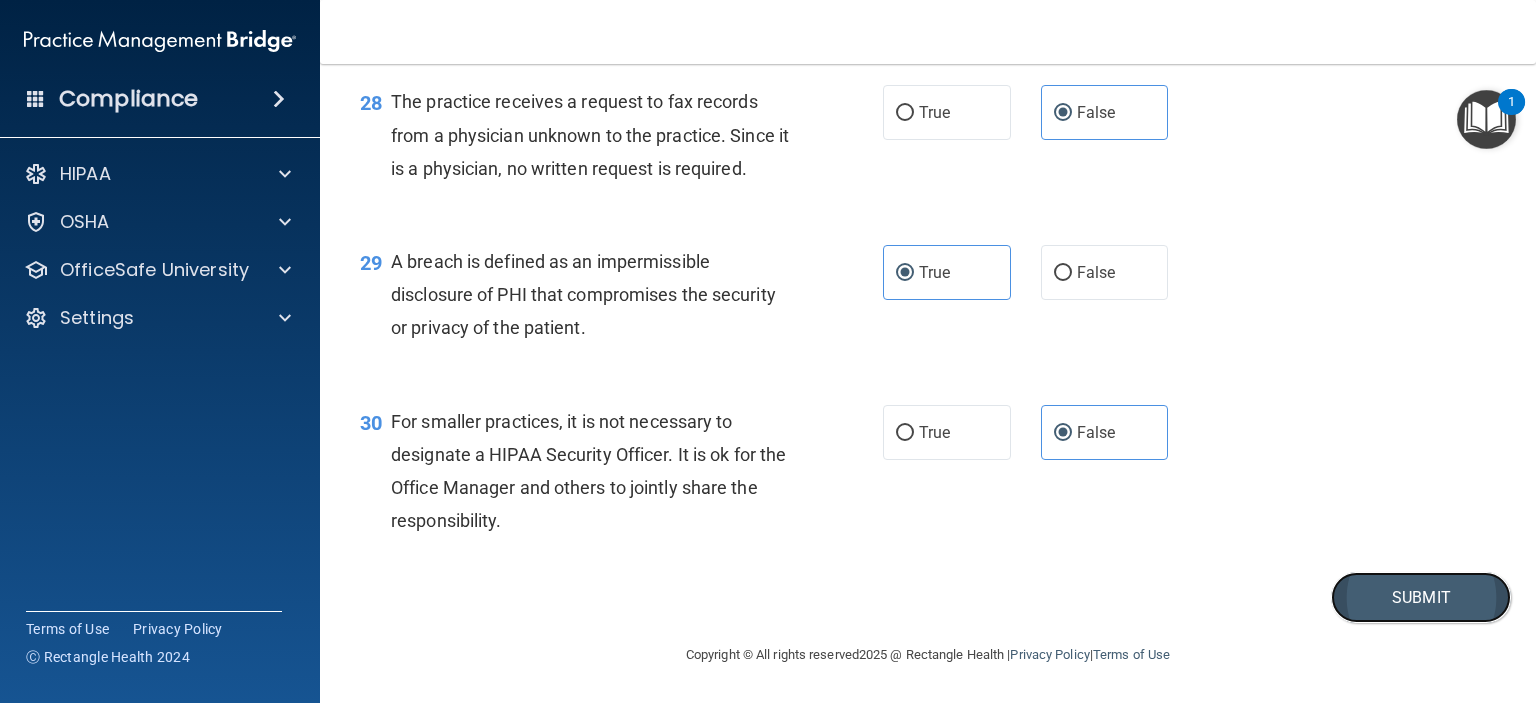 click on "Submit" at bounding box center [1421, 597] 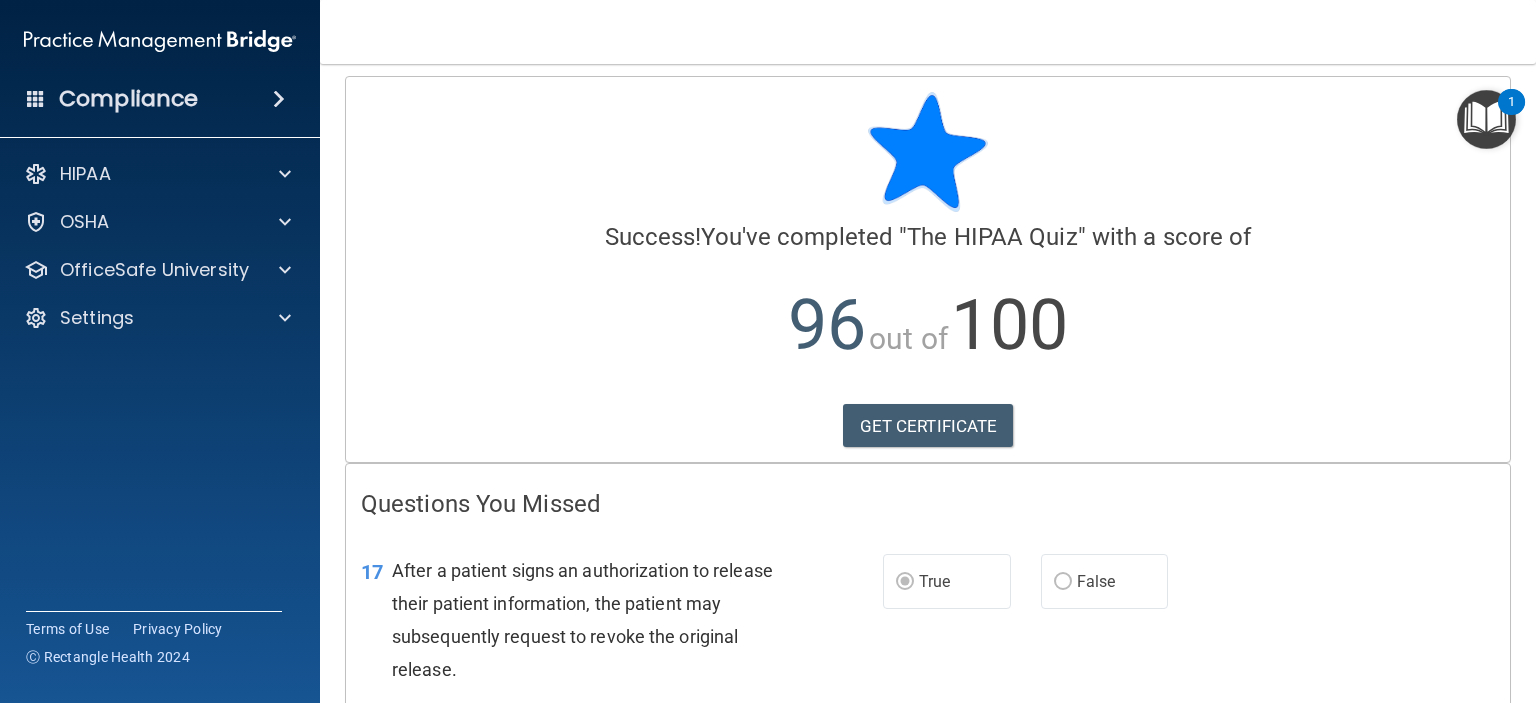 scroll, scrollTop: 0, scrollLeft: 0, axis: both 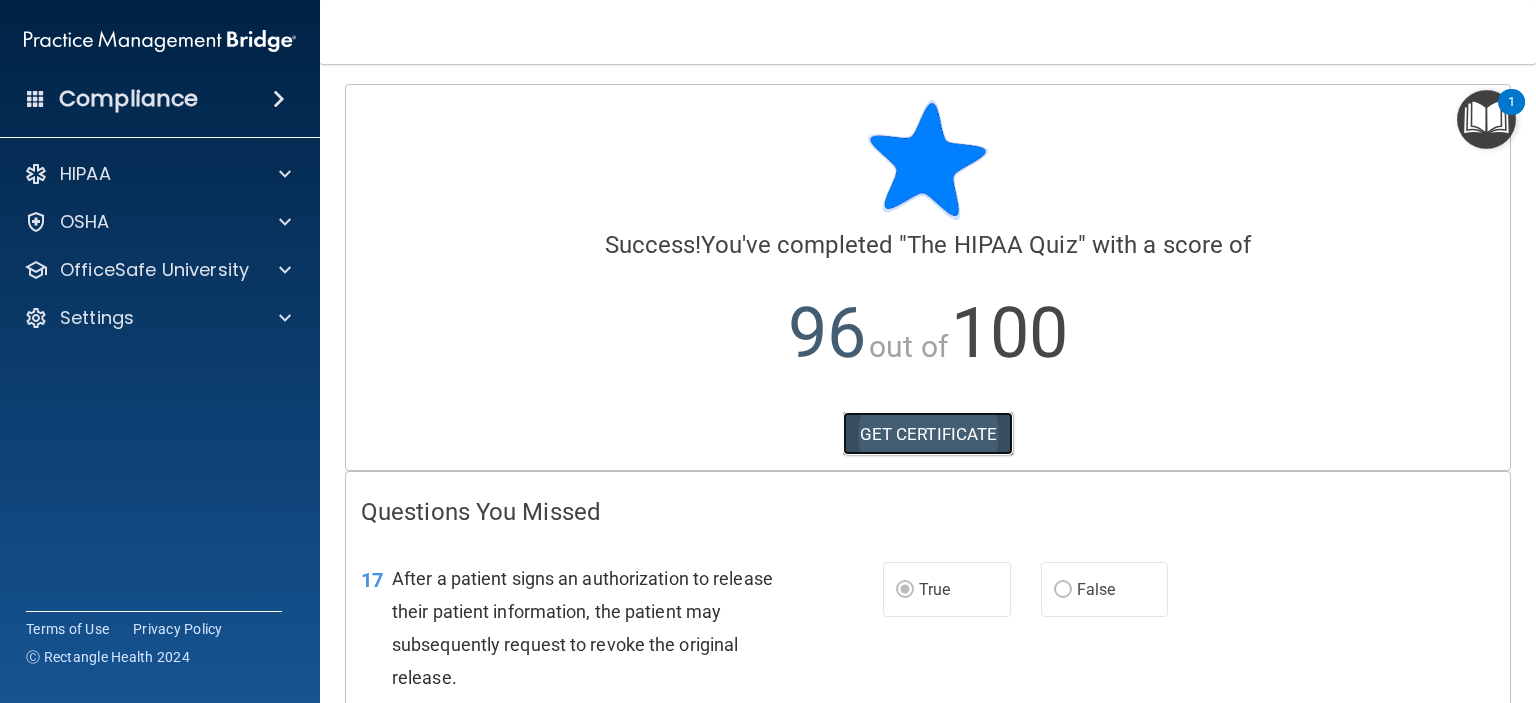 click on "GET CERTIFICATE" at bounding box center [928, 434] 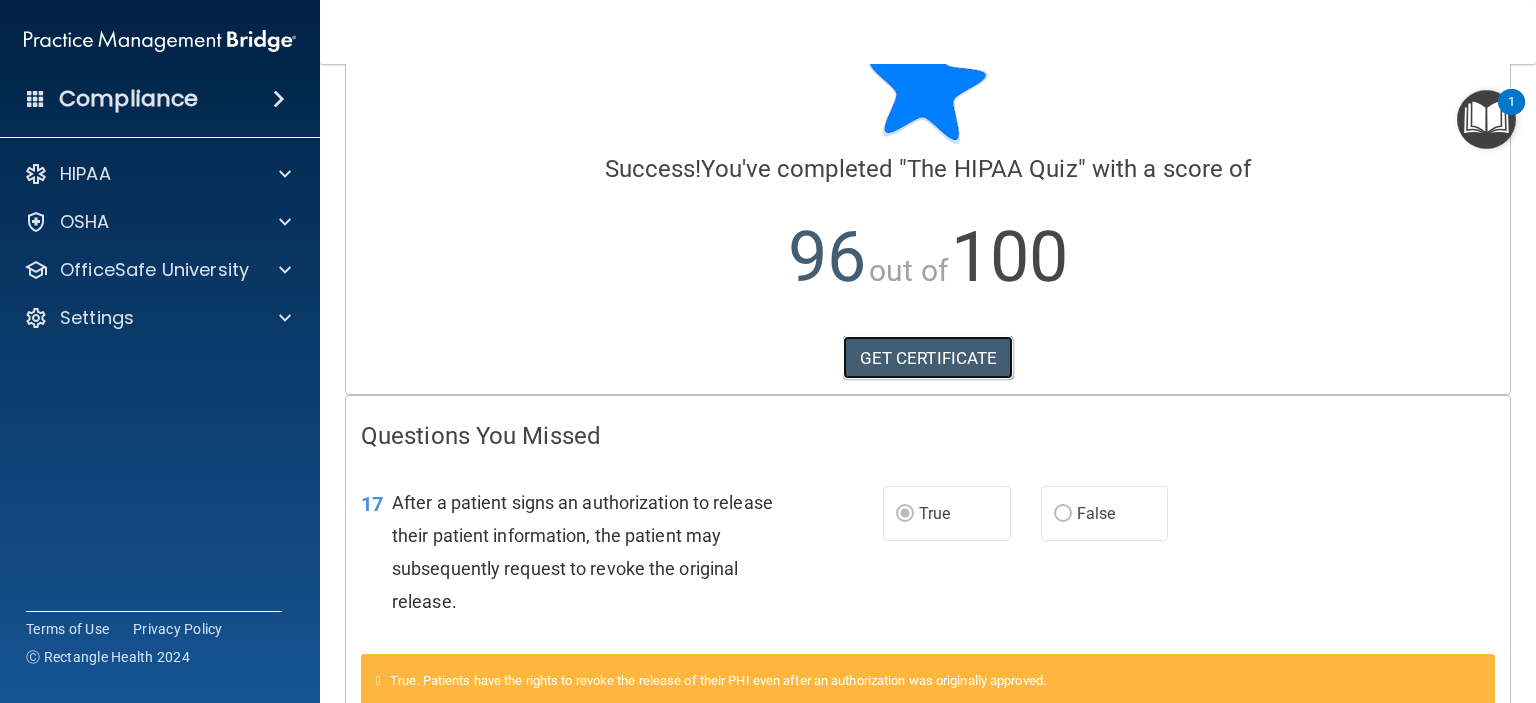 scroll, scrollTop: 0, scrollLeft: 0, axis: both 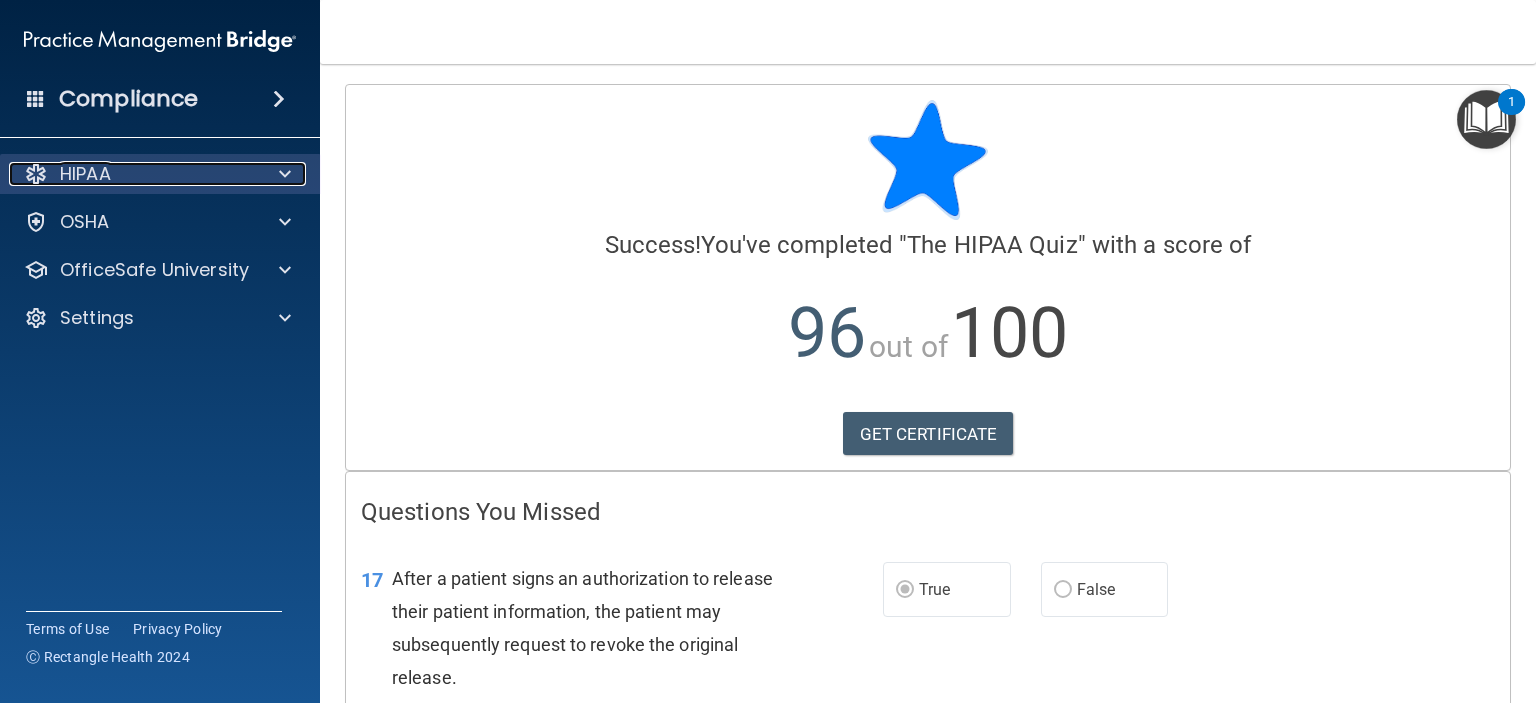 drag, startPoint x: 141, startPoint y: 173, endPoint x: 150, endPoint y: 178, distance: 10.29563 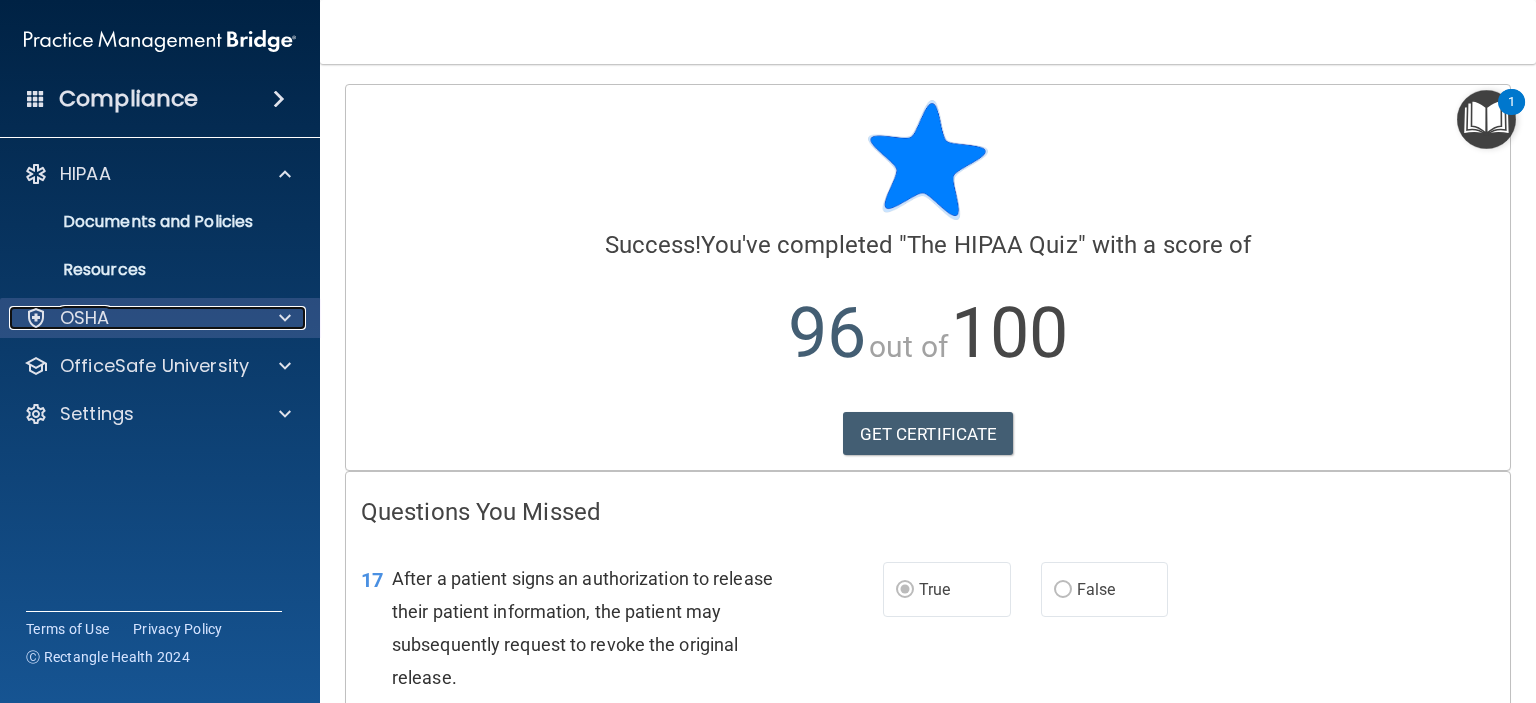 click on "OSHA" at bounding box center [133, 318] 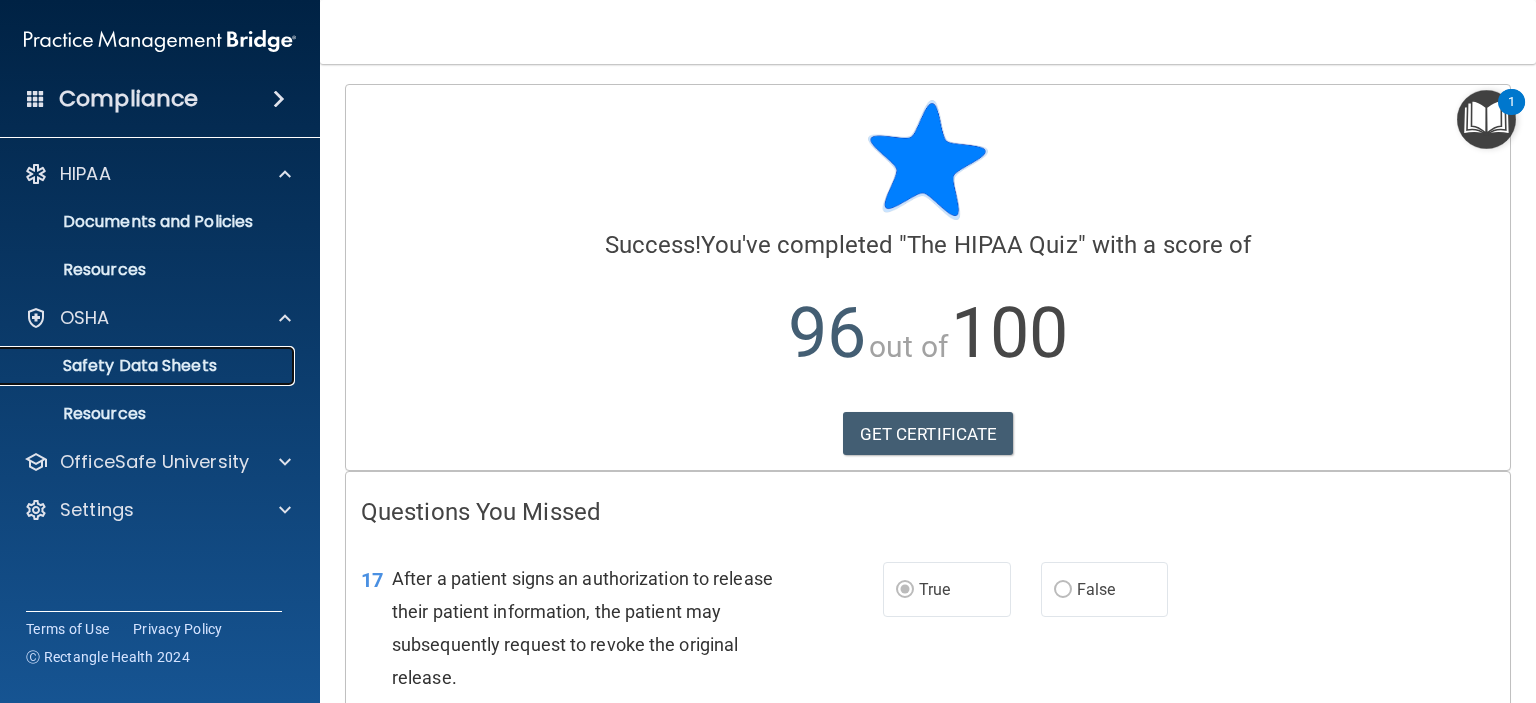 click on "Safety Data Sheets" at bounding box center (149, 366) 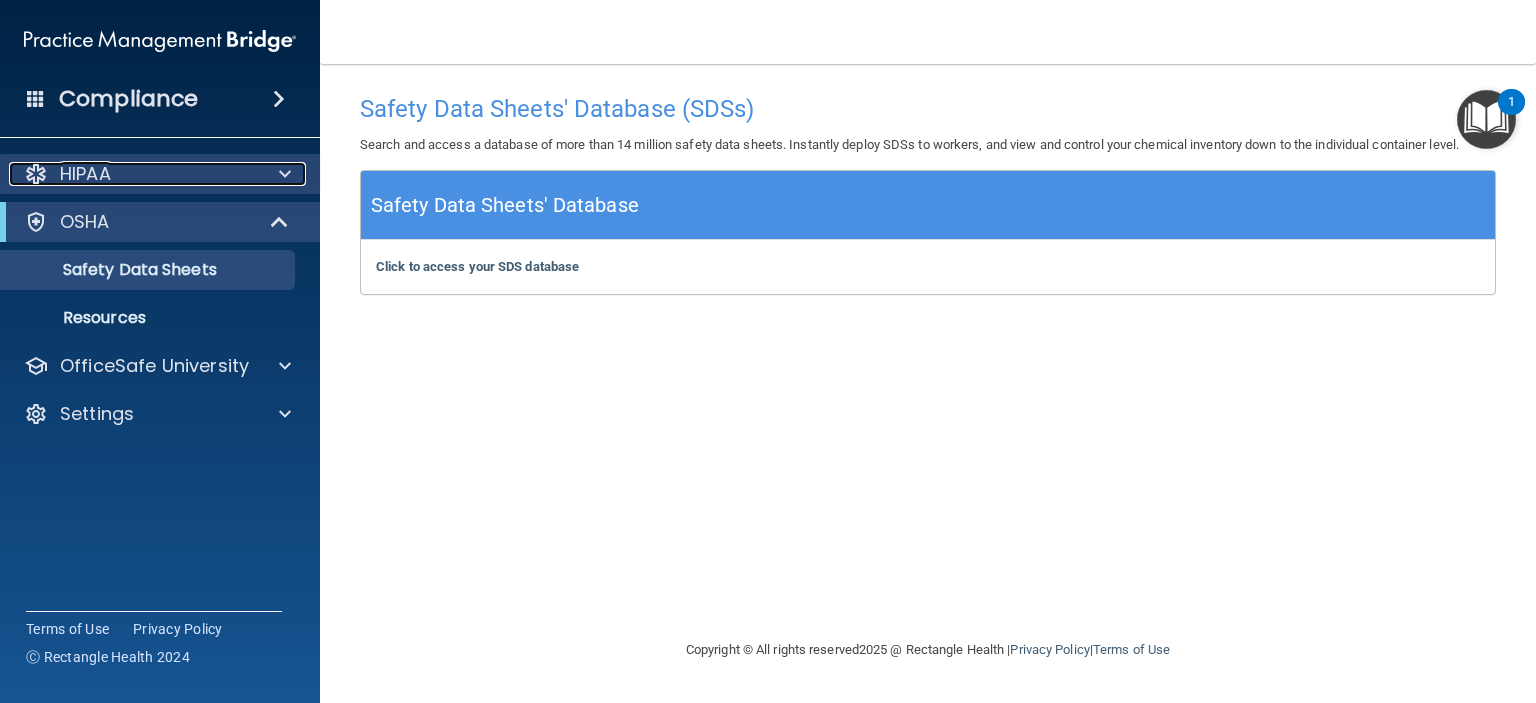 click on "HIPAA" at bounding box center (133, 174) 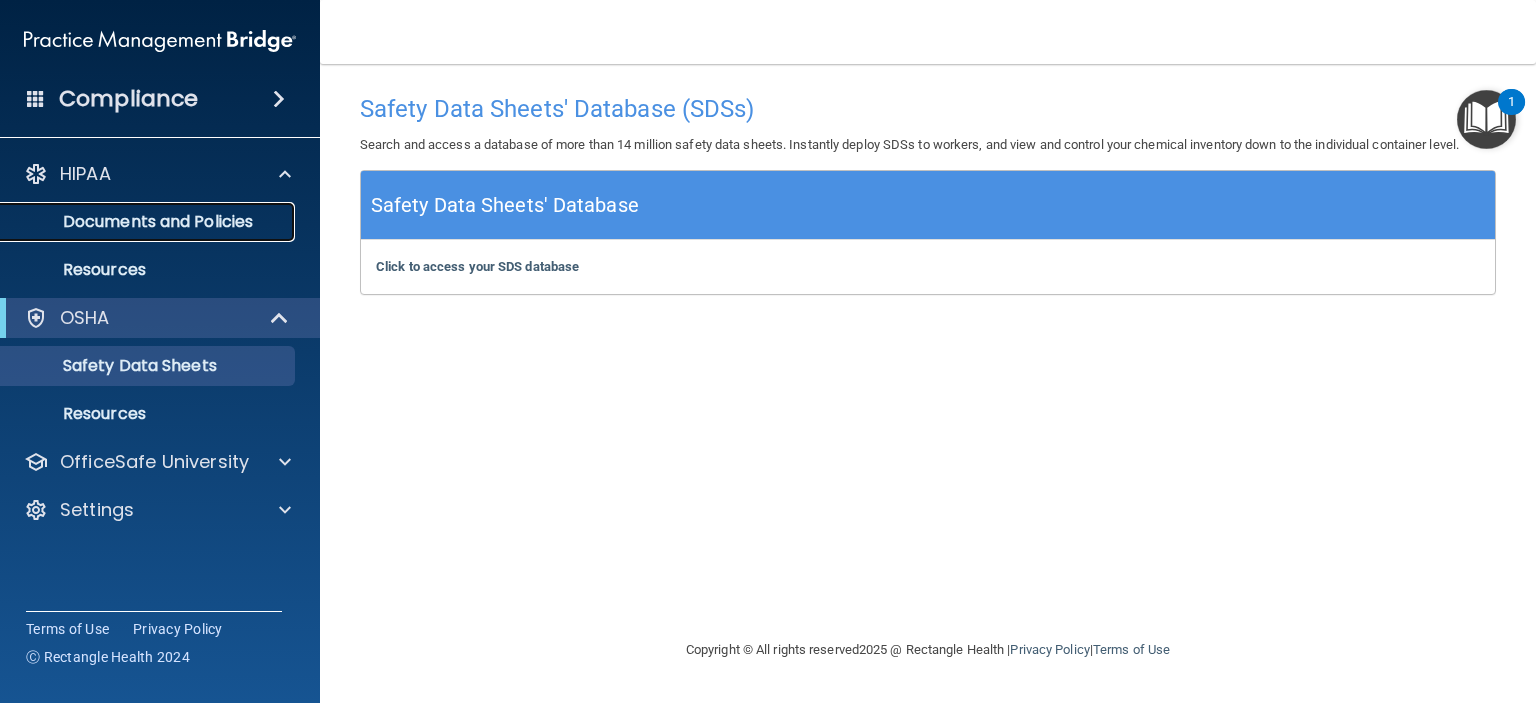 click on "Documents and Policies" at bounding box center (149, 222) 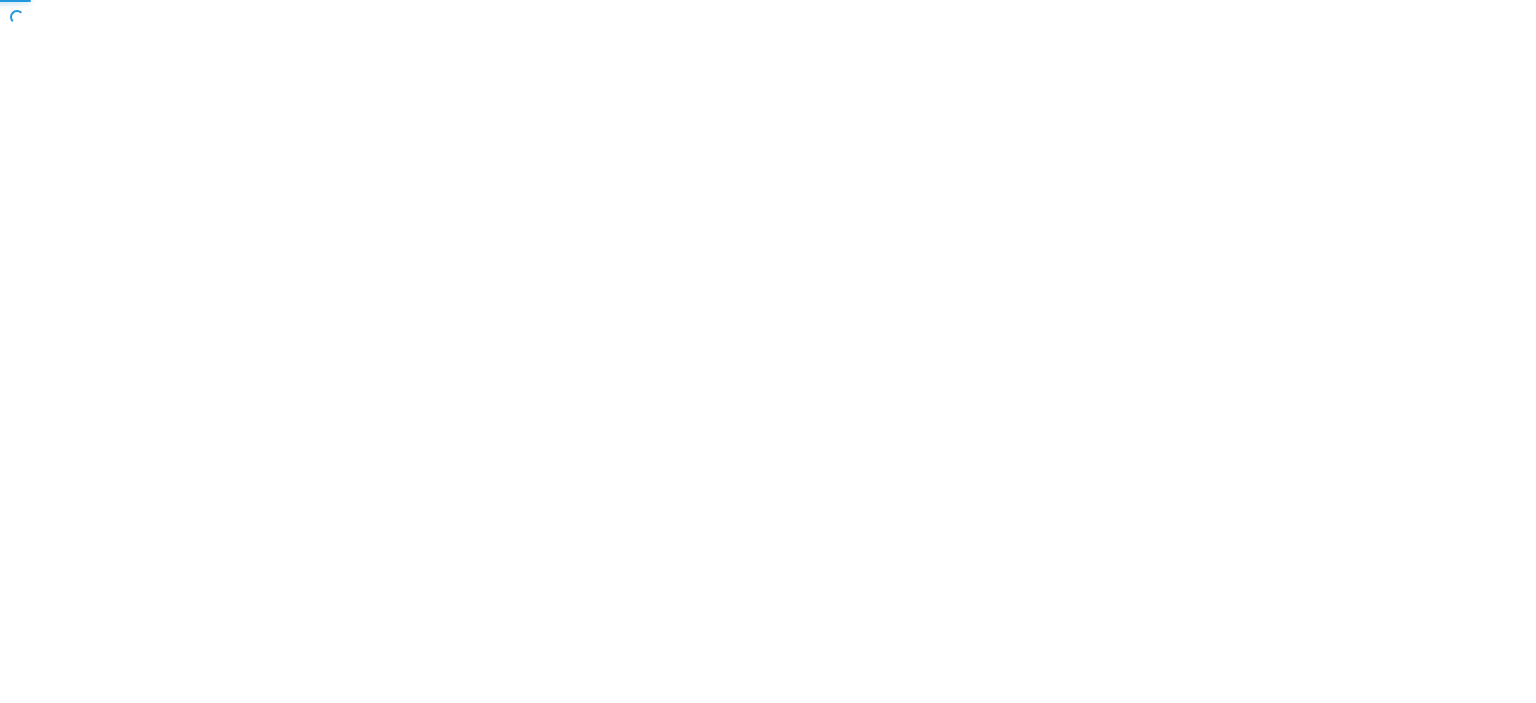 scroll, scrollTop: 0, scrollLeft: 0, axis: both 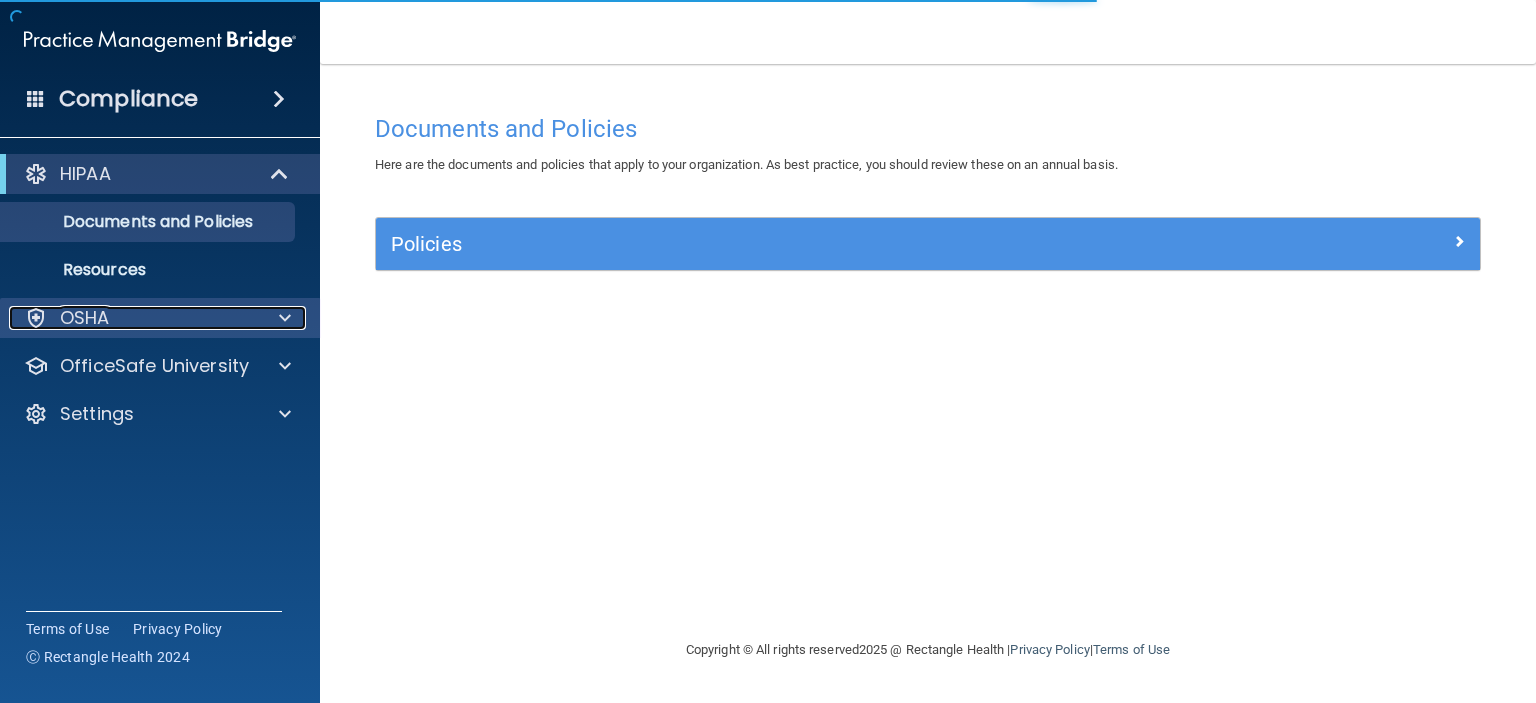 click on "OSHA" at bounding box center (133, 318) 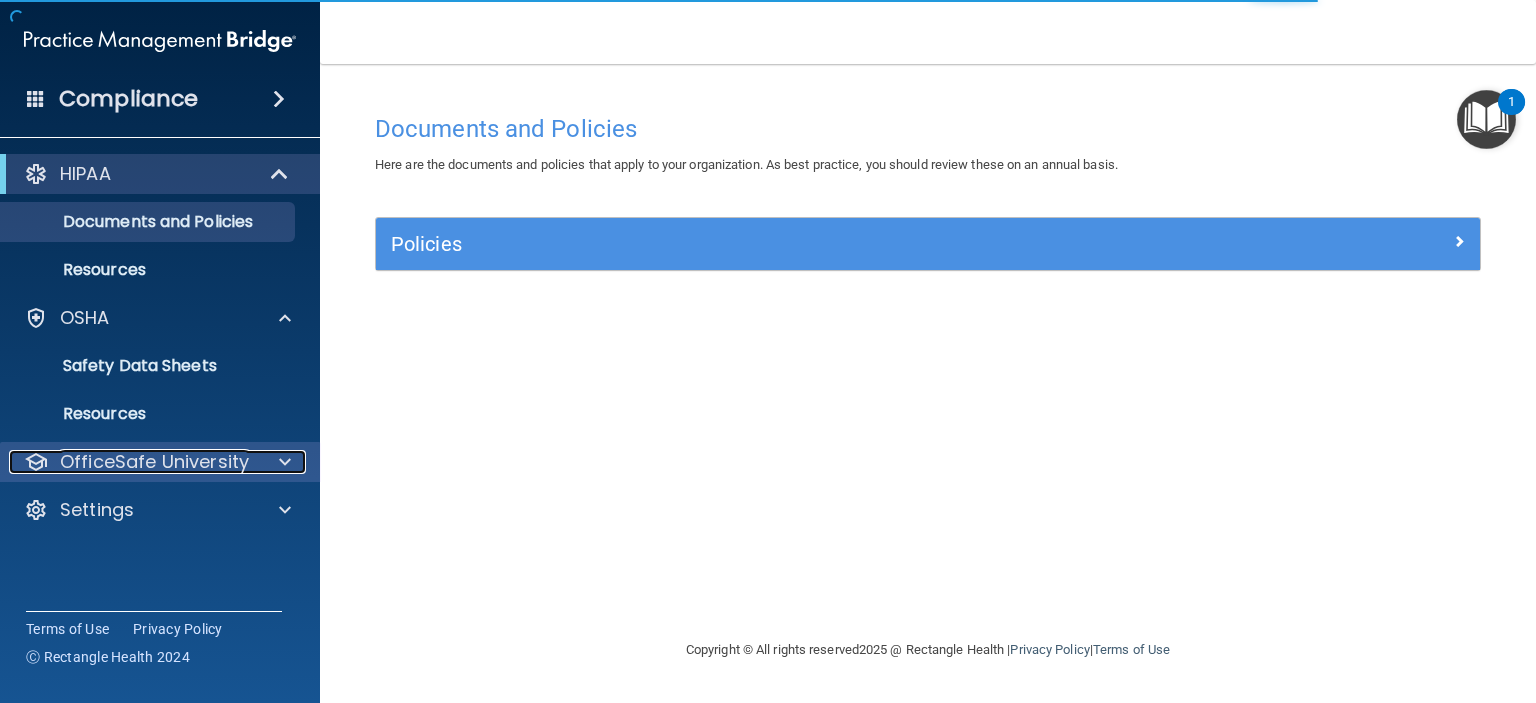 click on "OfficeSafe University" at bounding box center (154, 462) 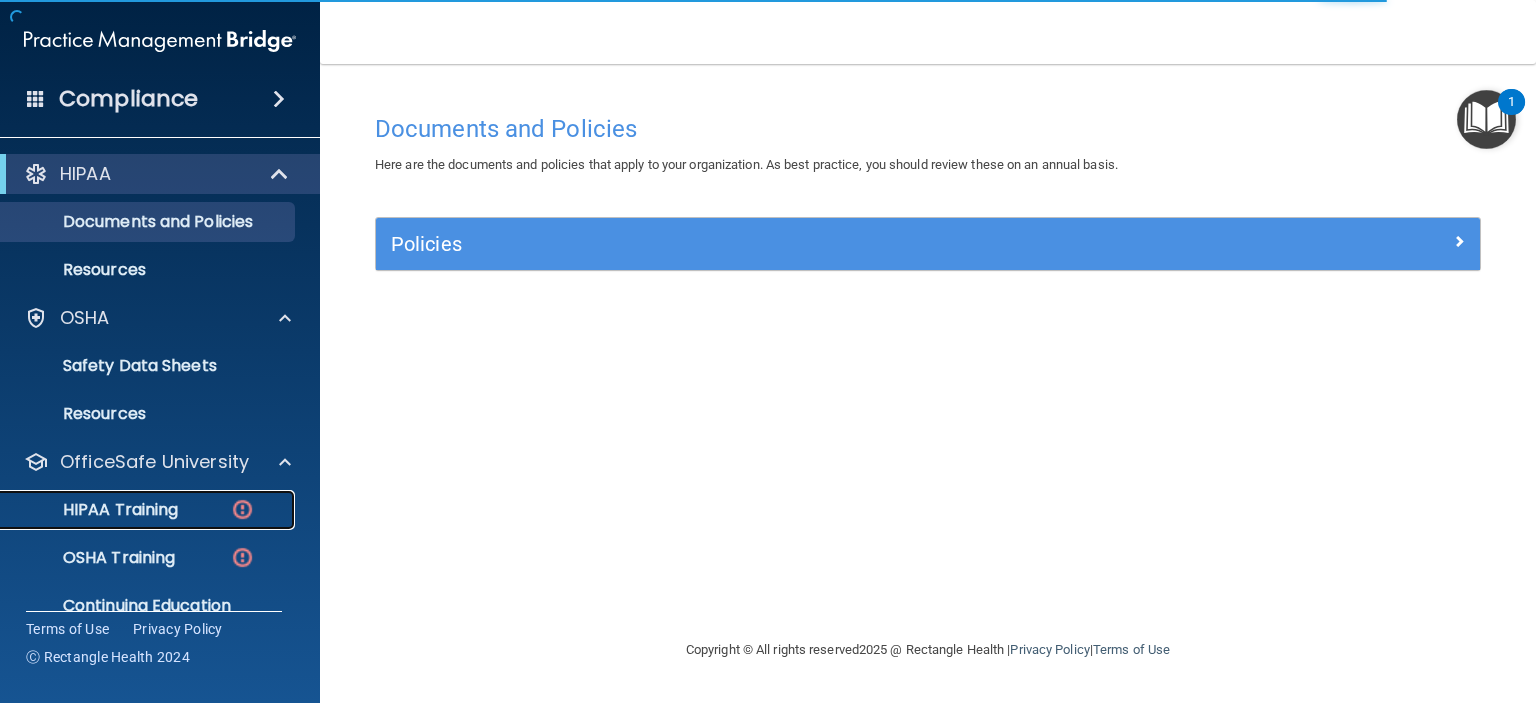 click on "HIPAA Training" at bounding box center (95, 510) 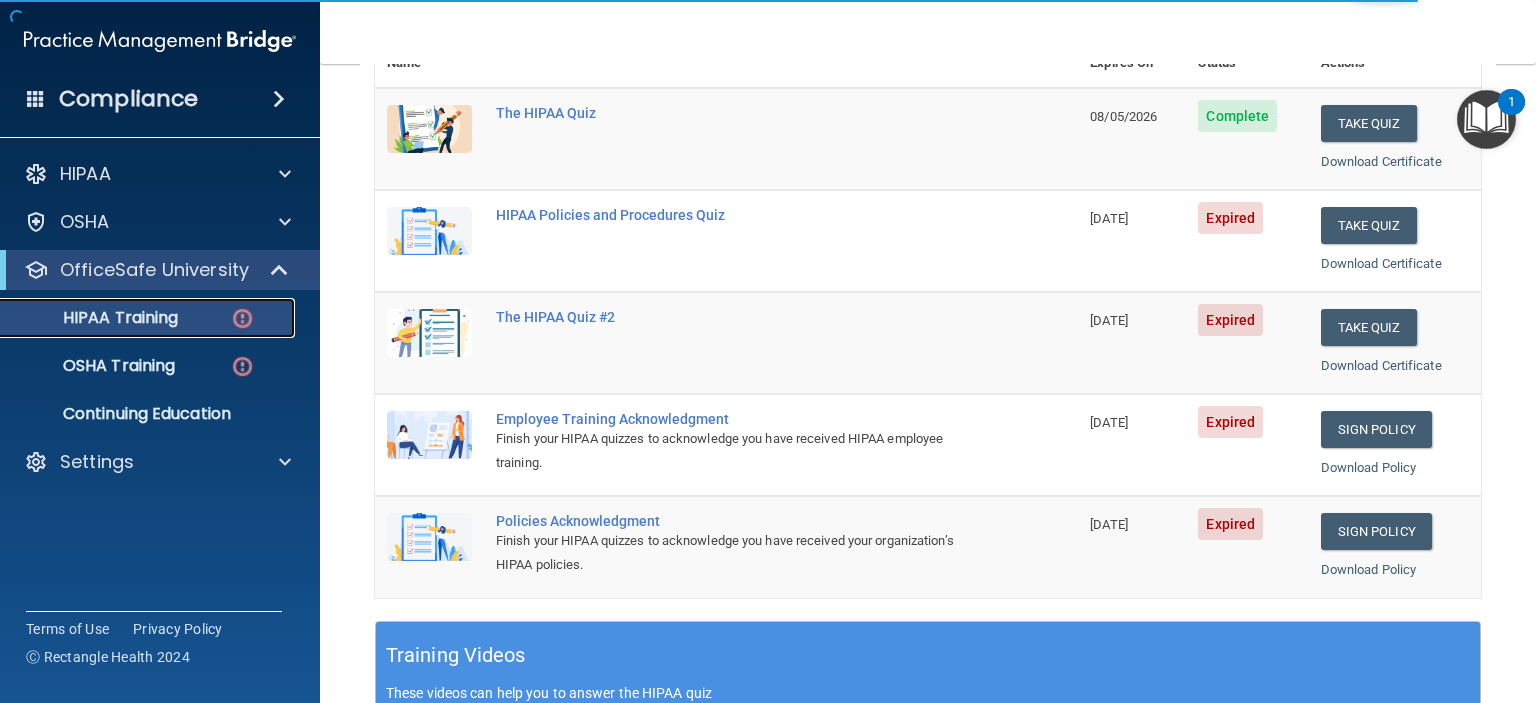 scroll, scrollTop: 300, scrollLeft: 0, axis: vertical 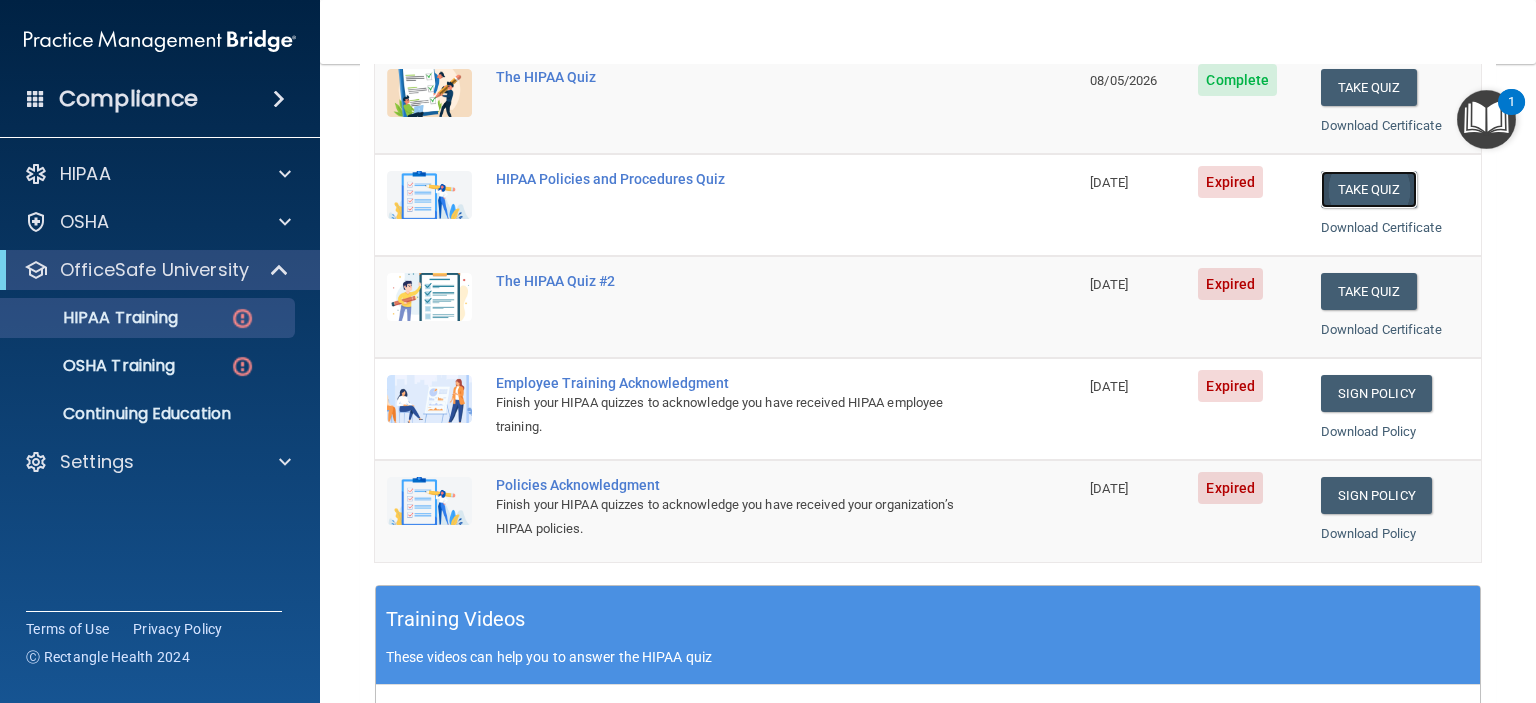 click on "Take Quiz" at bounding box center [1369, 189] 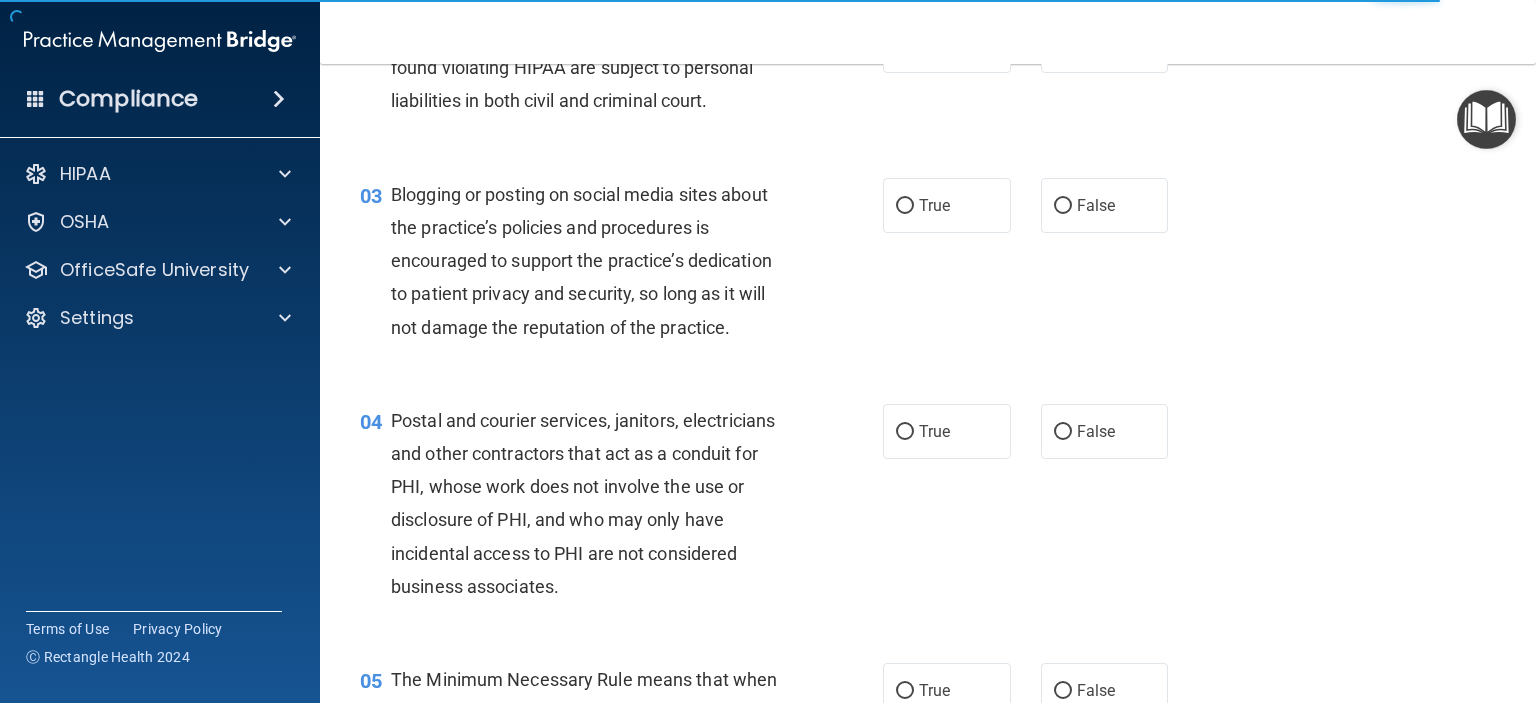 scroll, scrollTop: 0, scrollLeft: 0, axis: both 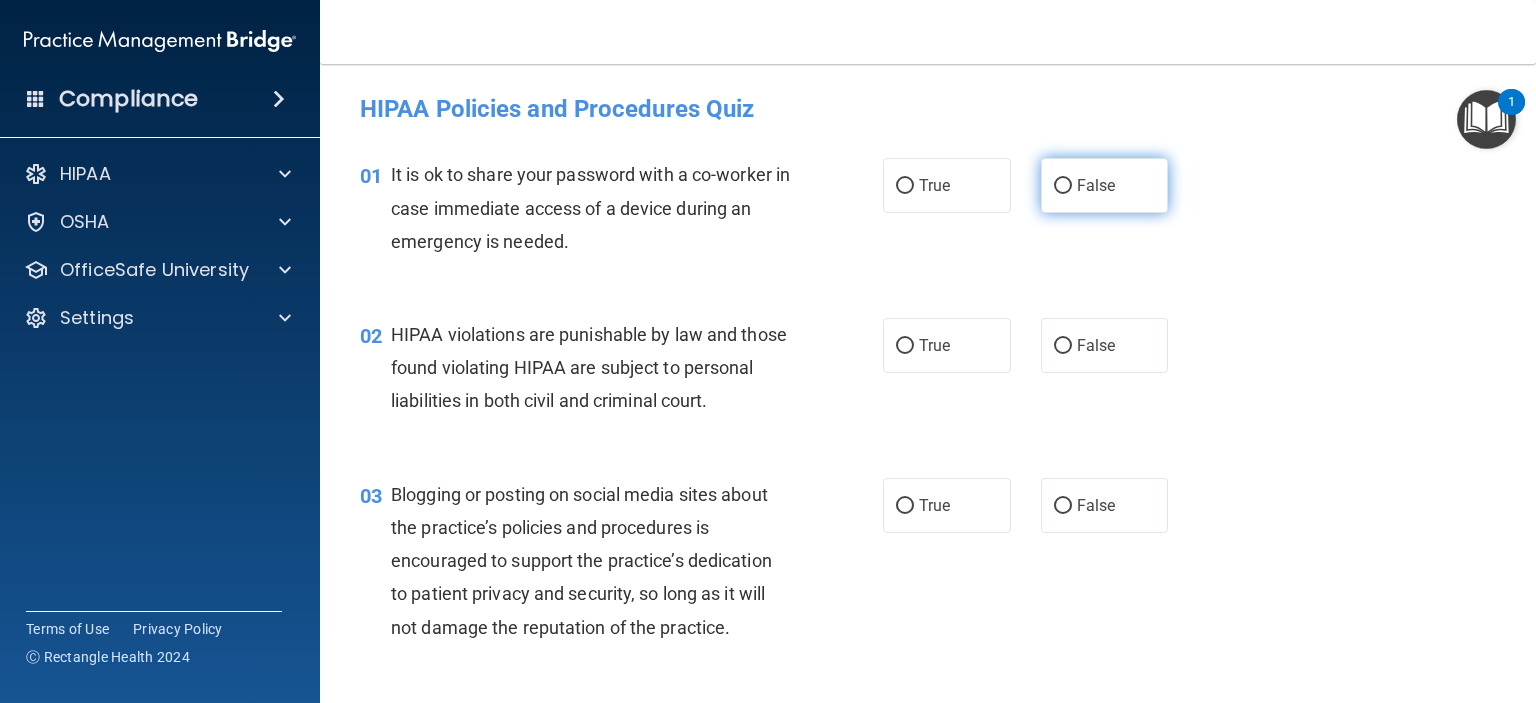 click on "False" at bounding box center [1105, 185] 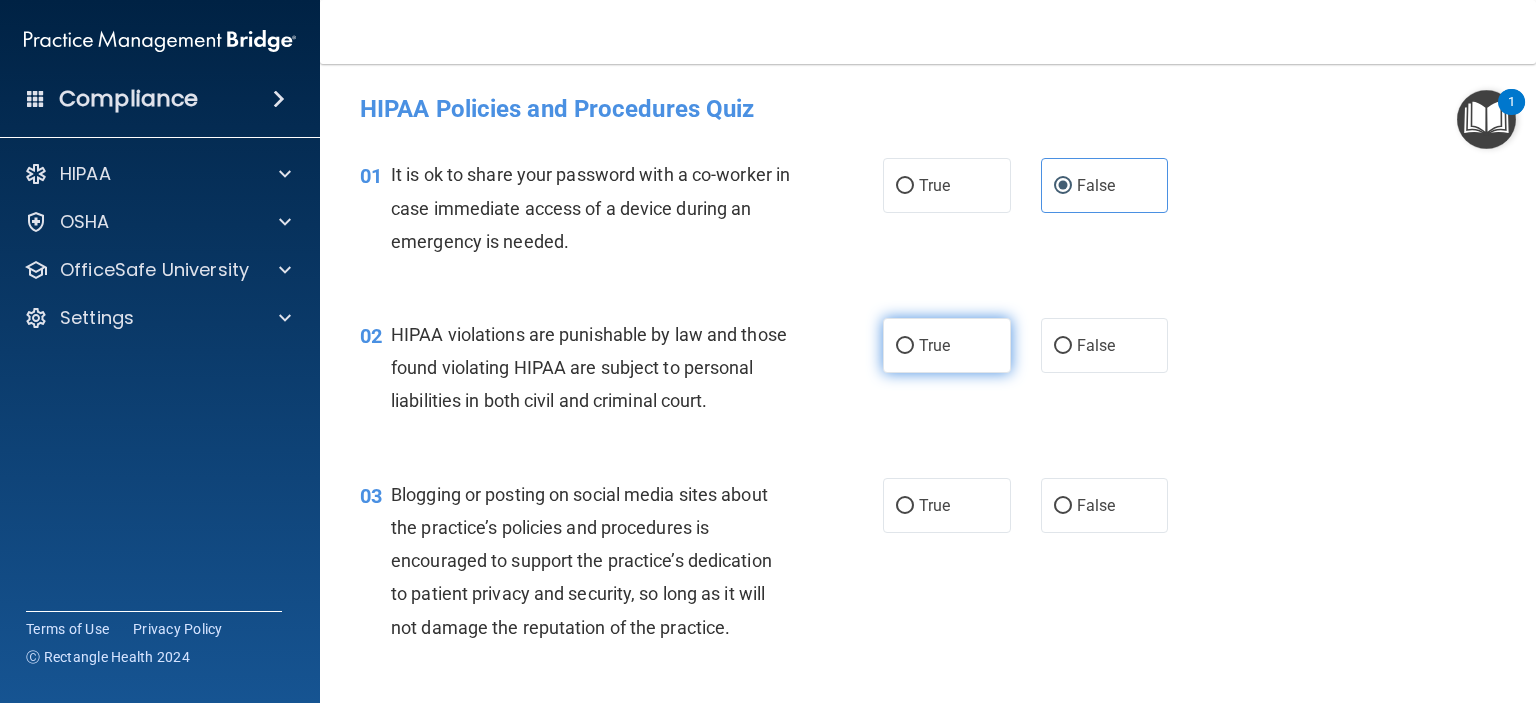 click on "True" at bounding box center (947, 345) 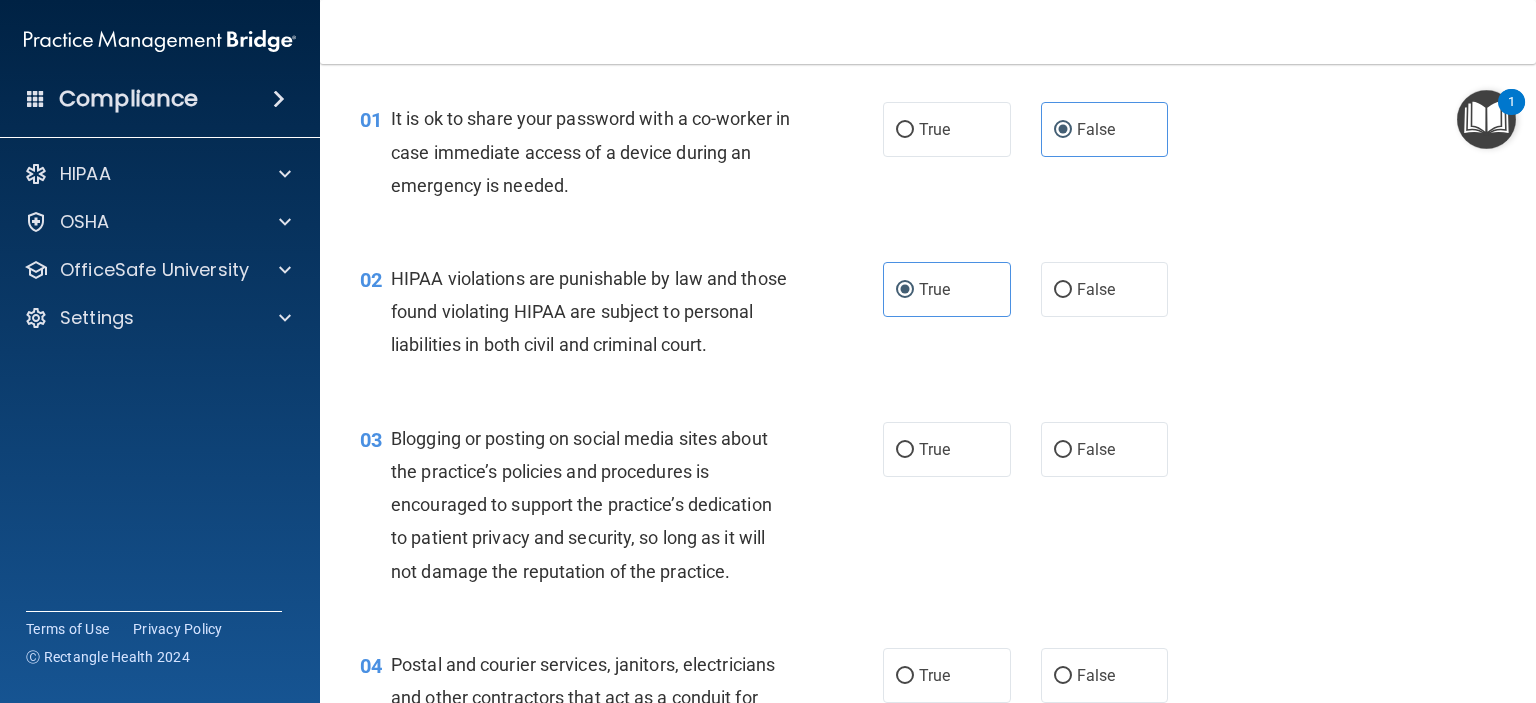 scroll, scrollTop: 0, scrollLeft: 0, axis: both 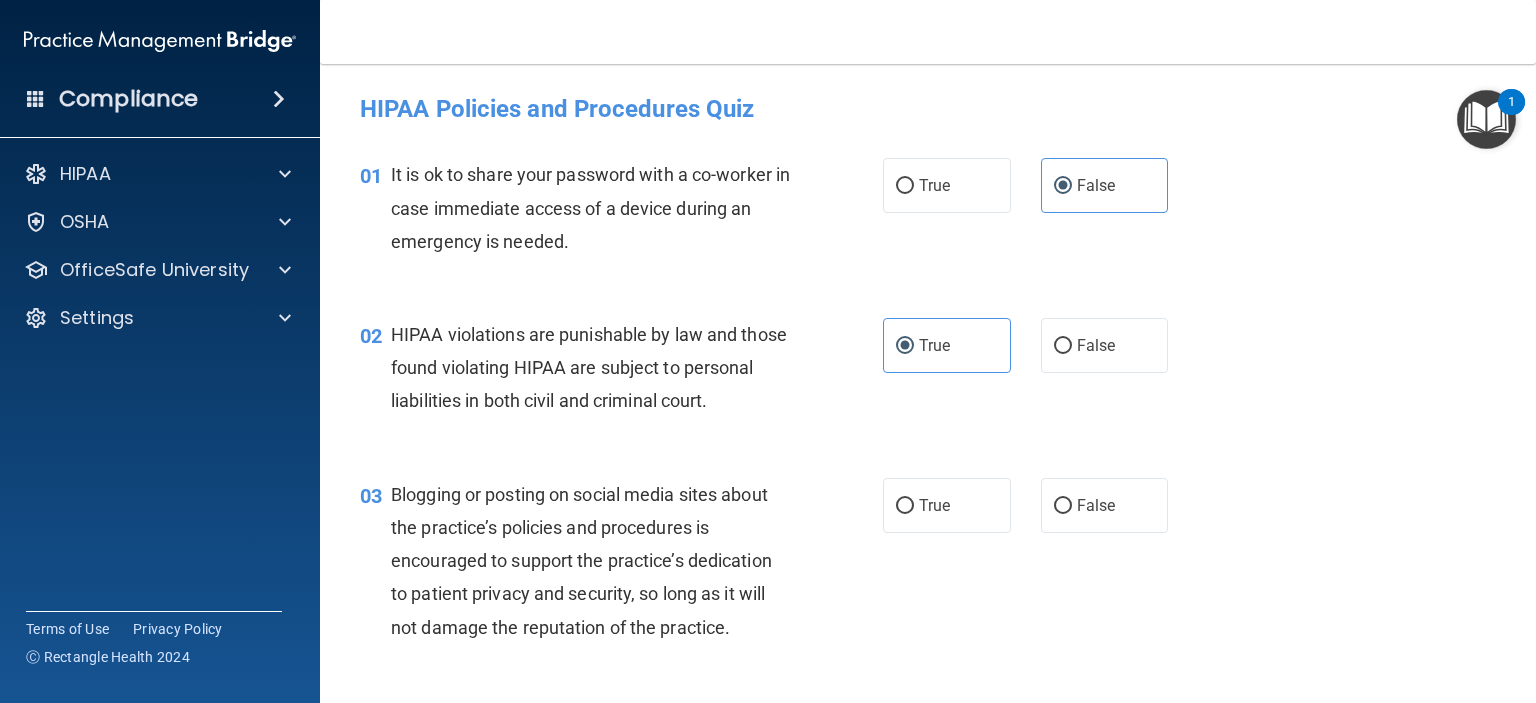 click on "03       Blogging or posting on social media sites about the practice’s policies and procedures is encouraged to support the practice’s dedication to patient privacy and security, so long as it will not damage the reputation of the practice.                  True           False" at bounding box center [928, 566] 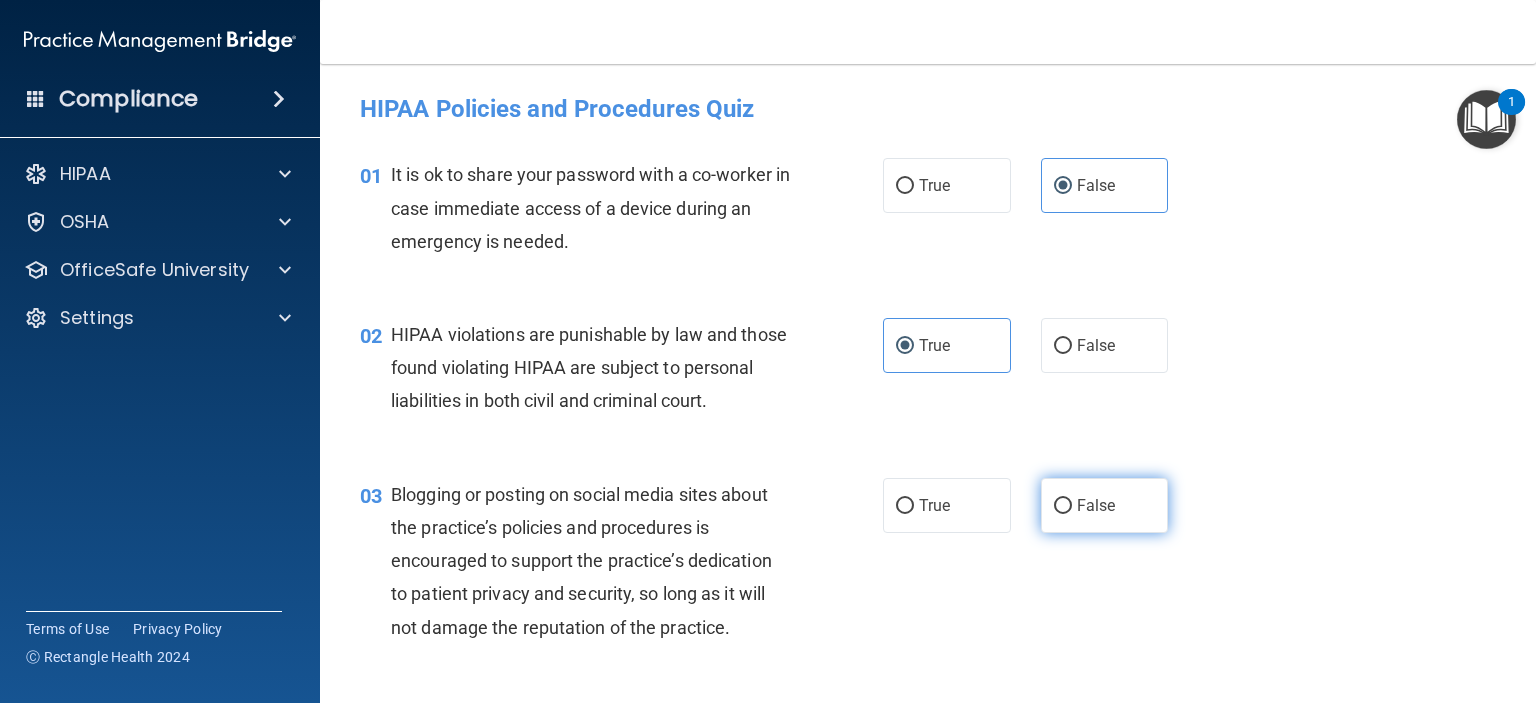 click on "False" at bounding box center [1096, 505] 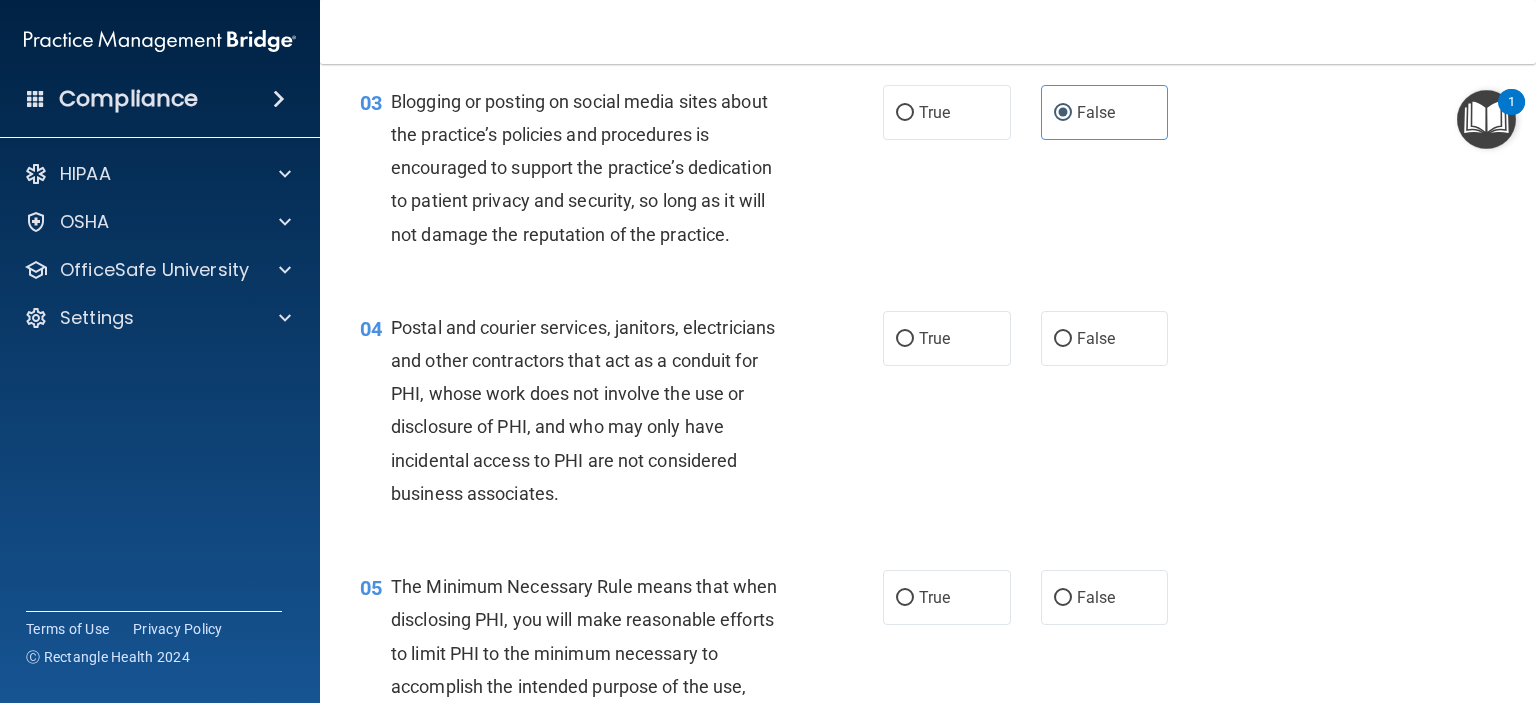 scroll, scrollTop: 400, scrollLeft: 0, axis: vertical 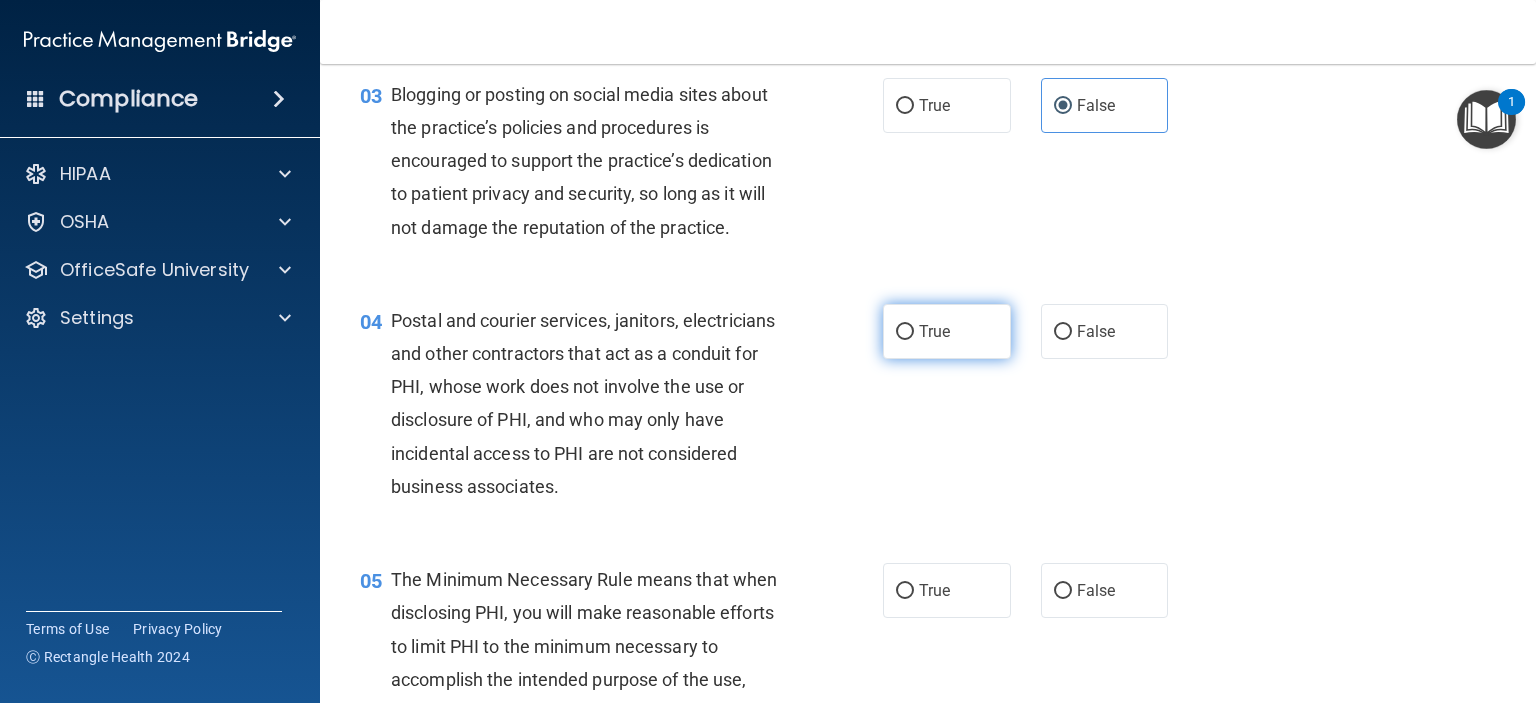 click on "True" at bounding box center (905, 332) 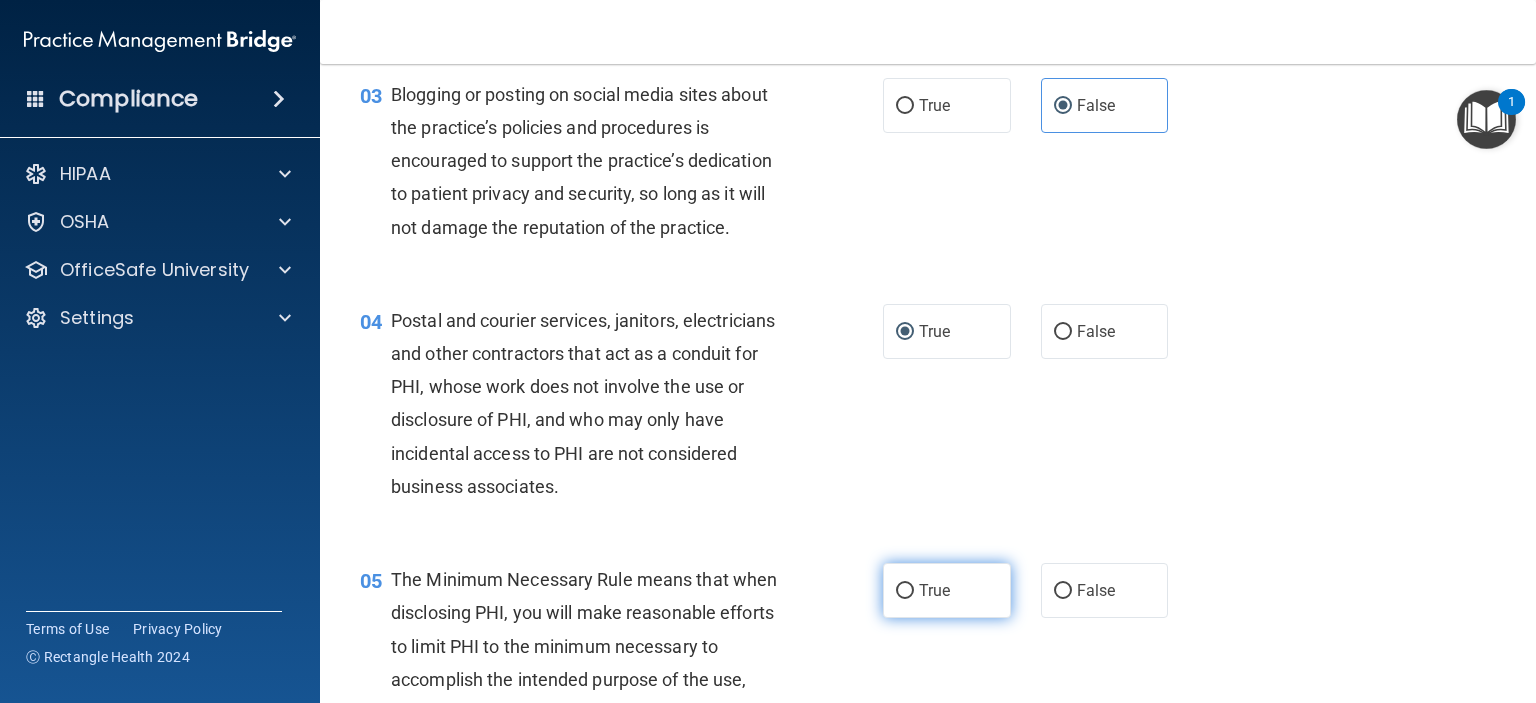 click on "True" at bounding box center [947, 590] 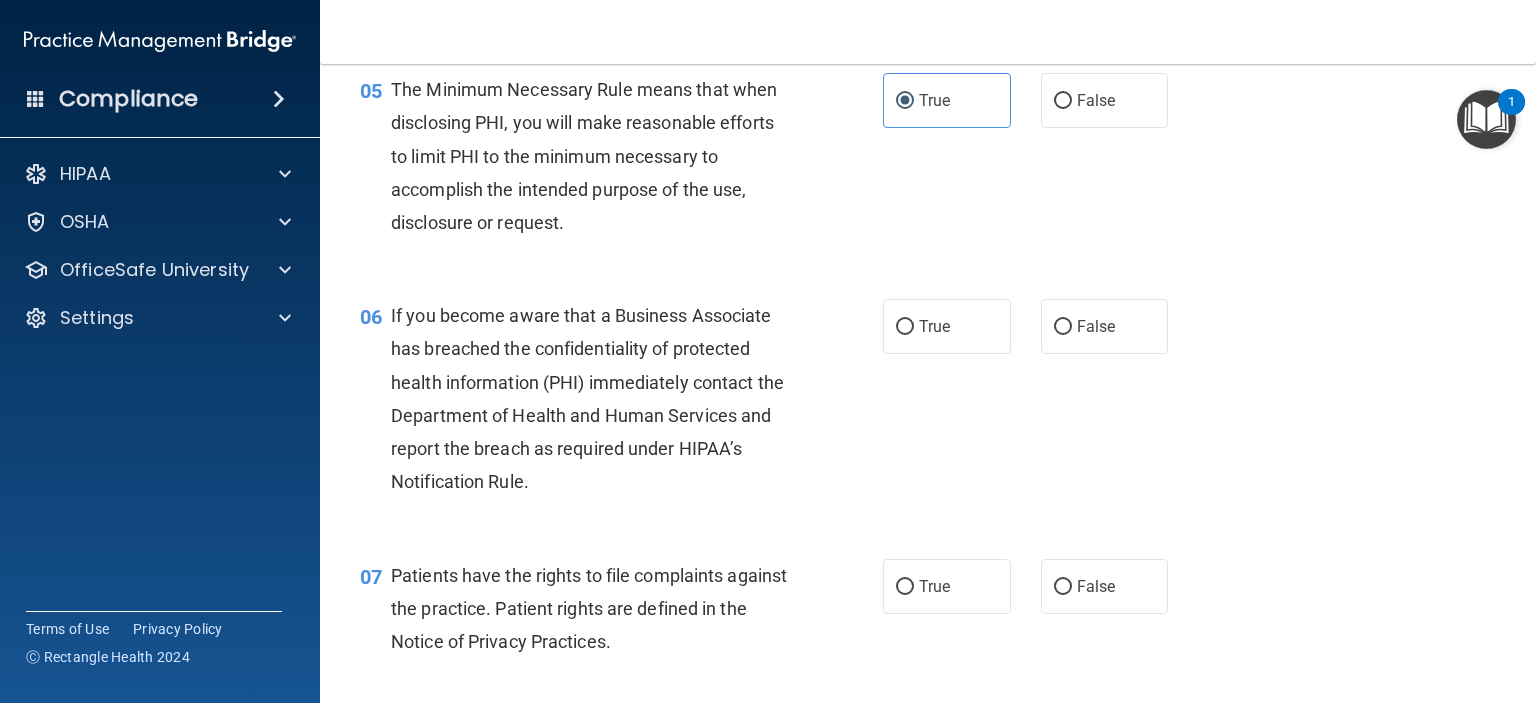 scroll, scrollTop: 900, scrollLeft: 0, axis: vertical 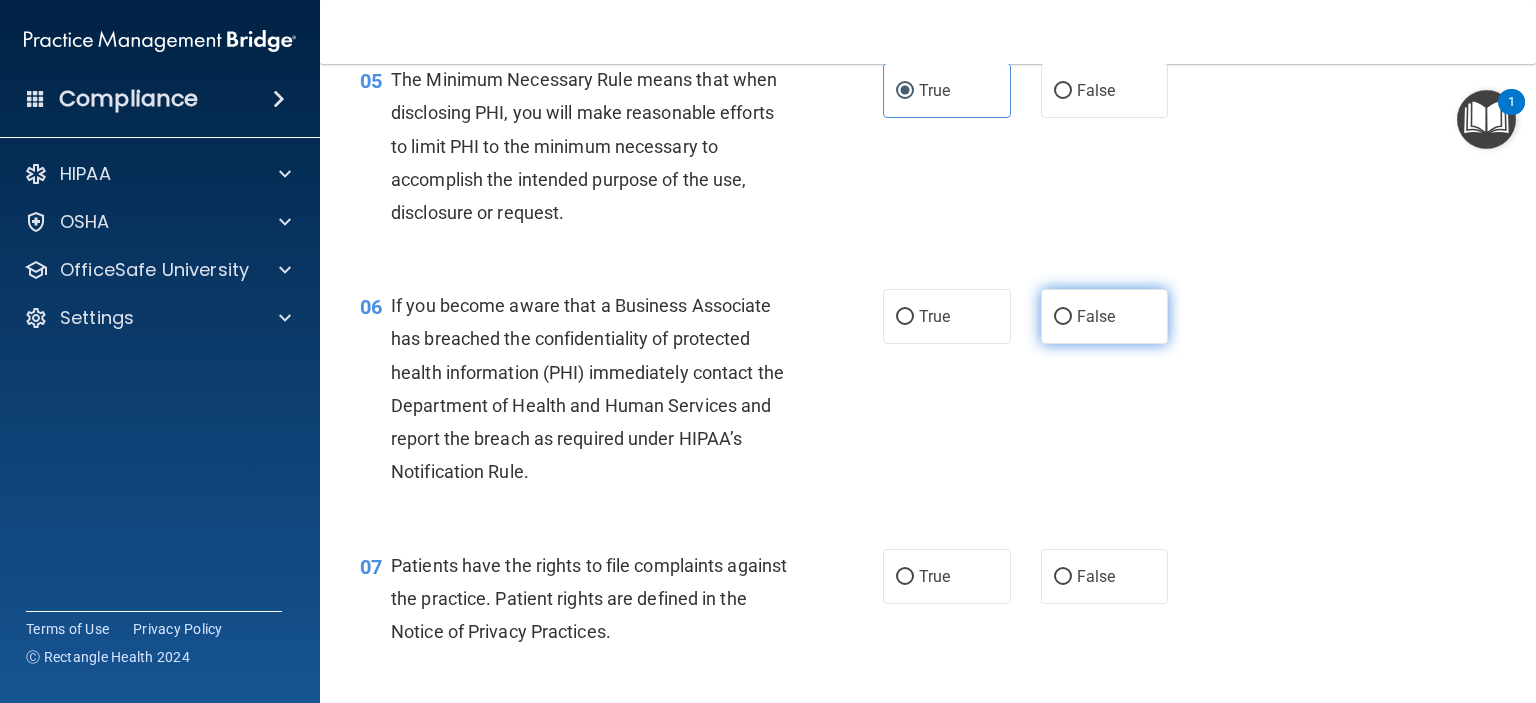 click on "False" at bounding box center [1105, 316] 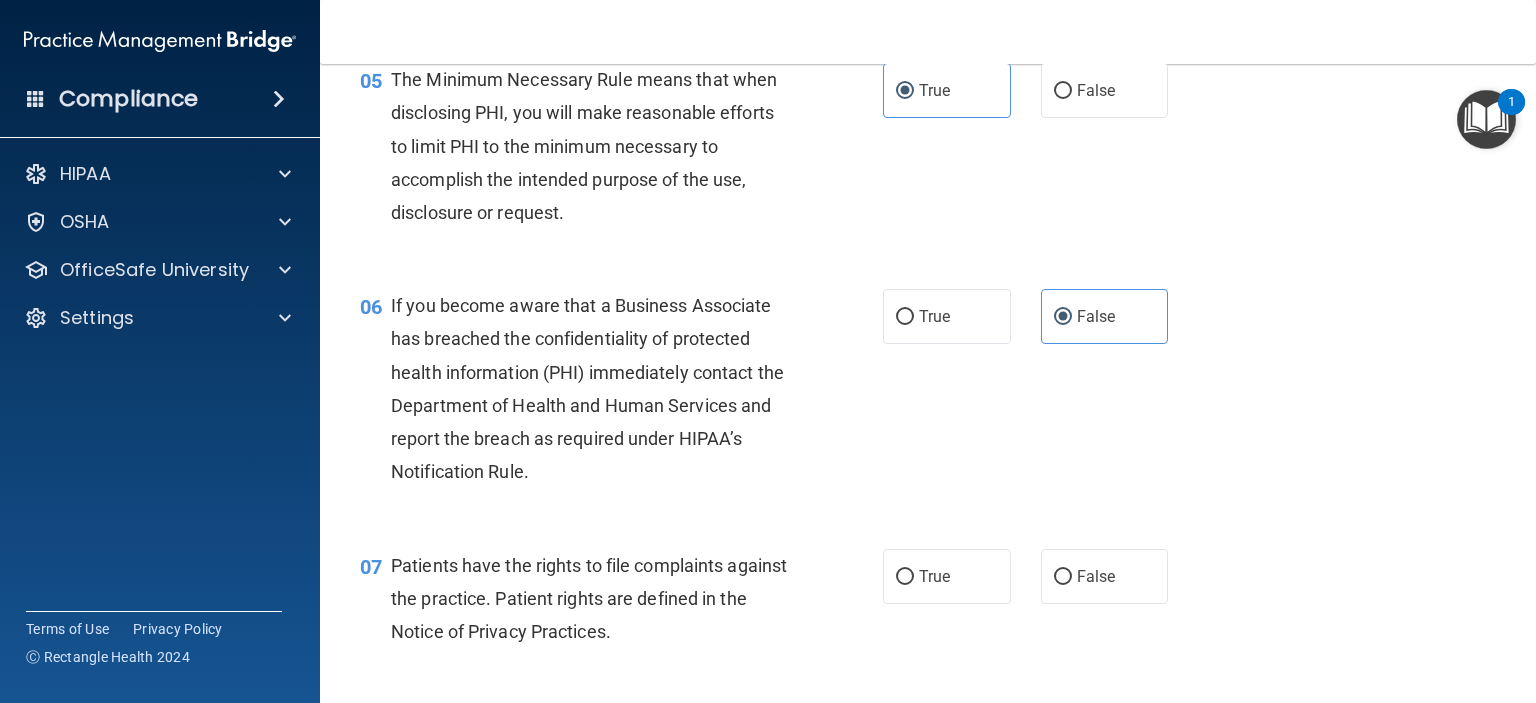 scroll, scrollTop: 1000, scrollLeft: 0, axis: vertical 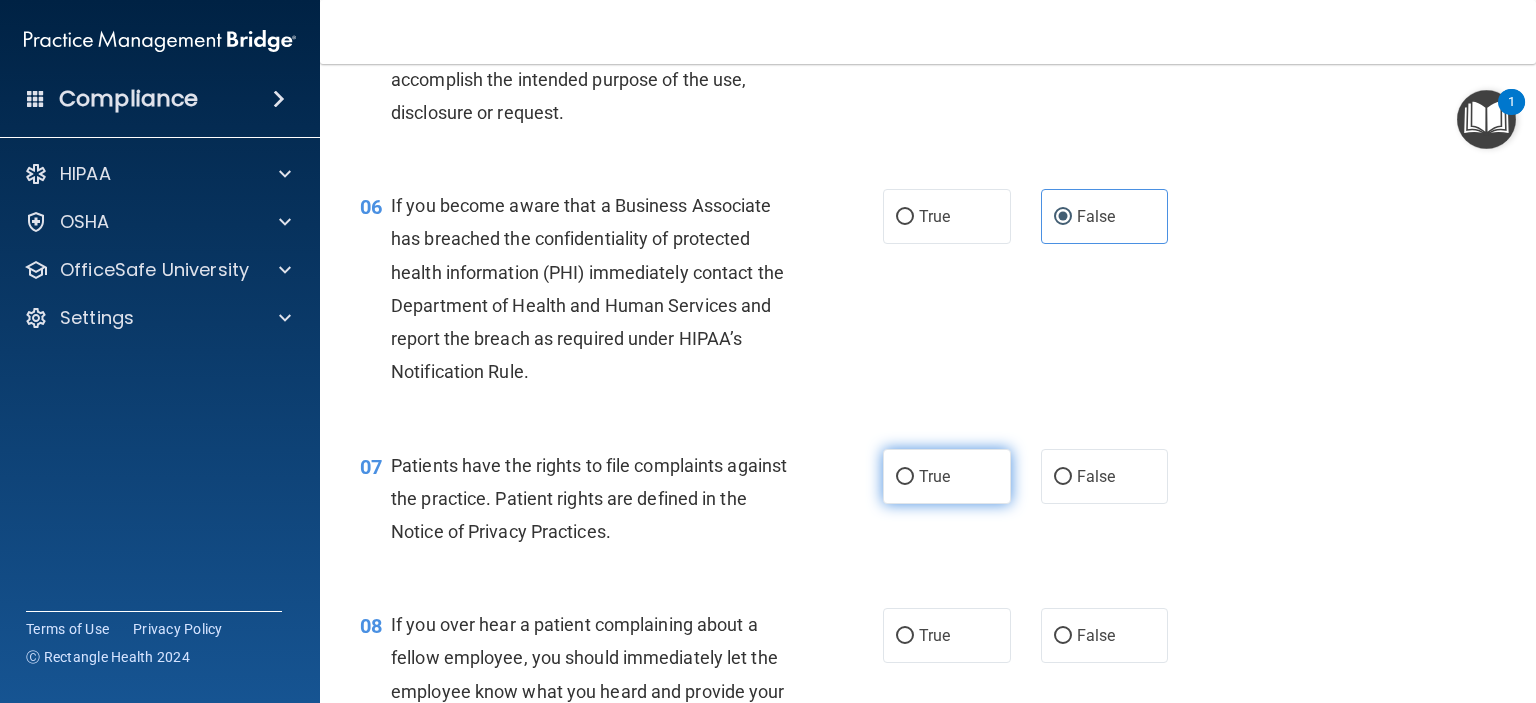 click on "True" at bounding box center [947, 476] 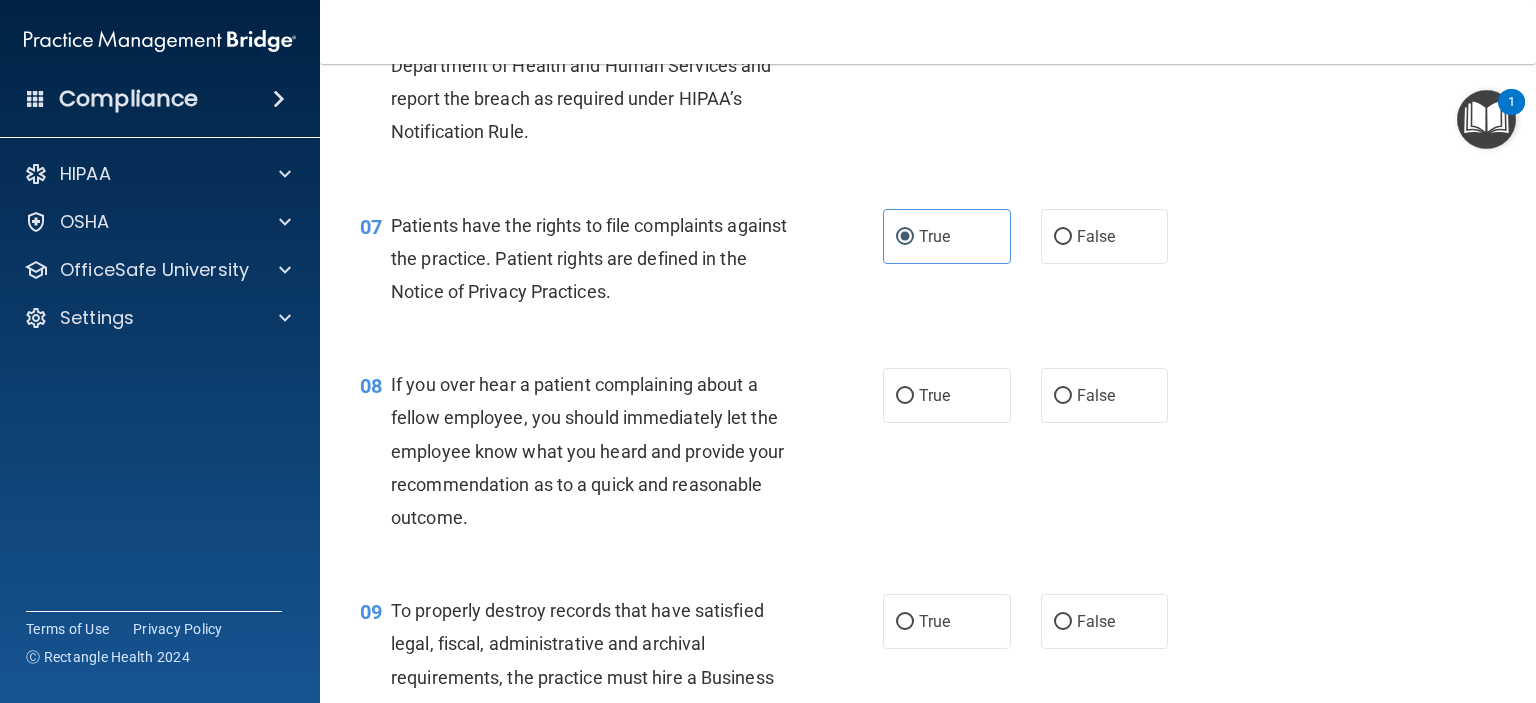 scroll, scrollTop: 1300, scrollLeft: 0, axis: vertical 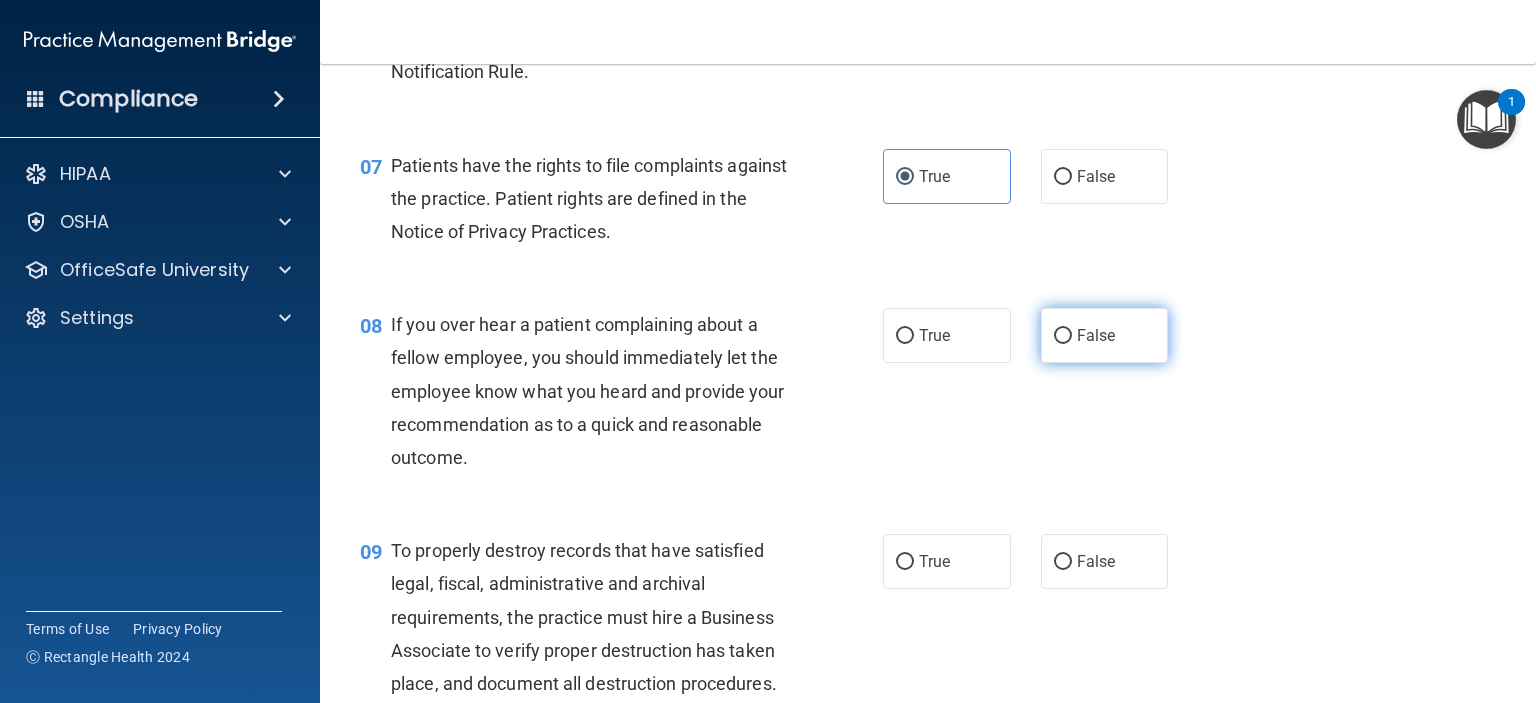 click on "False" at bounding box center [1096, 335] 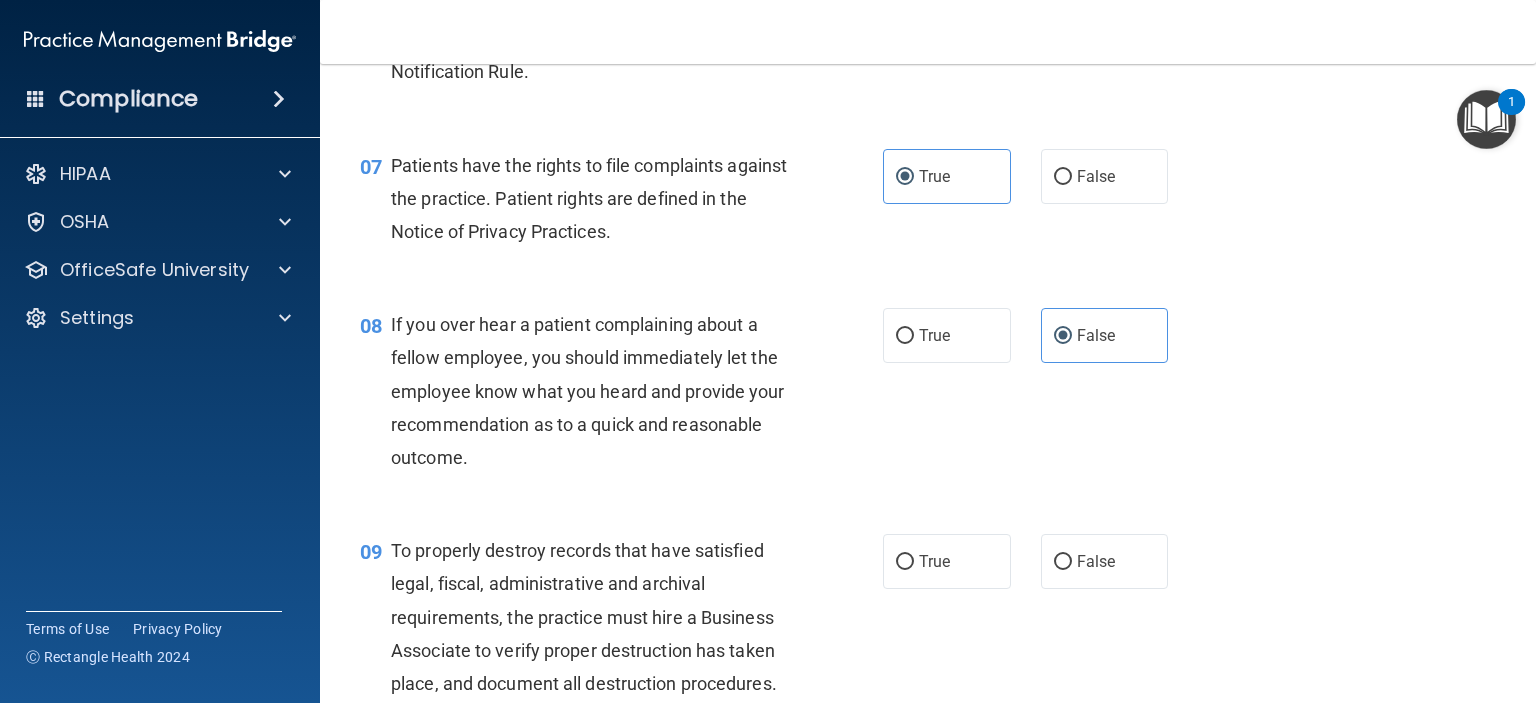scroll, scrollTop: 1500, scrollLeft: 0, axis: vertical 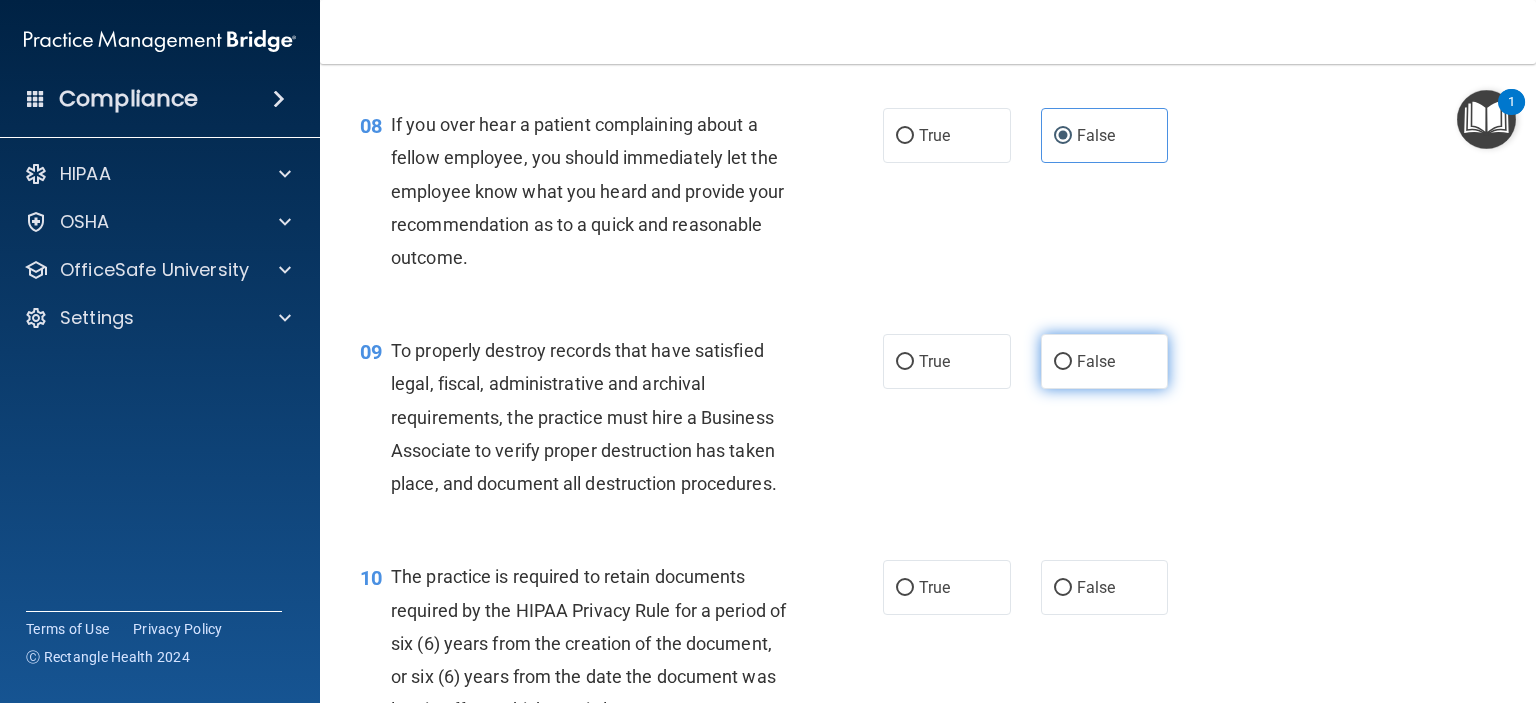 click on "False" at bounding box center [1063, 362] 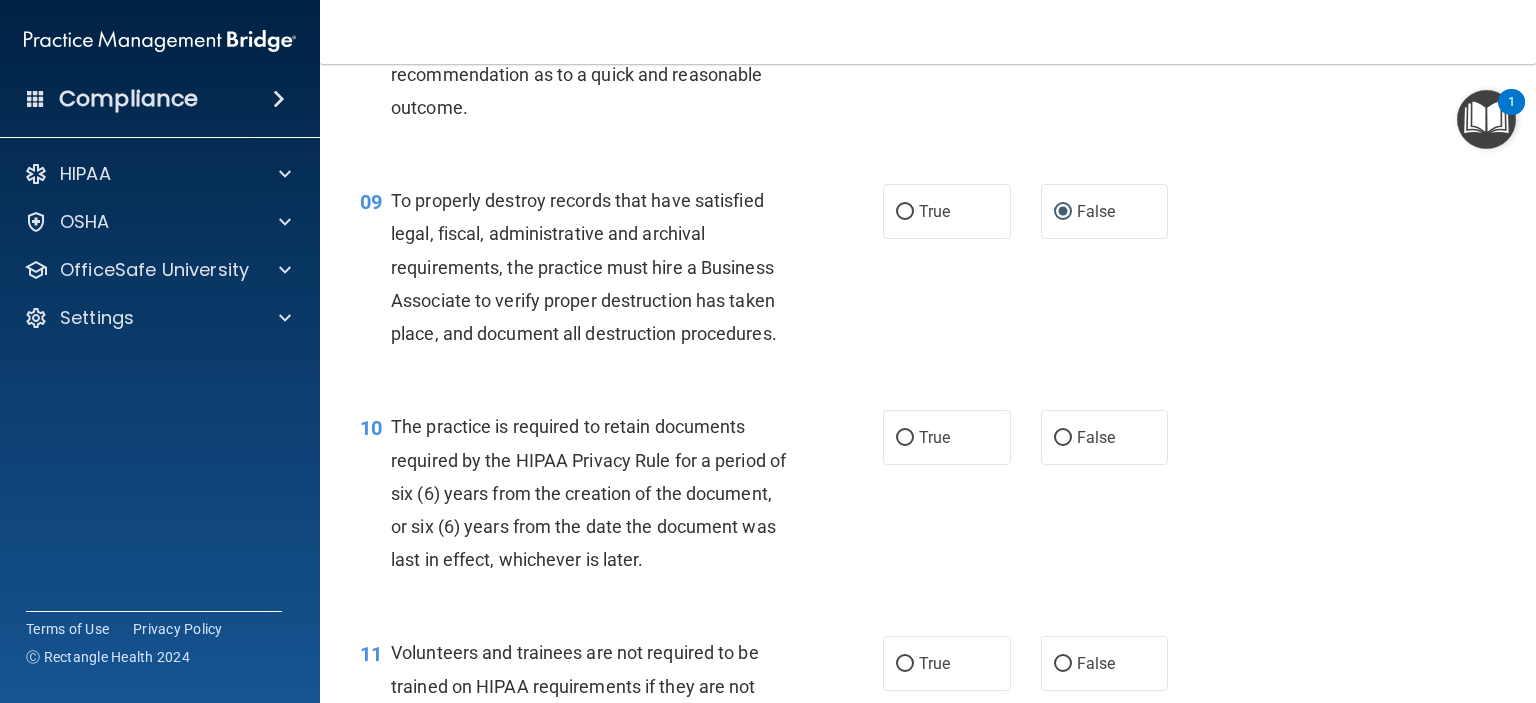 scroll, scrollTop: 1700, scrollLeft: 0, axis: vertical 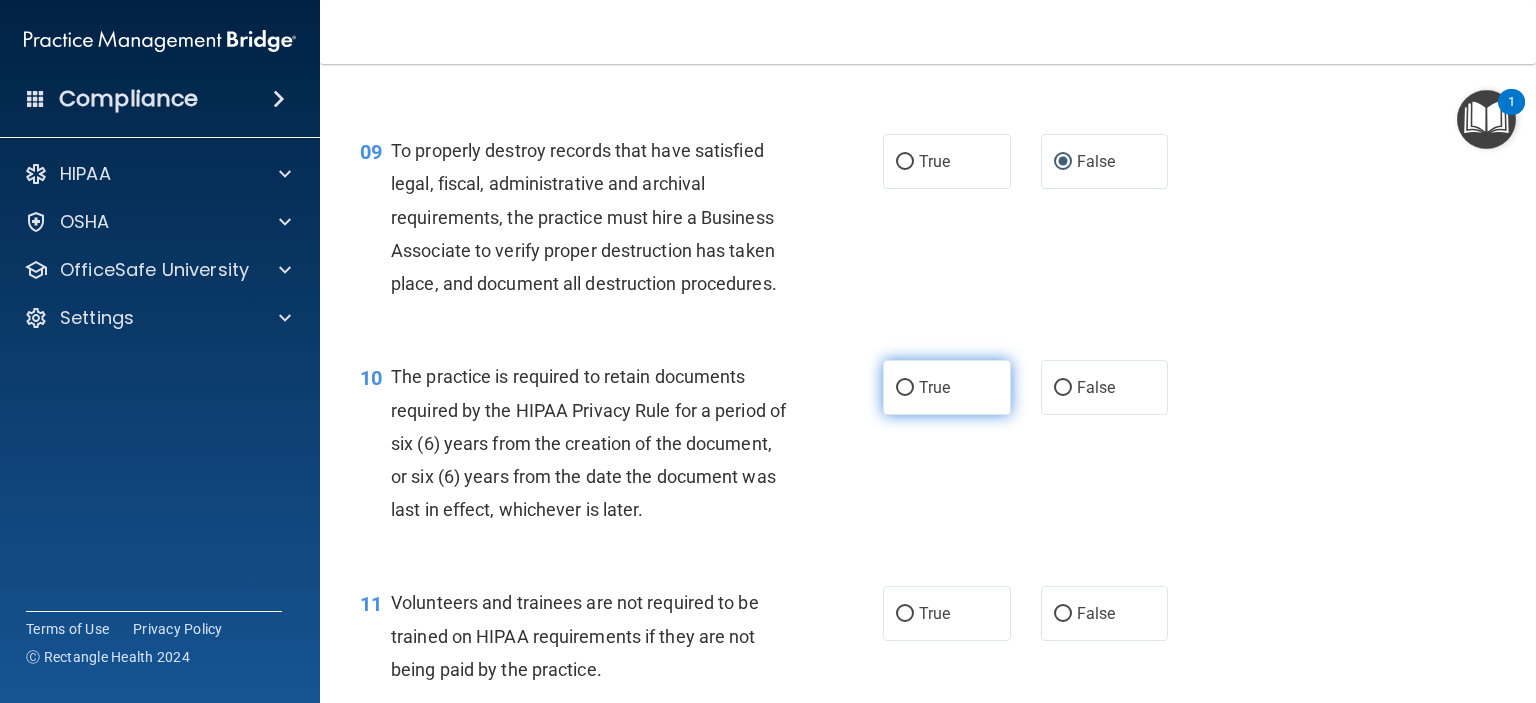 click on "True" at bounding box center (947, 387) 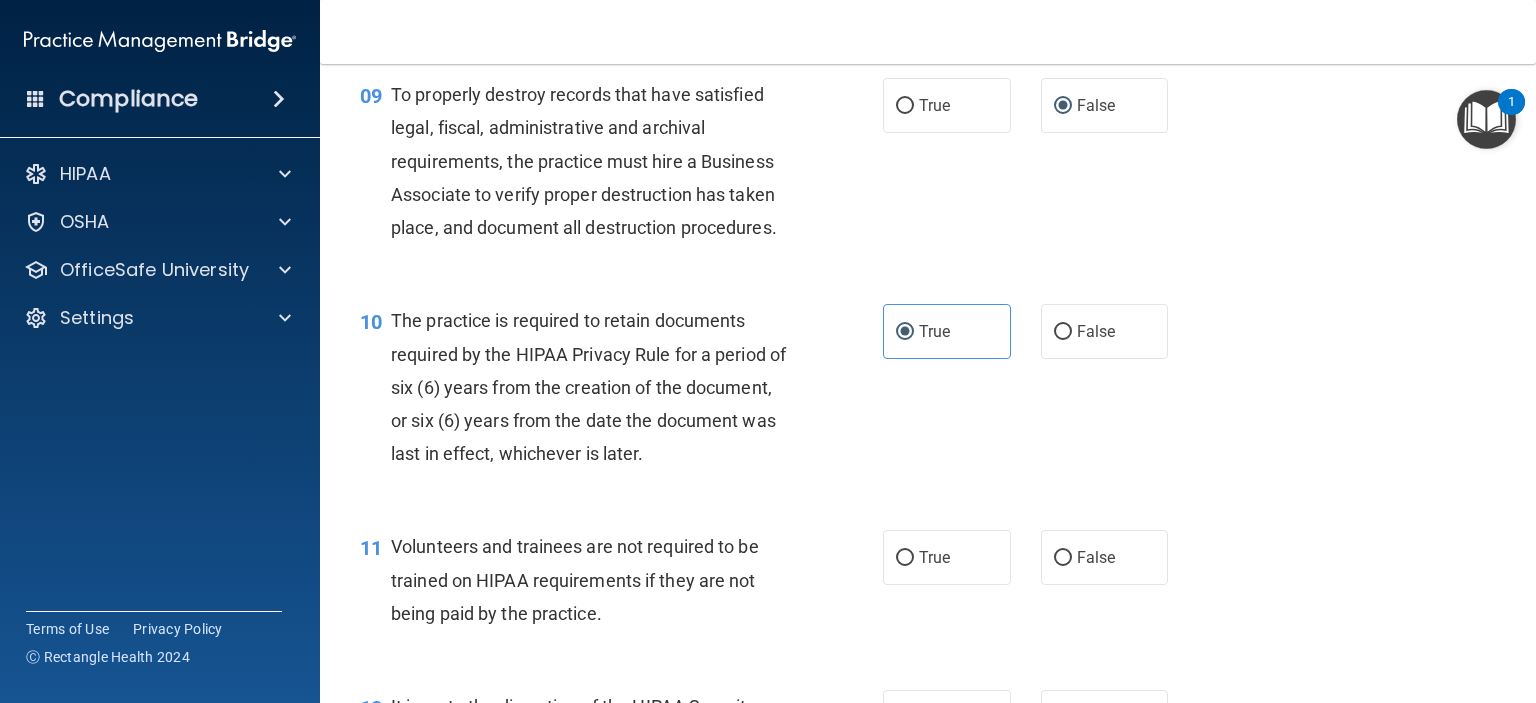 scroll, scrollTop: 1900, scrollLeft: 0, axis: vertical 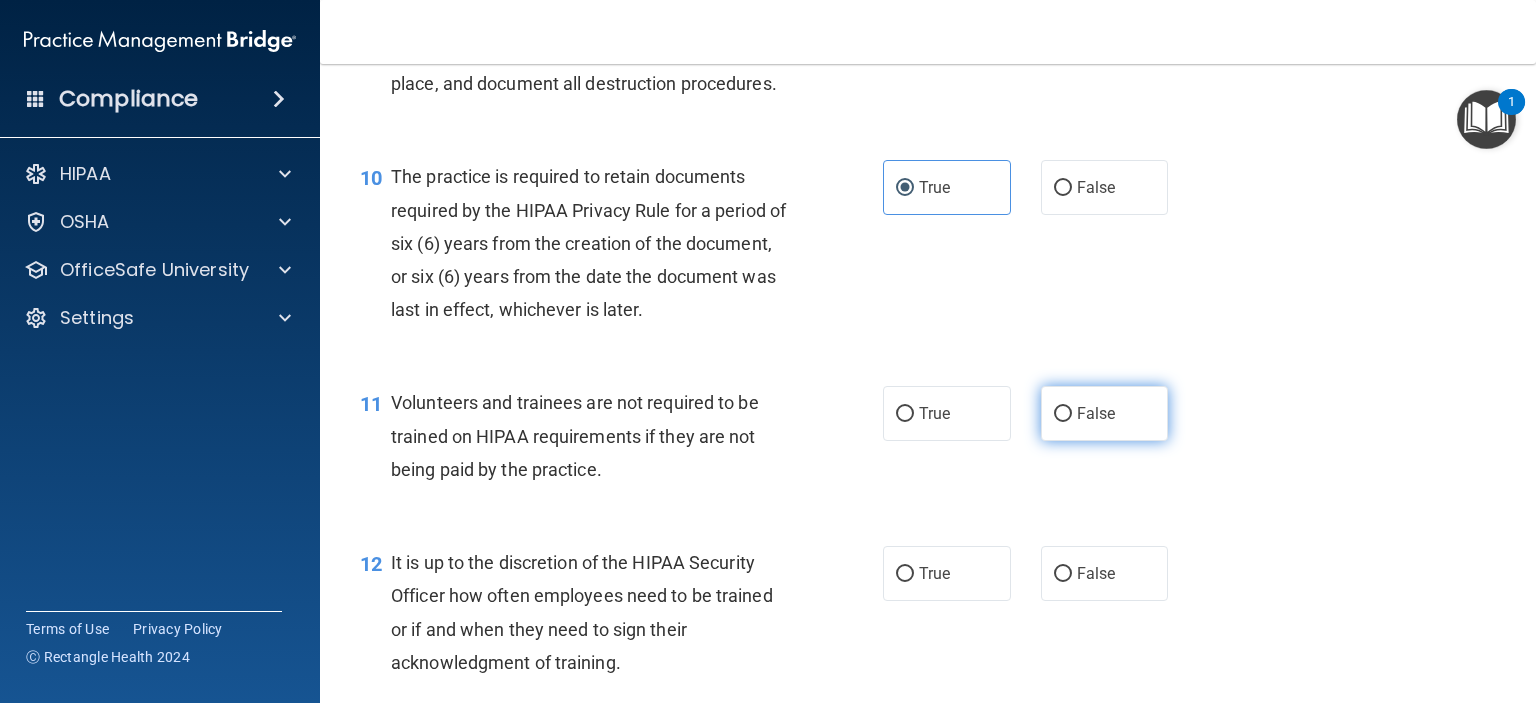 click on "False" at bounding box center (1105, 413) 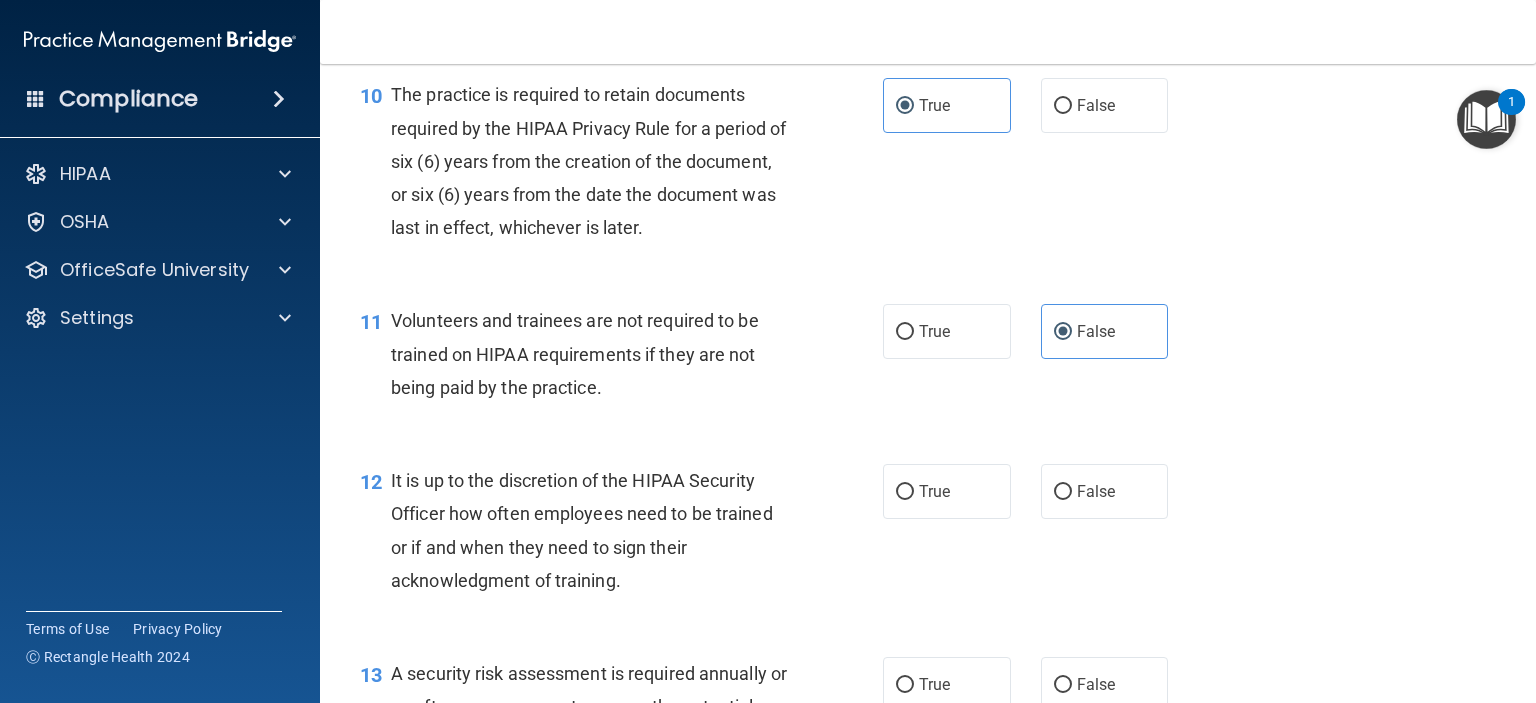 scroll, scrollTop: 2100, scrollLeft: 0, axis: vertical 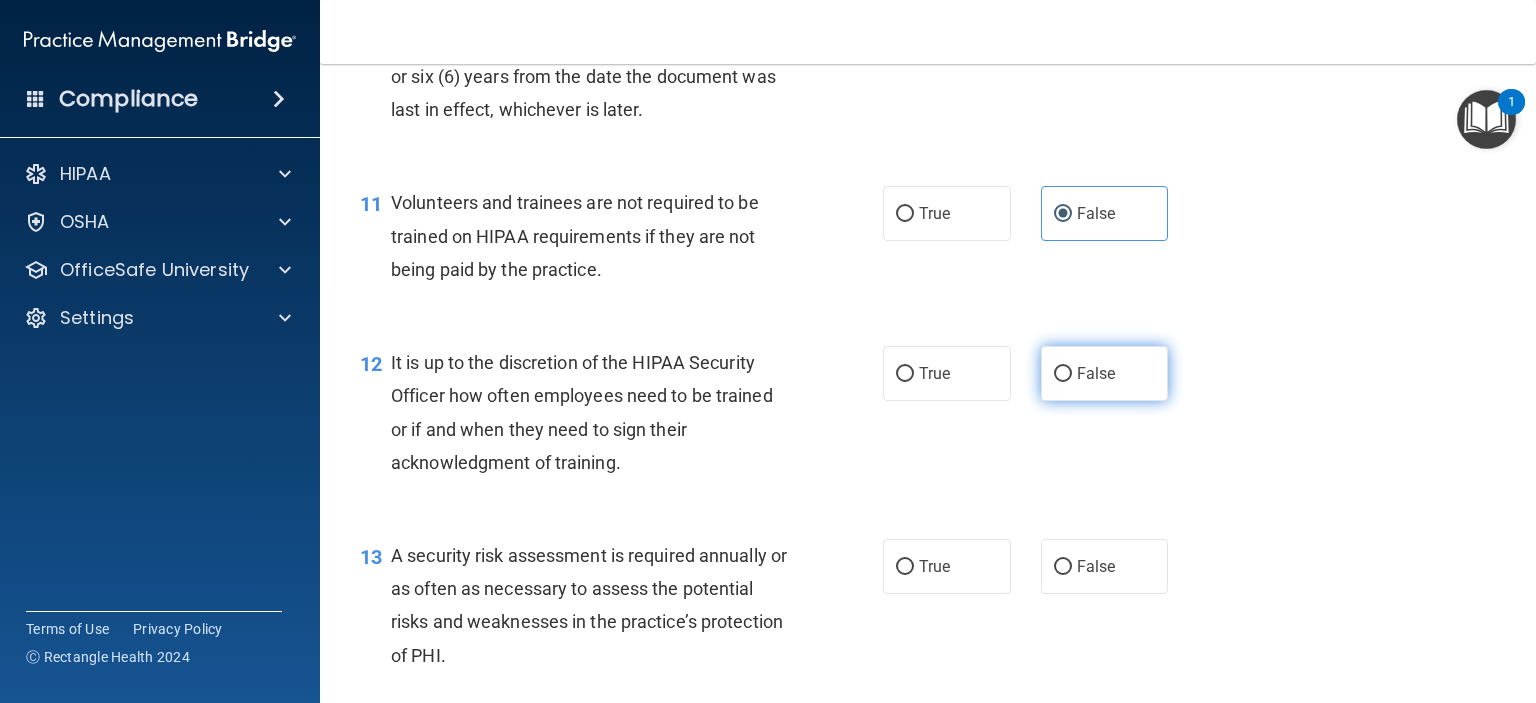 click on "False" at bounding box center (1105, 373) 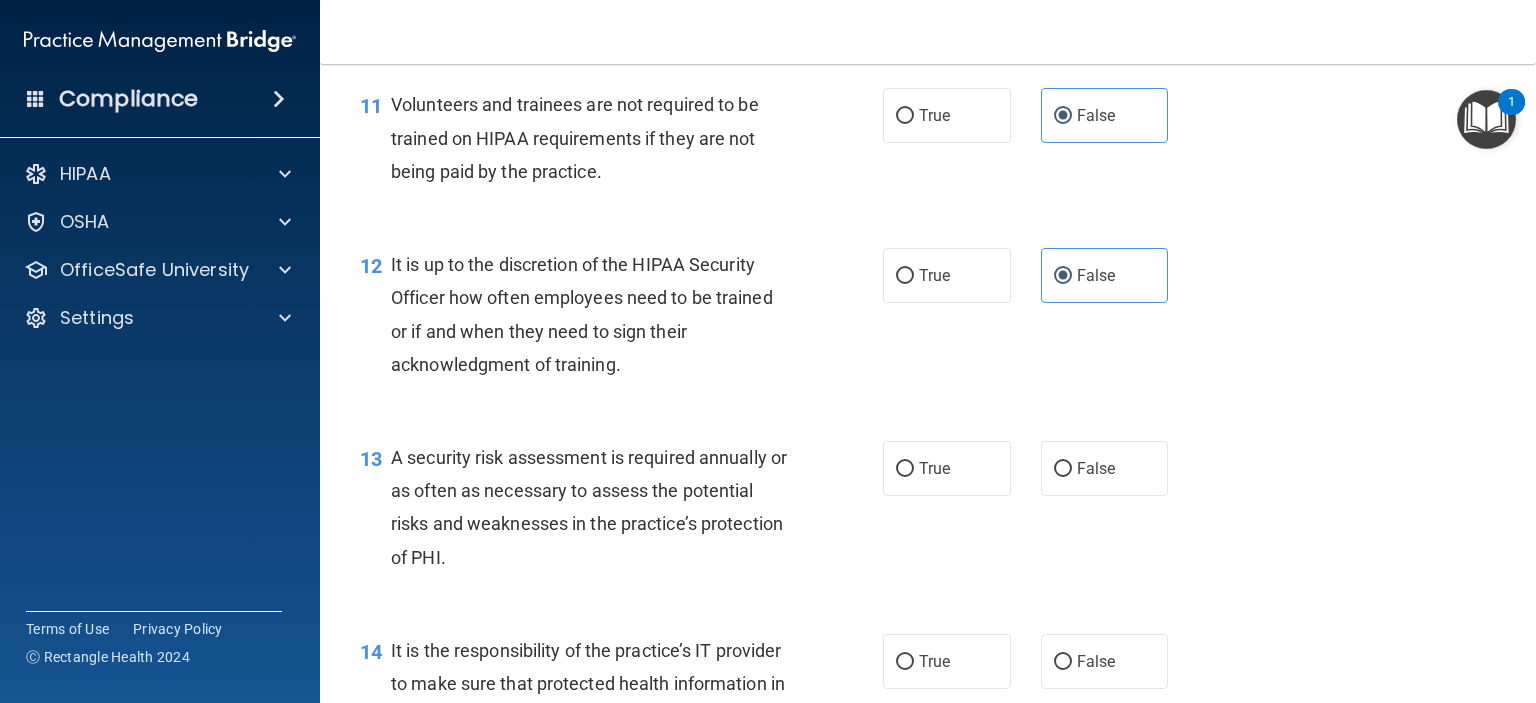 scroll, scrollTop: 2300, scrollLeft: 0, axis: vertical 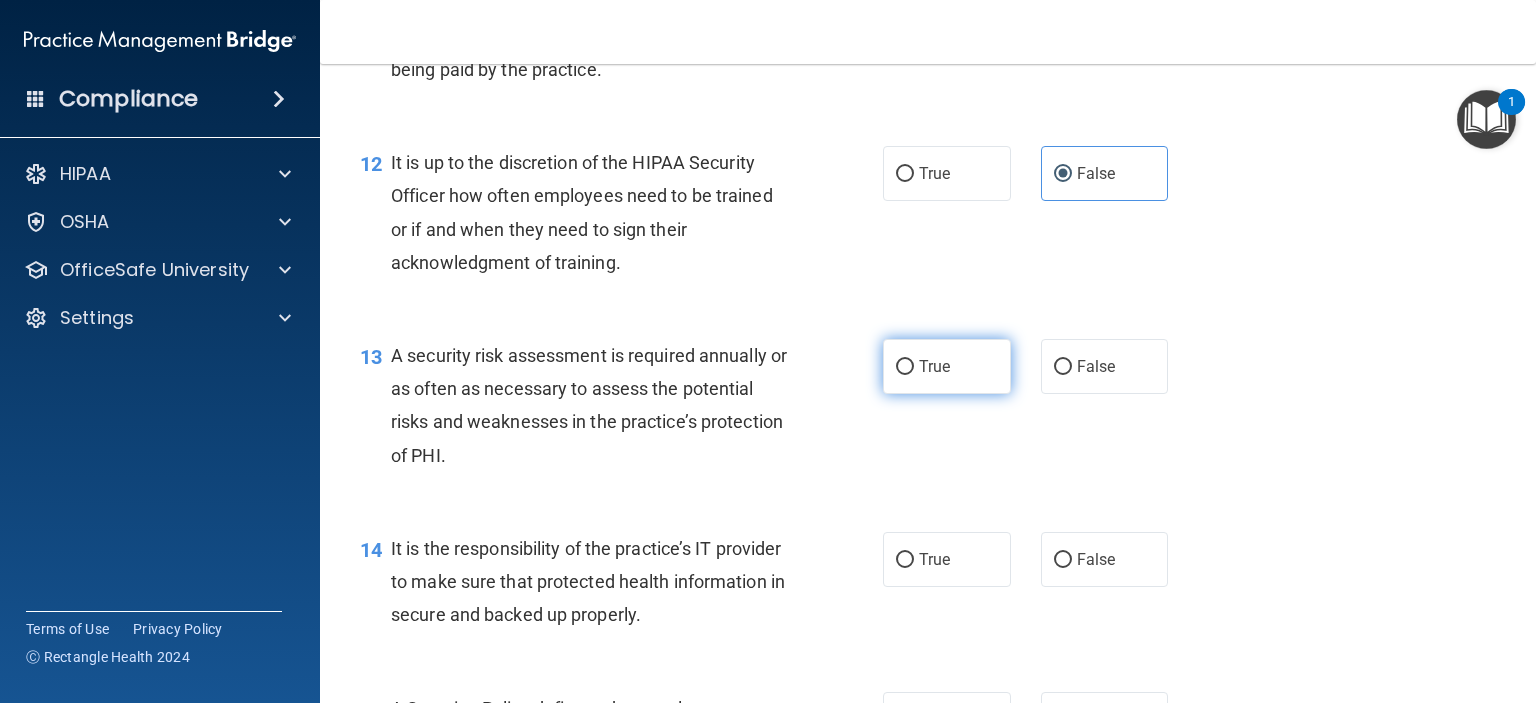 click on "True" at bounding box center (947, 366) 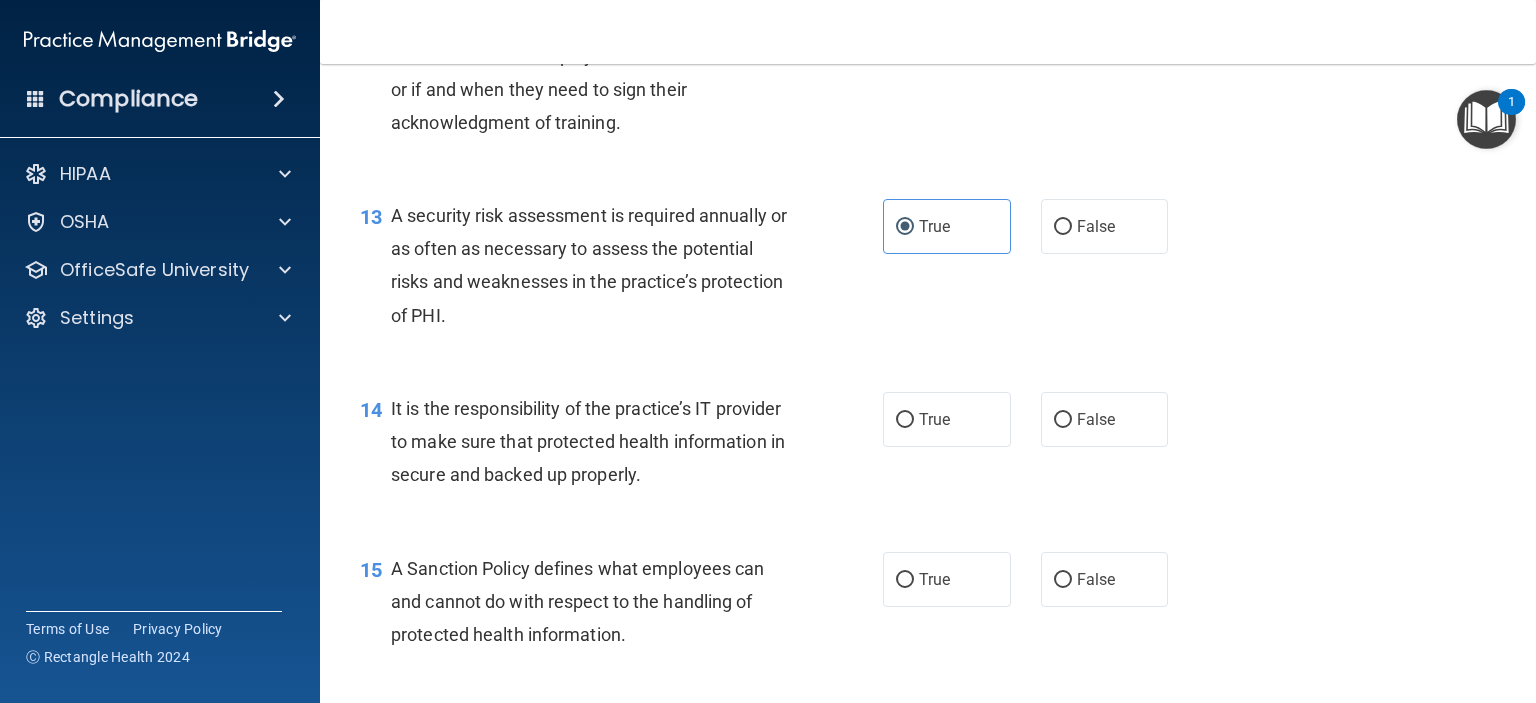 scroll, scrollTop: 2500, scrollLeft: 0, axis: vertical 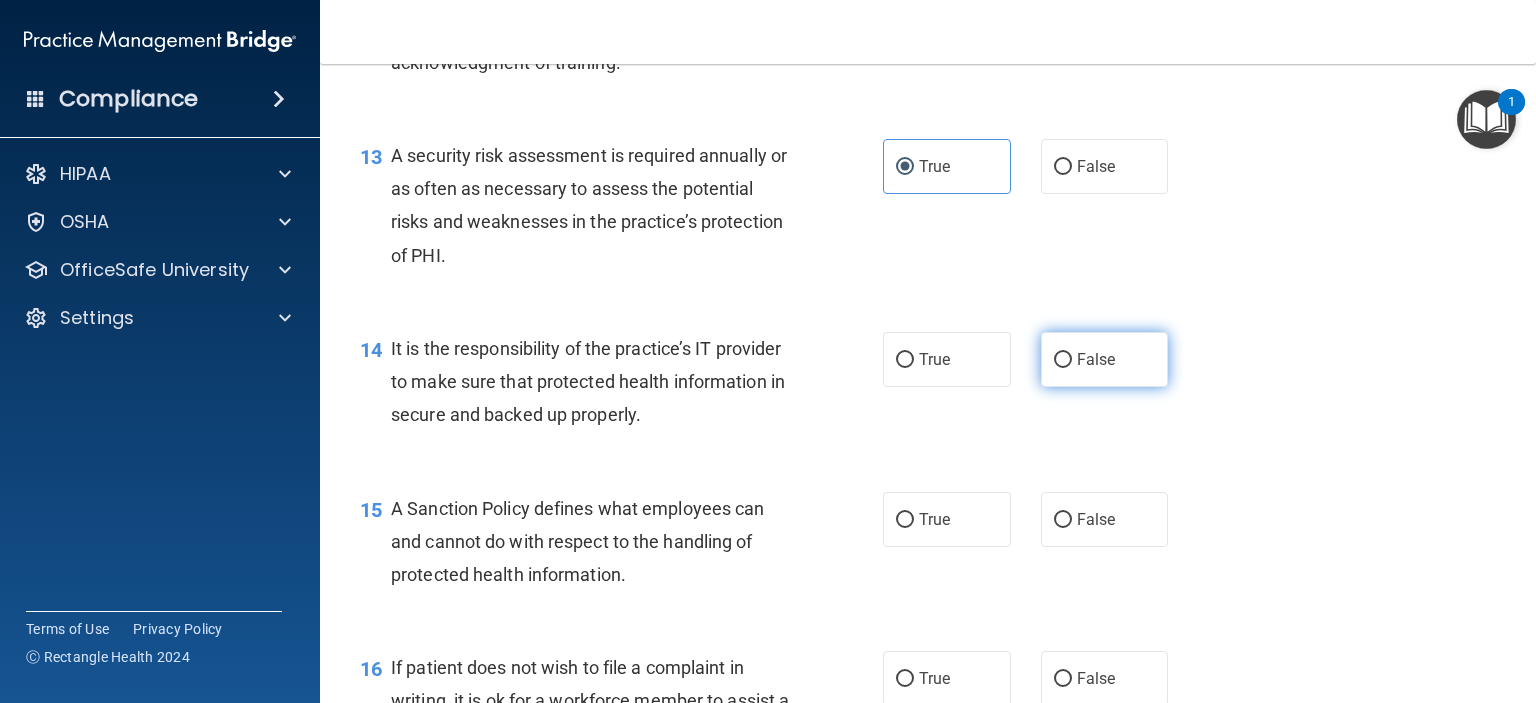 click on "False" at bounding box center [1105, 359] 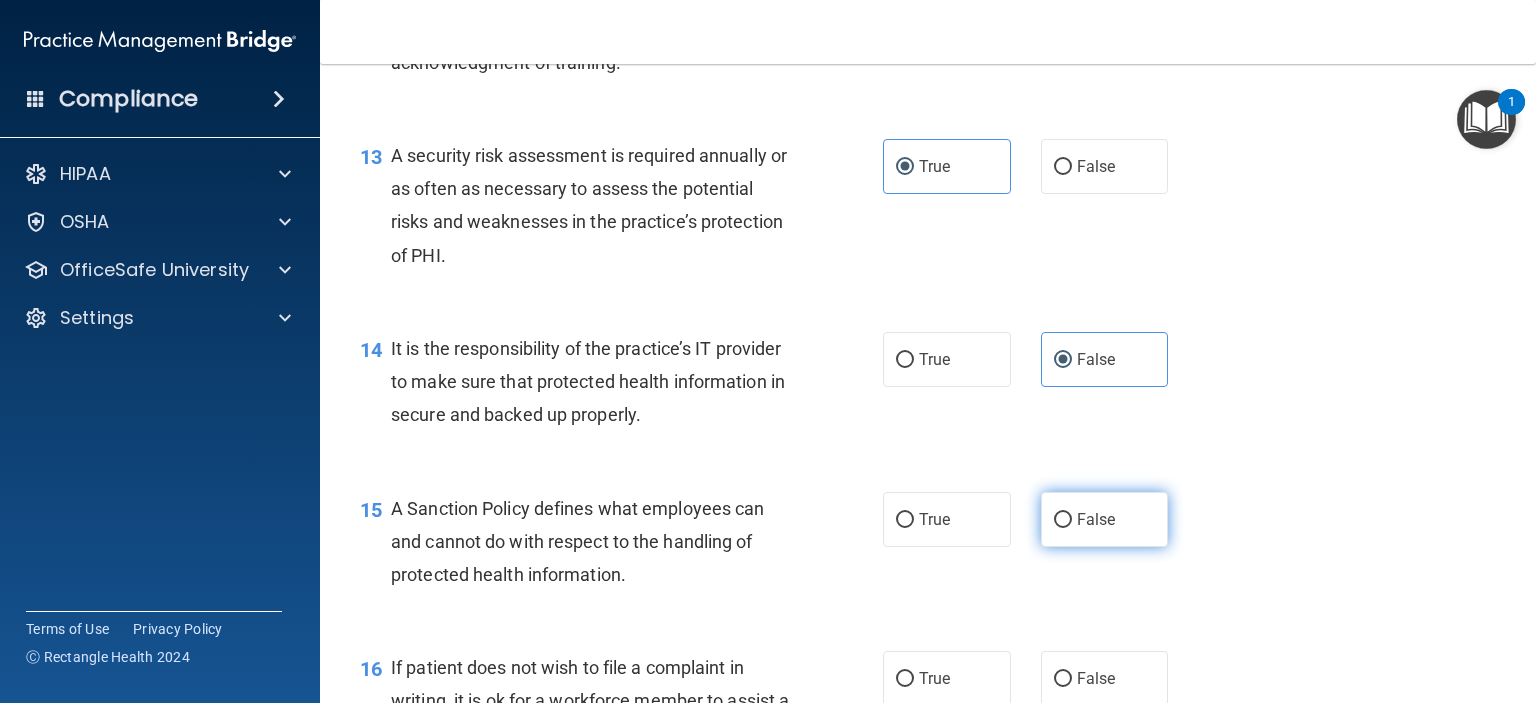 click on "False" at bounding box center [1063, 520] 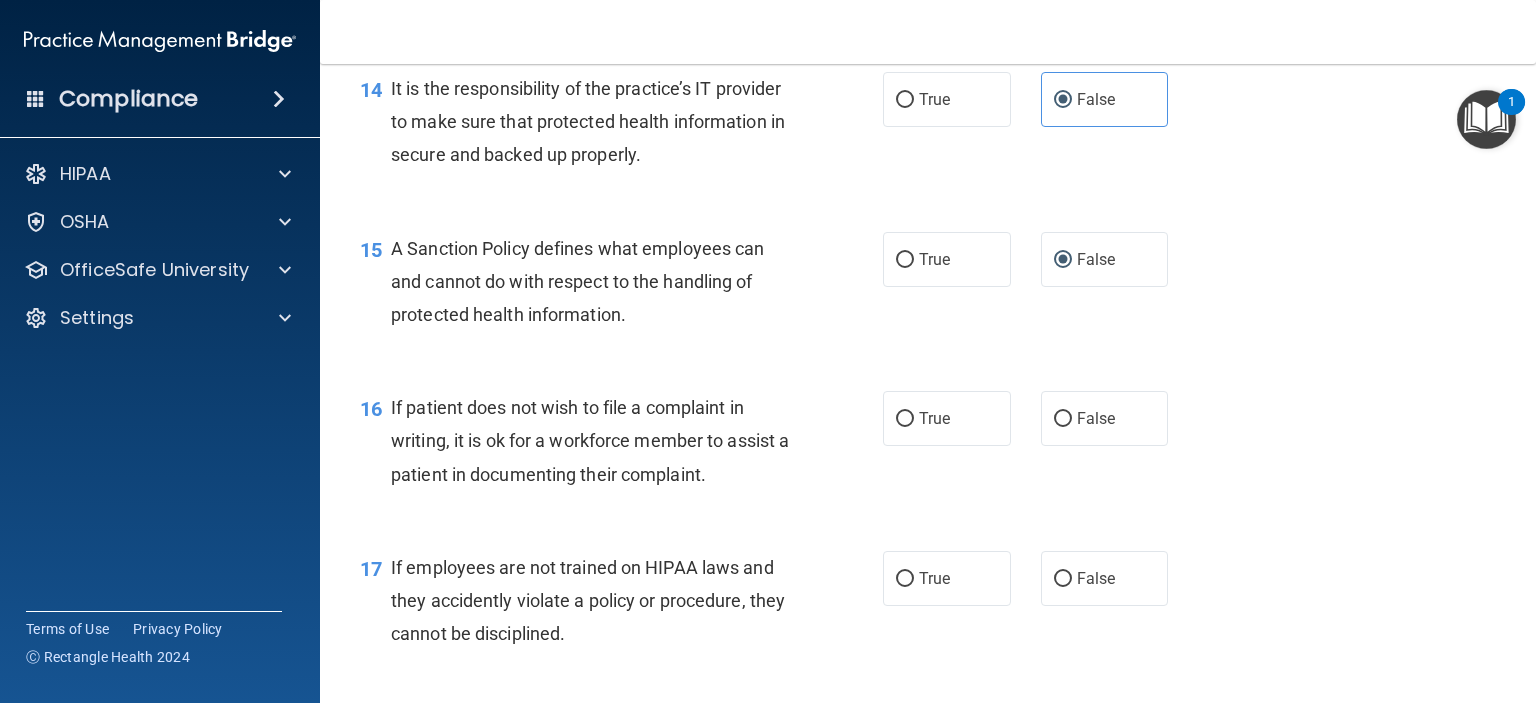 scroll, scrollTop: 2800, scrollLeft: 0, axis: vertical 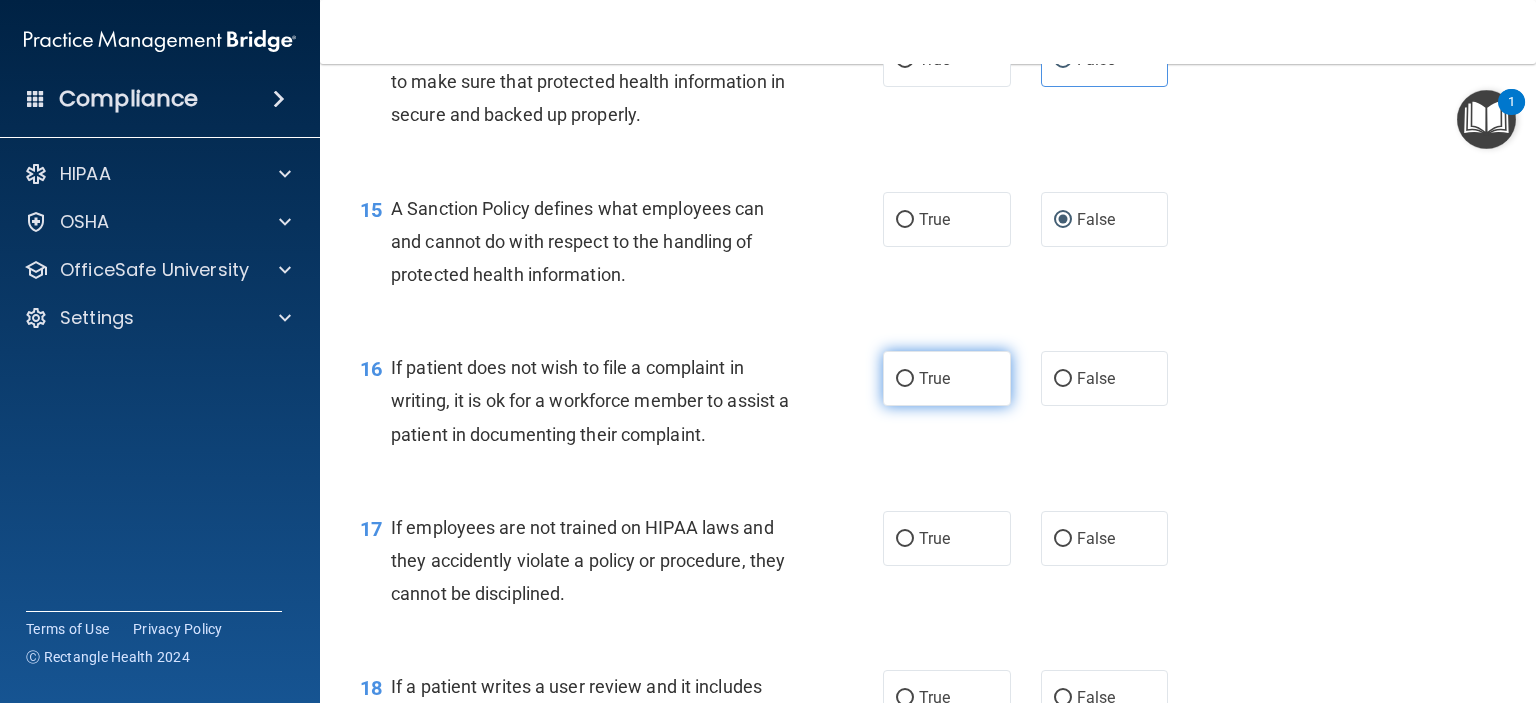 click on "True" at bounding box center (947, 378) 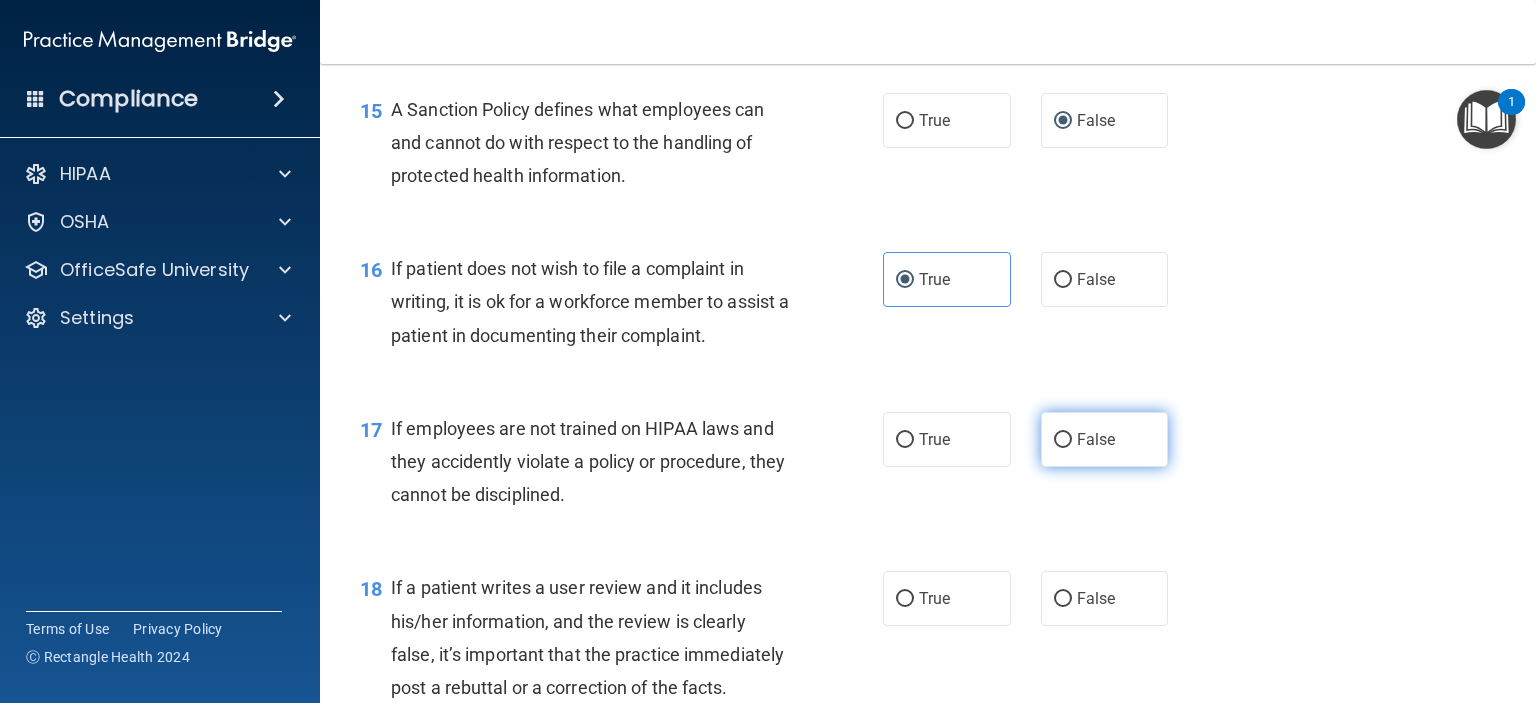 scroll, scrollTop: 2900, scrollLeft: 0, axis: vertical 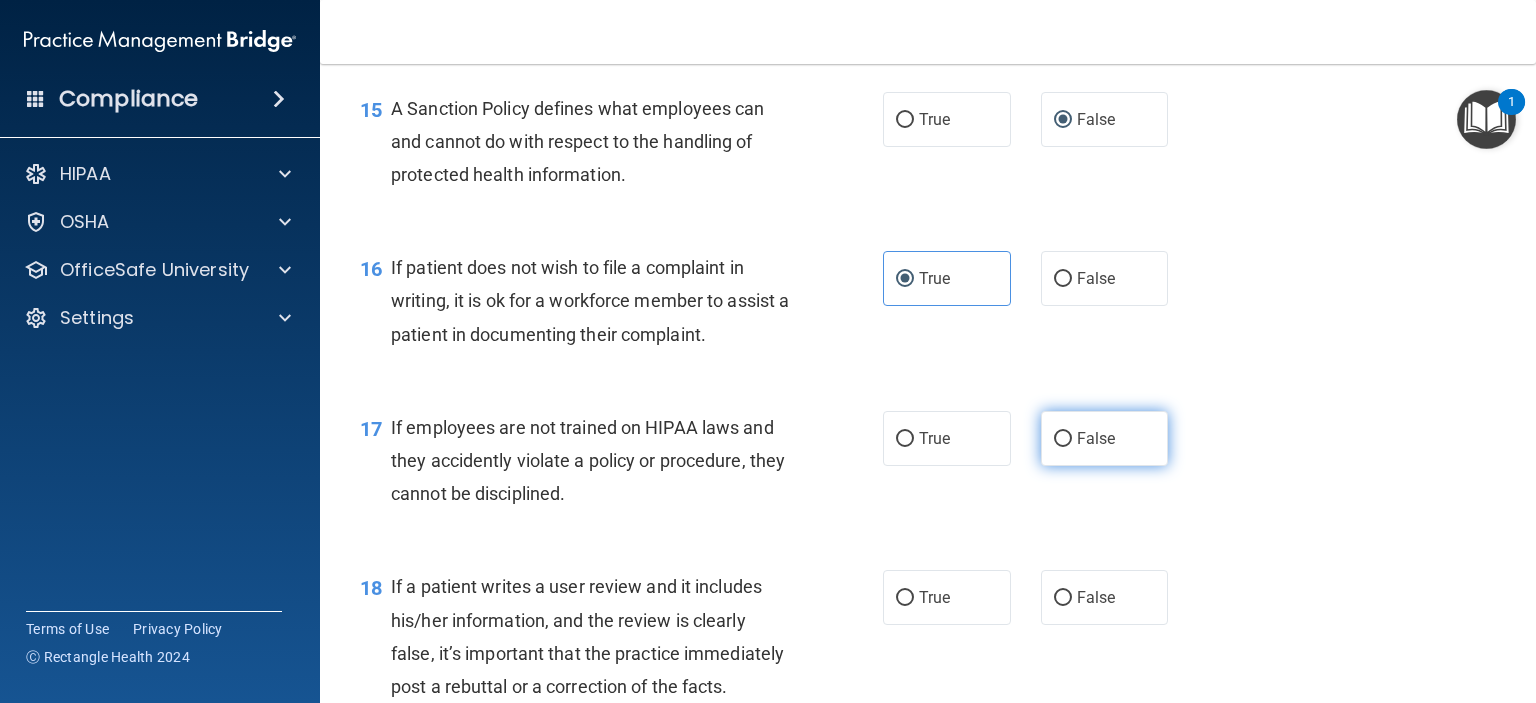 click on "17       If employees are not trained on HIPAA laws and they accidently violate a policy or procedure, they cannot be disciplined.                 True           False" at bounding box center (928, 466) 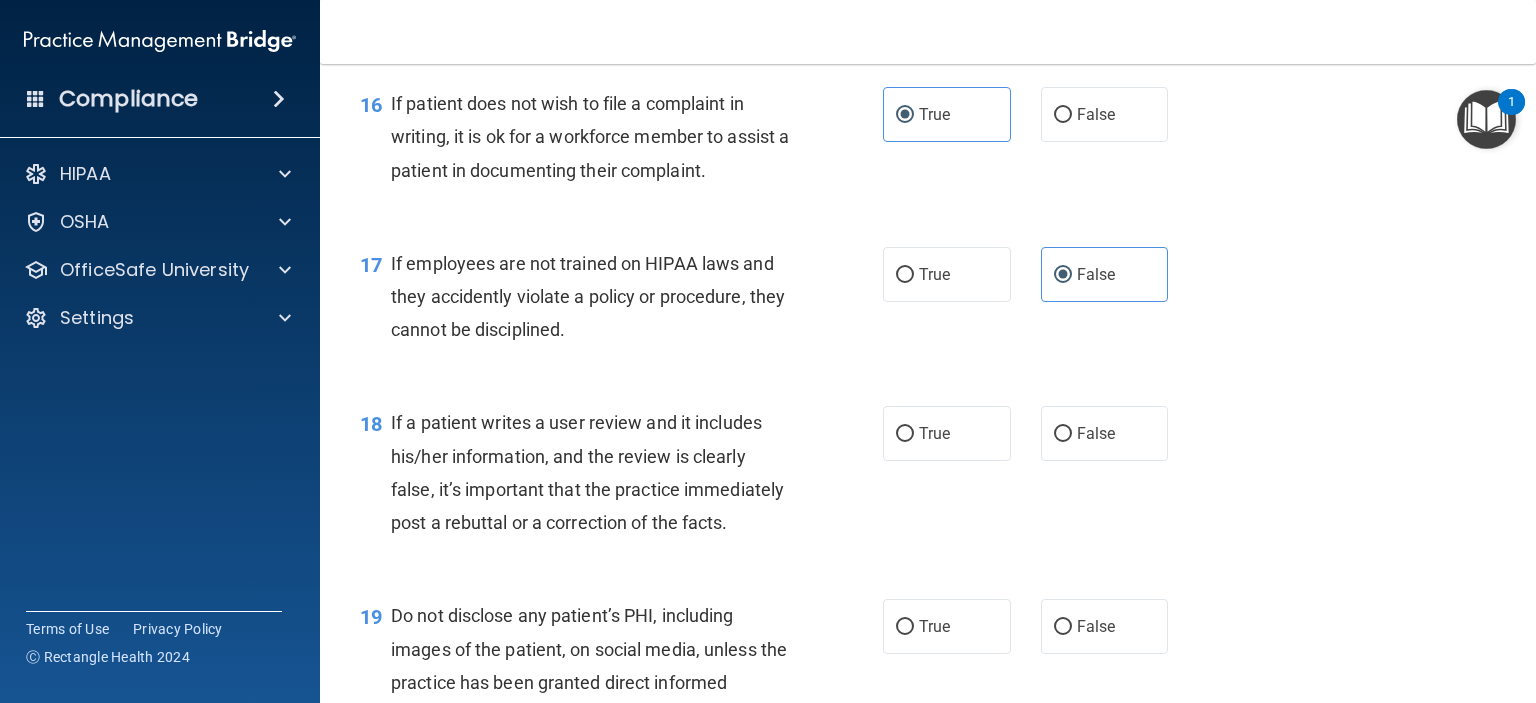 scroll, scrollTop: 3100, scrollLeft: 0, axis: vertical 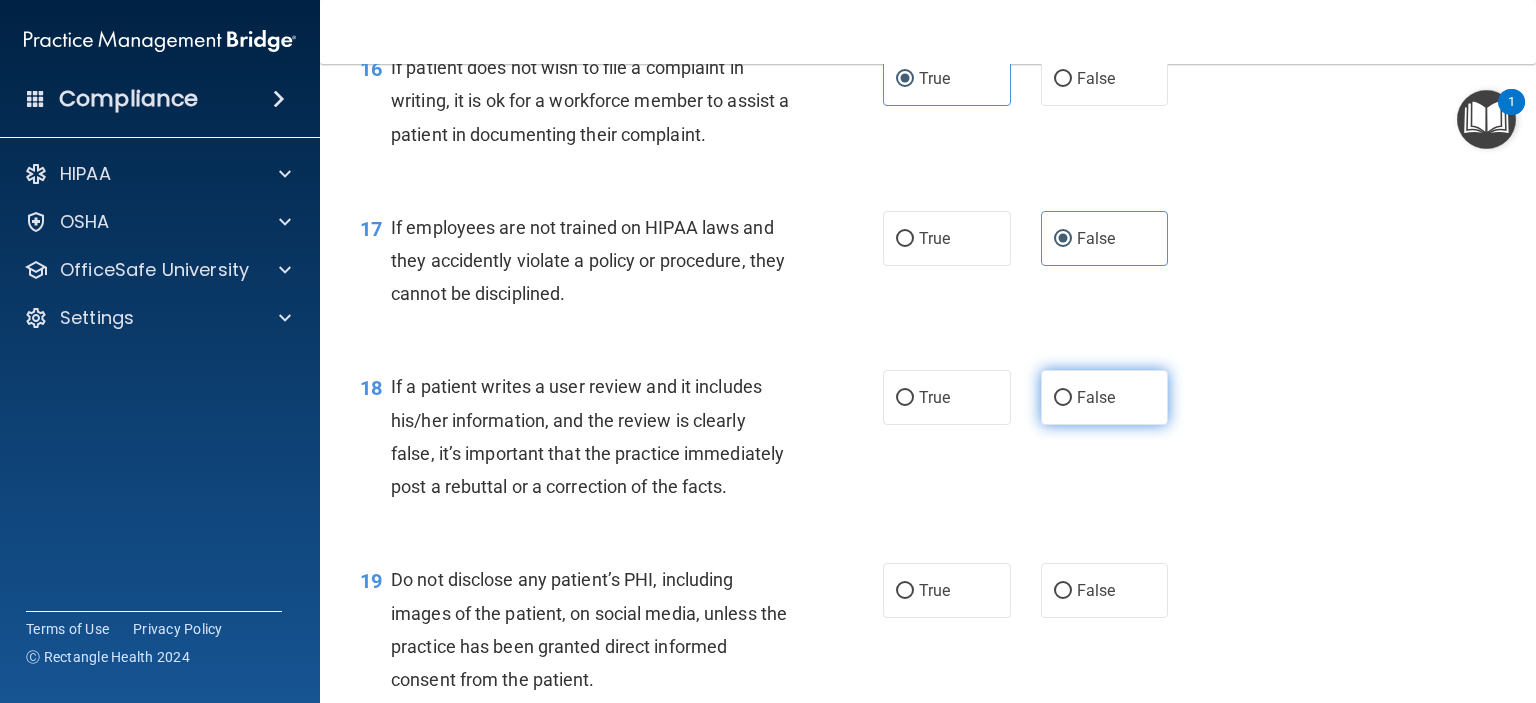 click on "False" at bounding box center [1105, 397] 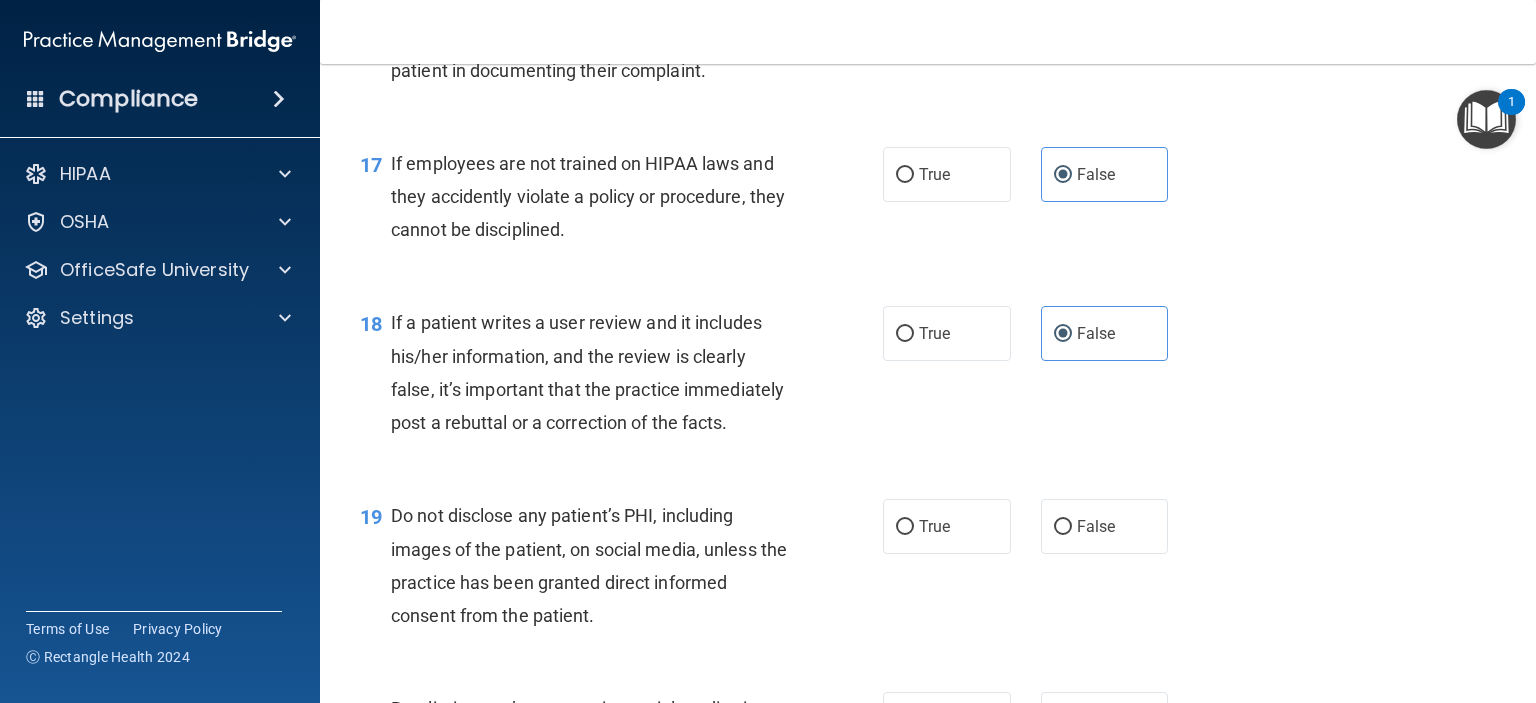scroll, scrollTop: 3200, scrollLeft: 0, axis: vertical 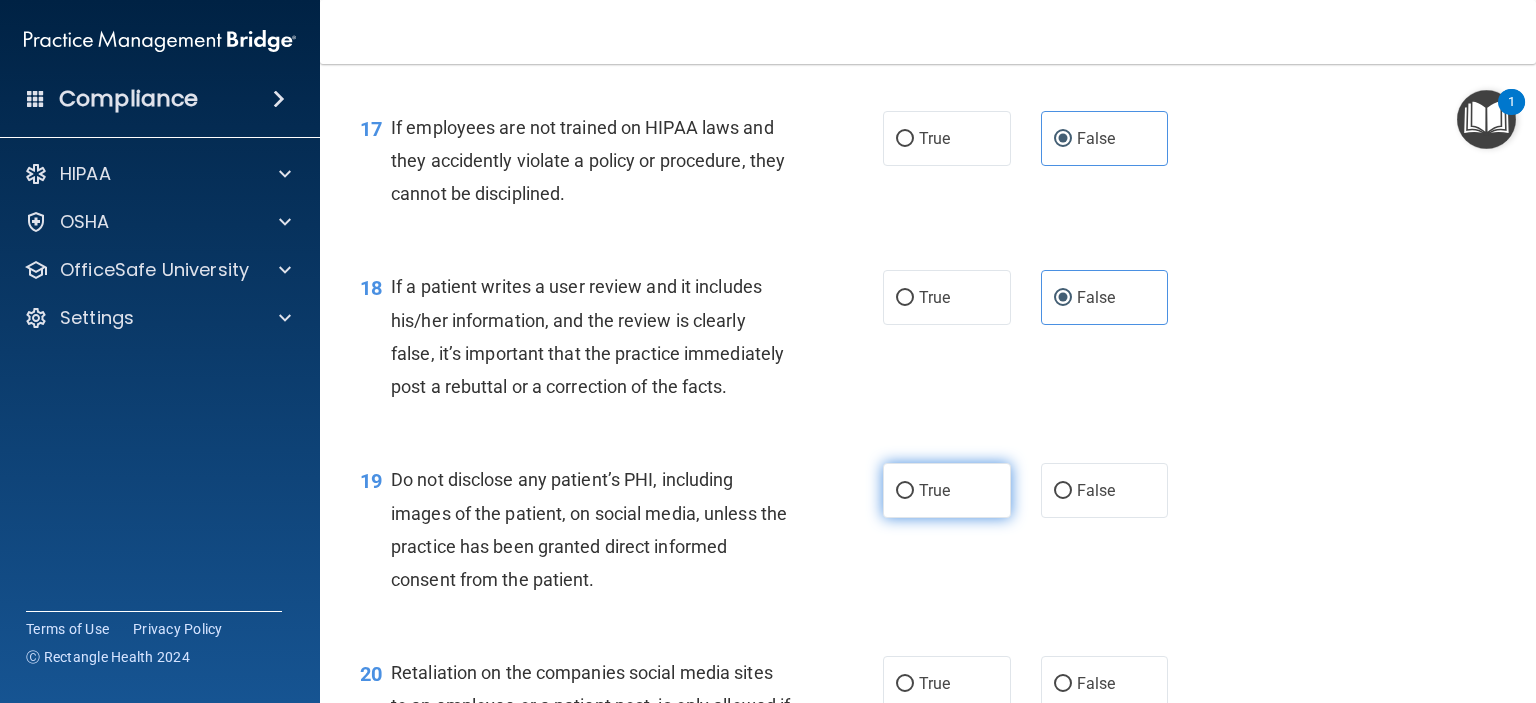 click on "True" at bounding box center (947, 490) 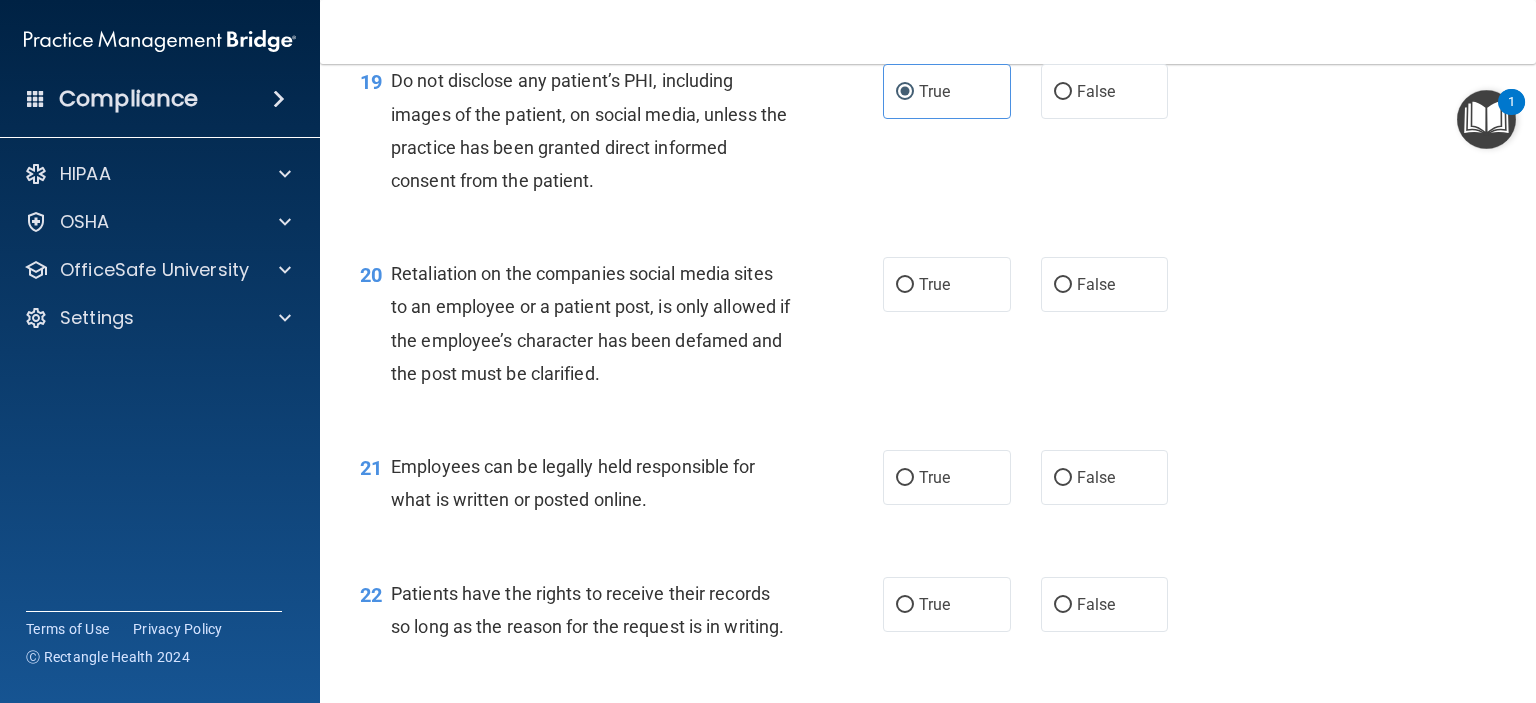 scroll, scrollTop: 3600, scrollLeft: 0, axis: vertical 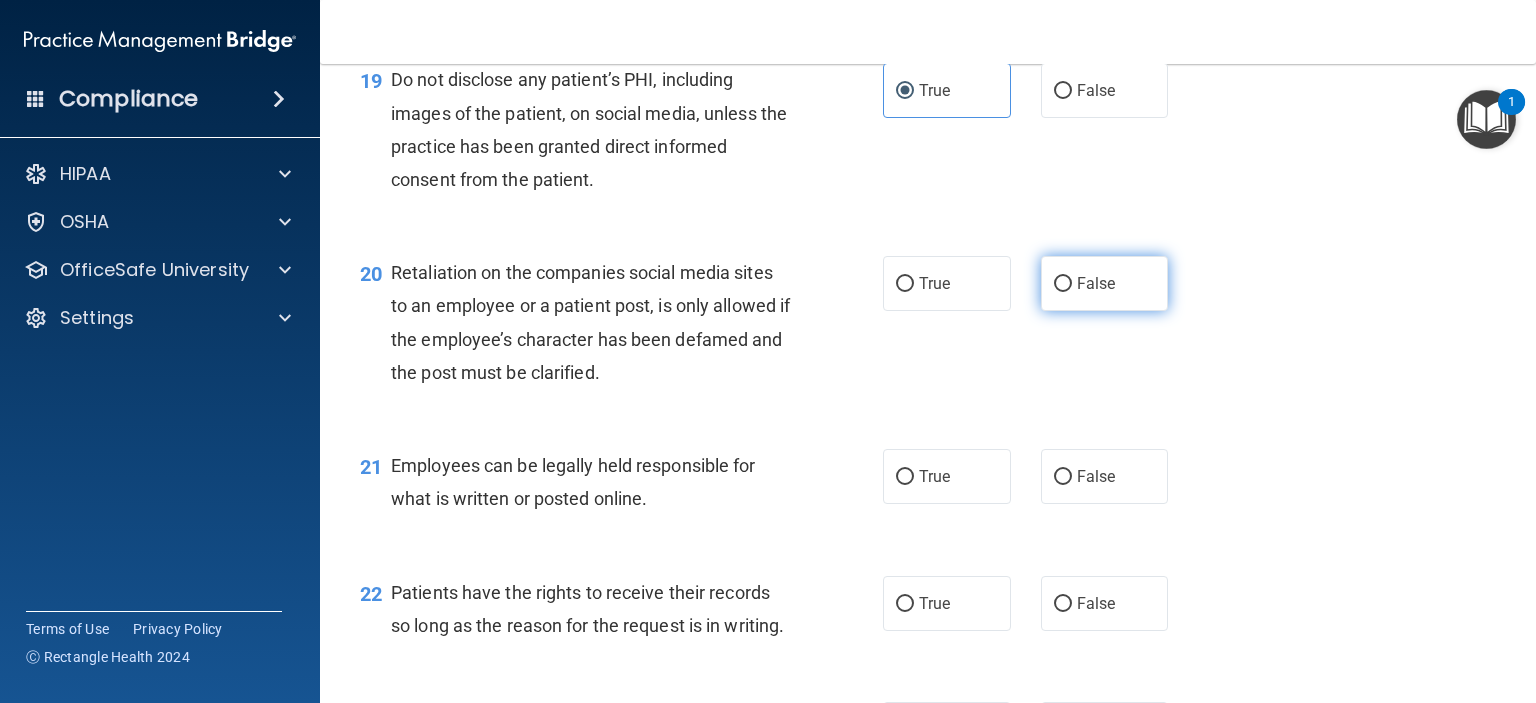 click on "False" at bounding box center [1096, 283] 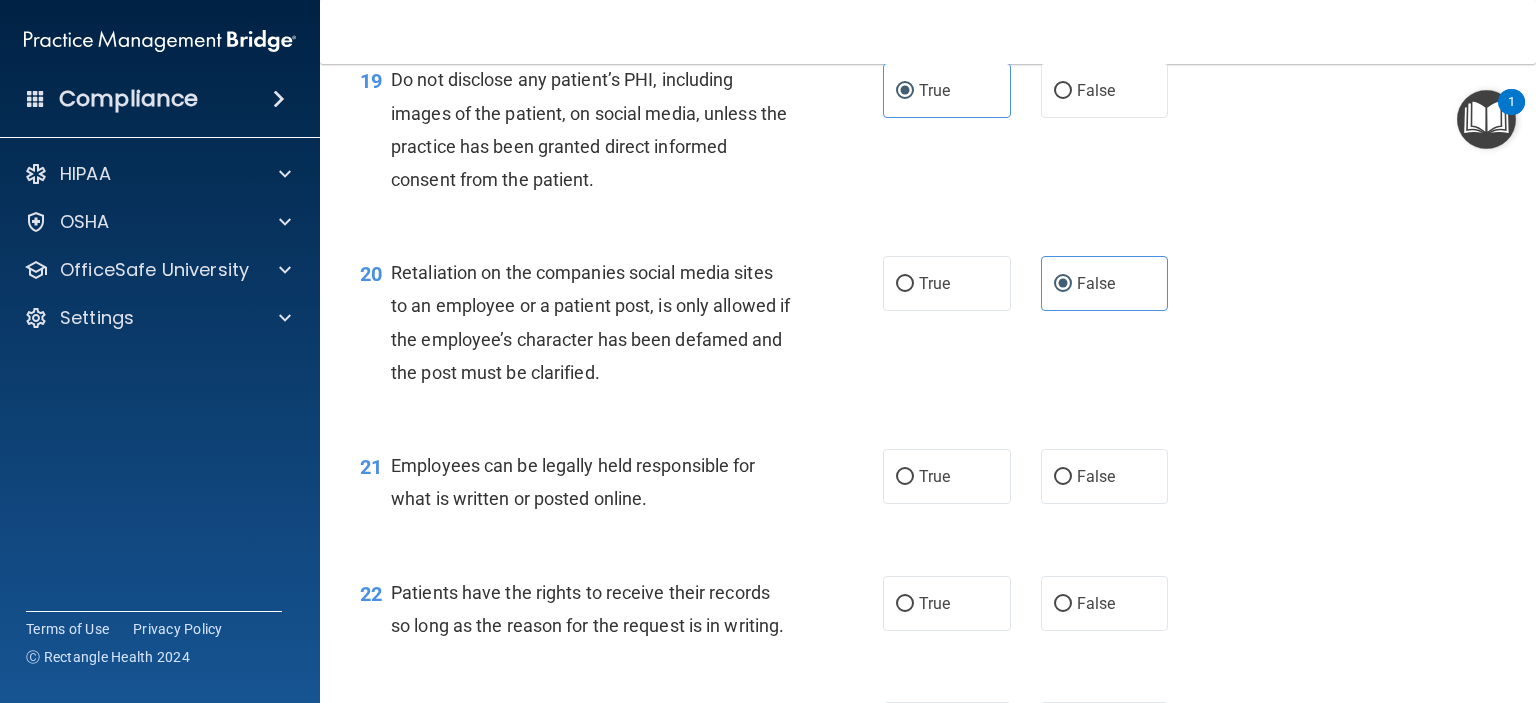 scroll, scrollTop: 3700, scrollLeft: 0, axis: vertical 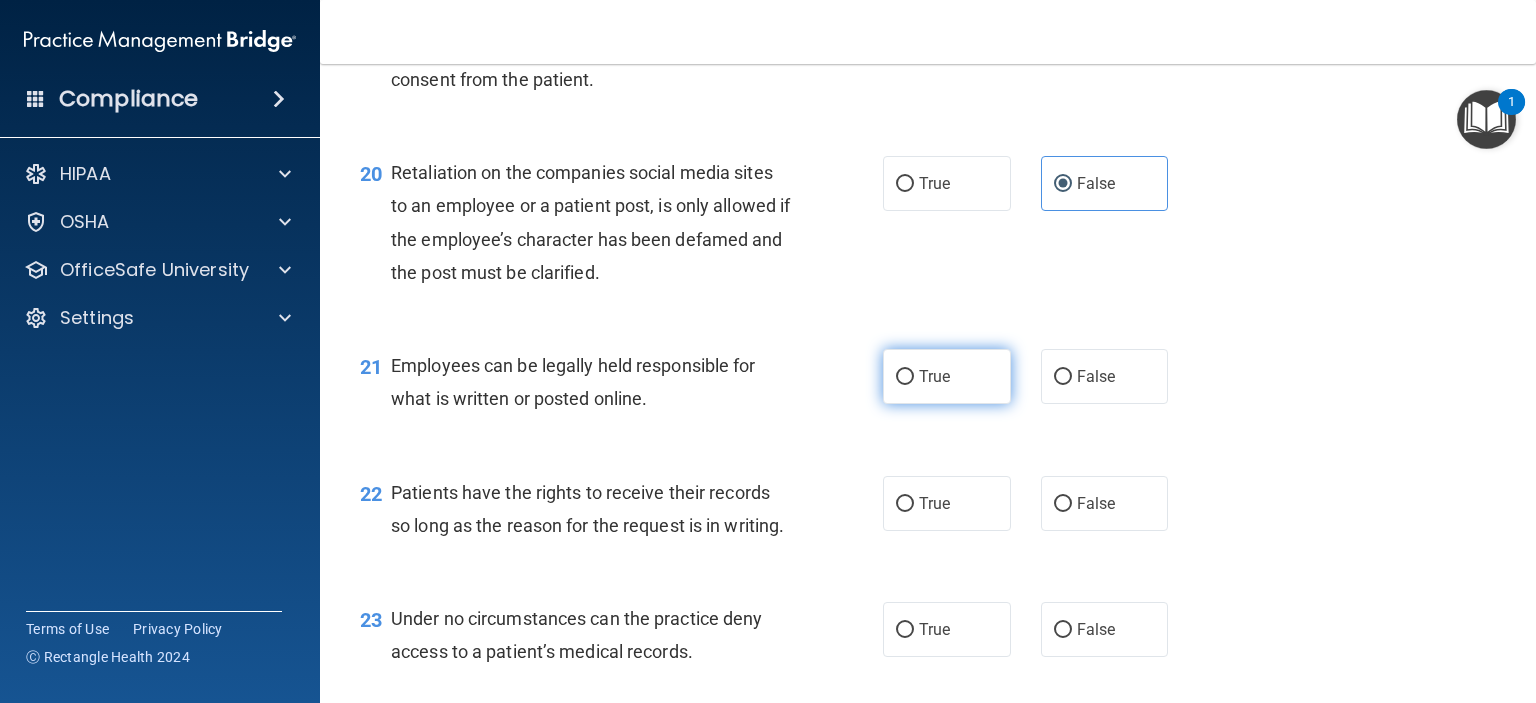 click on "True" at bounding box center (934, 376) 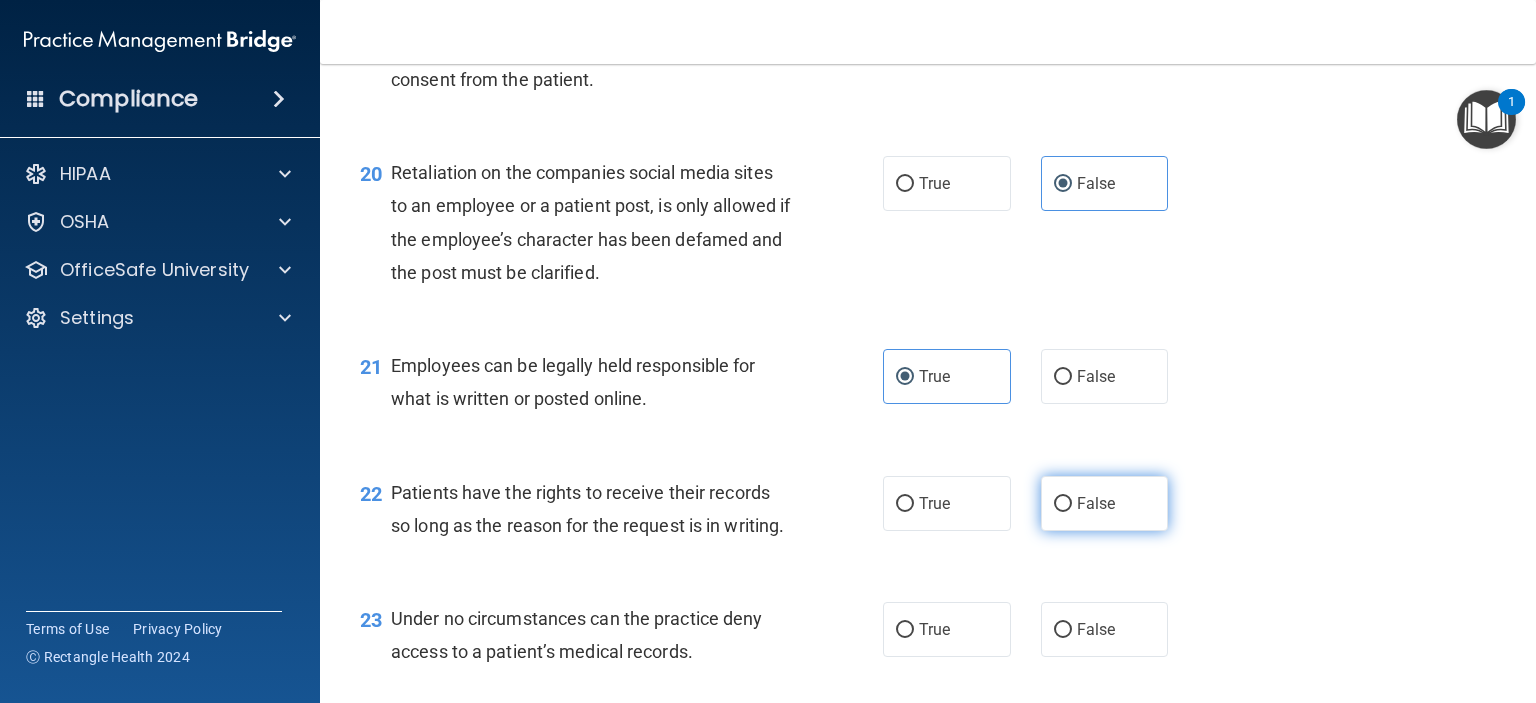 click on "False" at bounding box center (1096, 503) 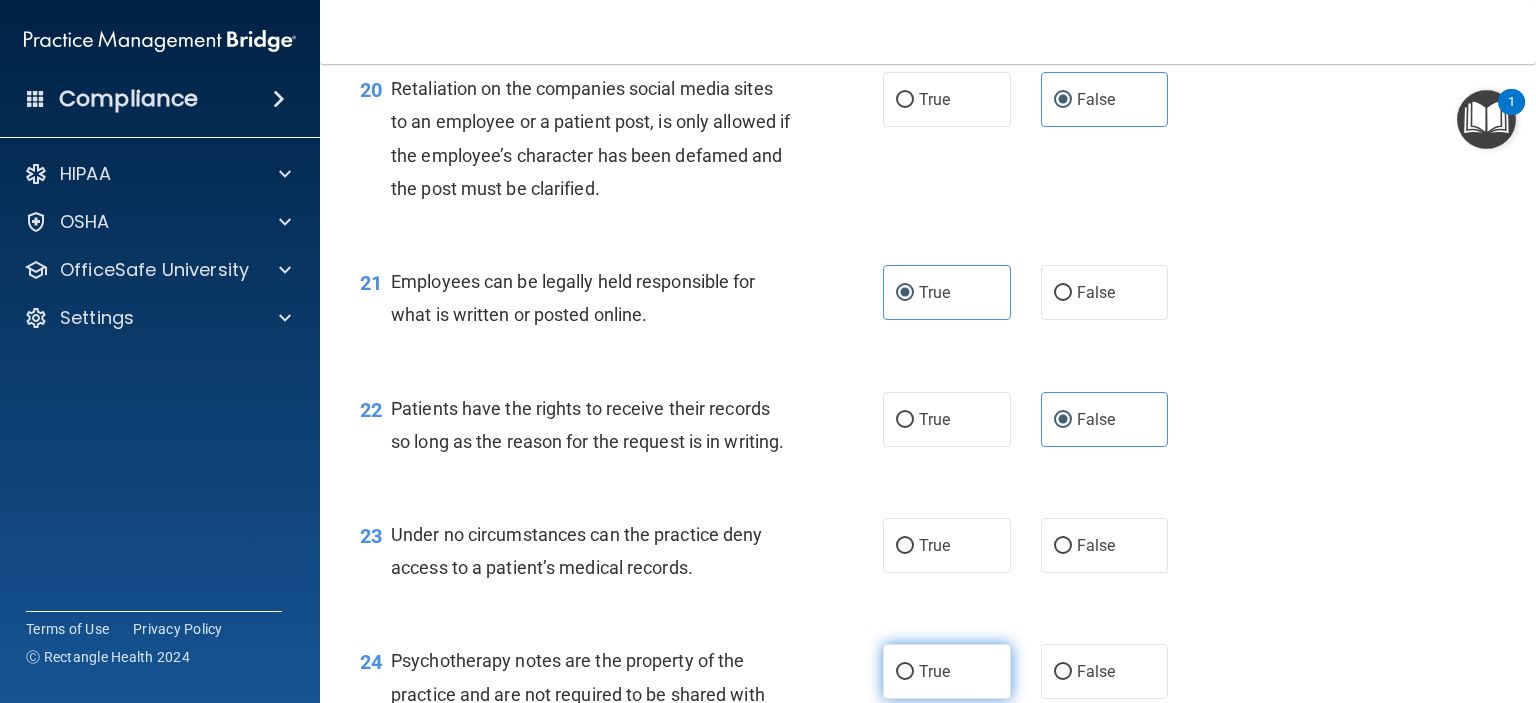 scroll, scrollTop: 4000, scrollLeft: 0, axis: vertical 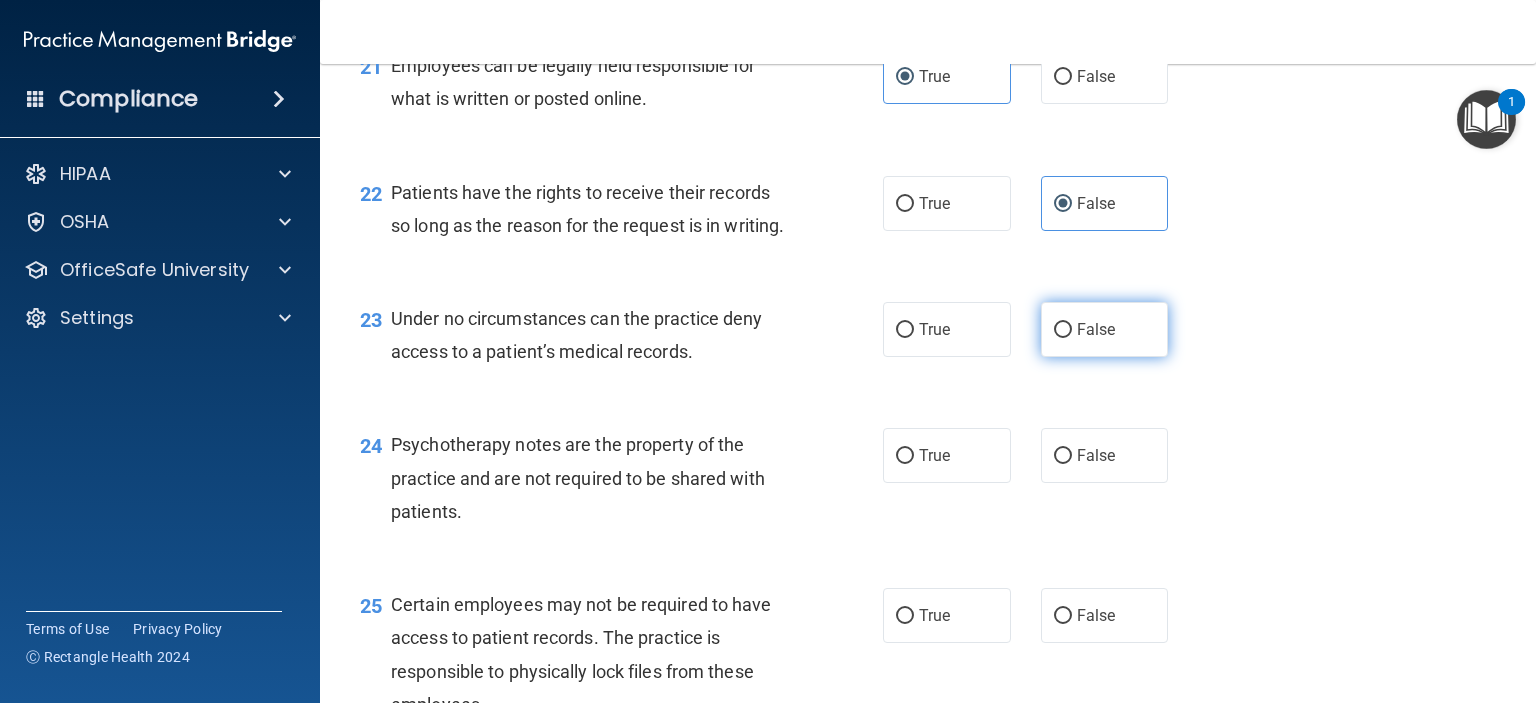 click on "False" at bounding box center (1105, 329) 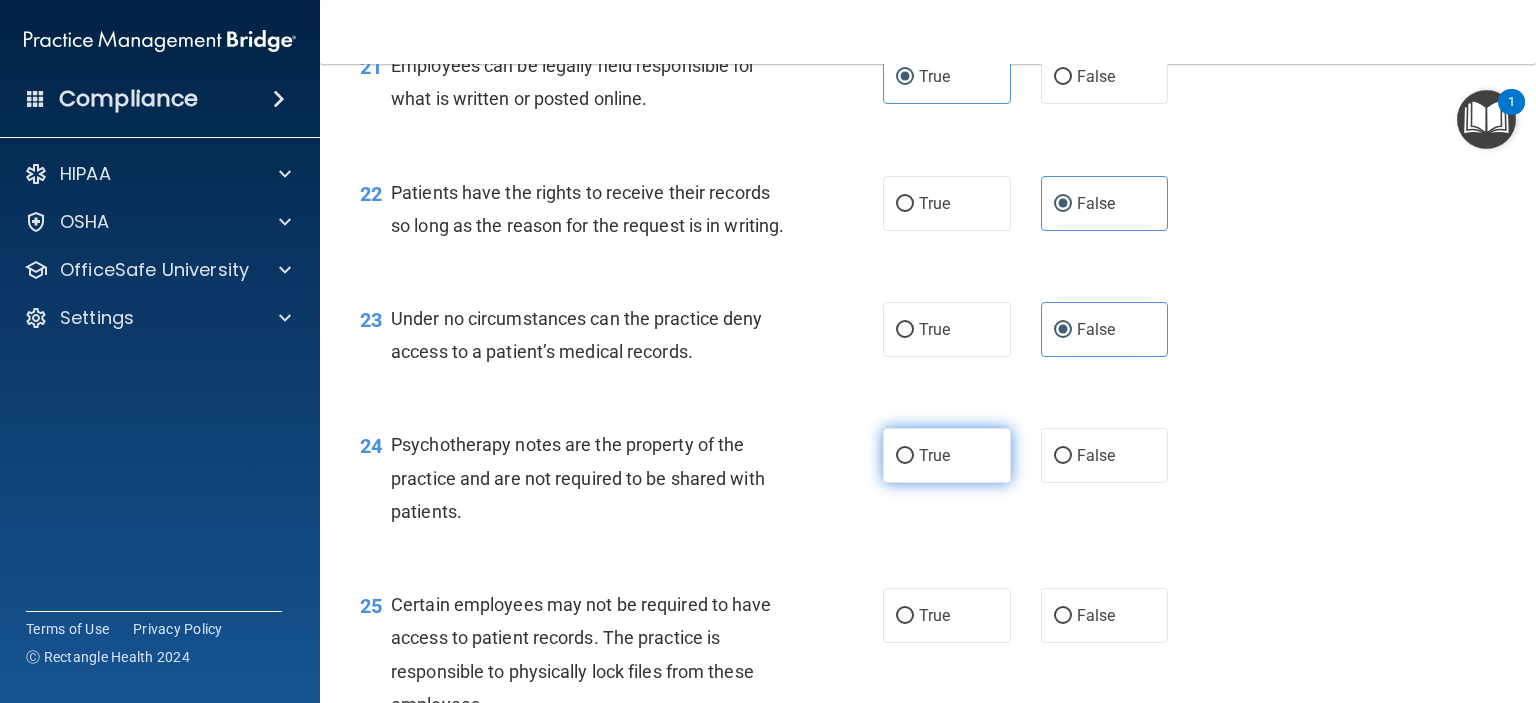 click on "True" at bounding box center [947, 455] 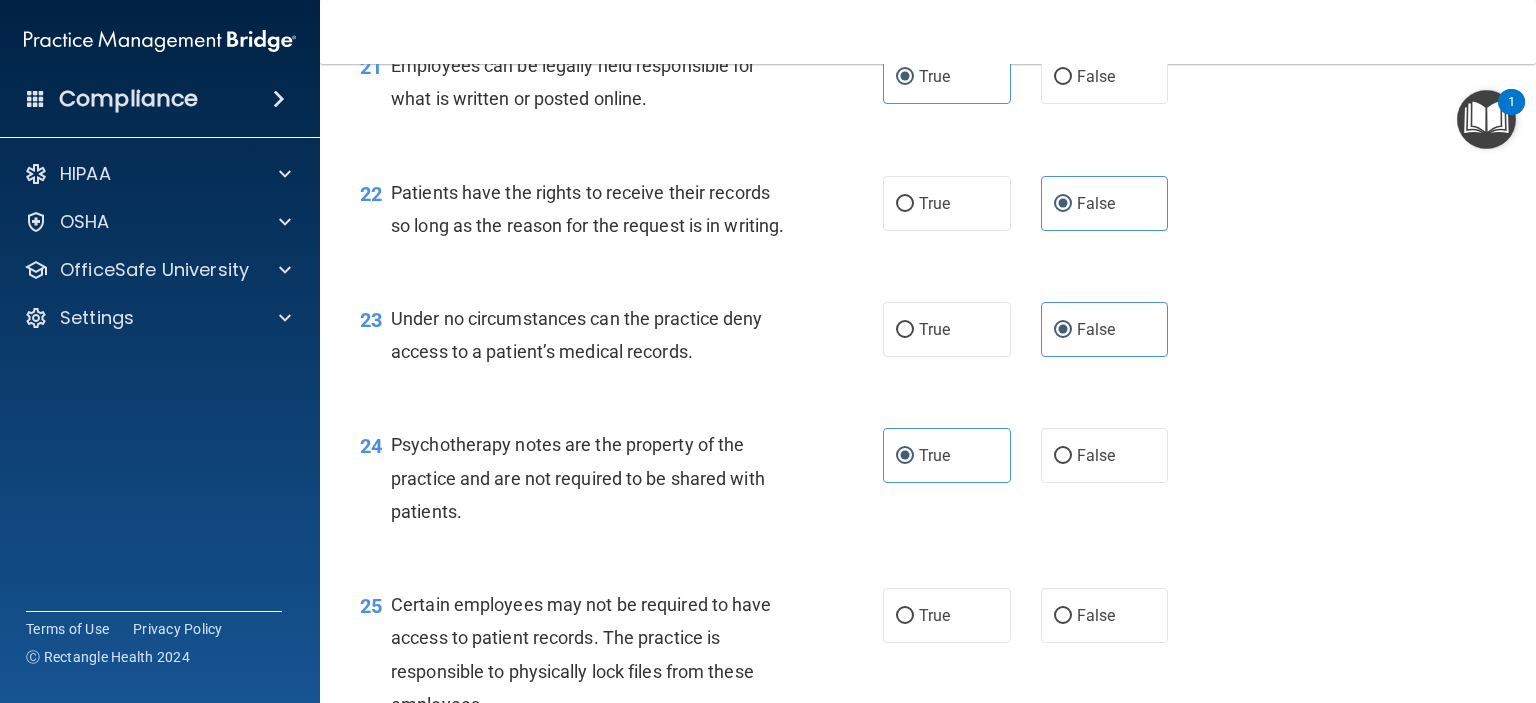 scroll, scrollTop: 4200, scrollLeft: 0, axis: vertical 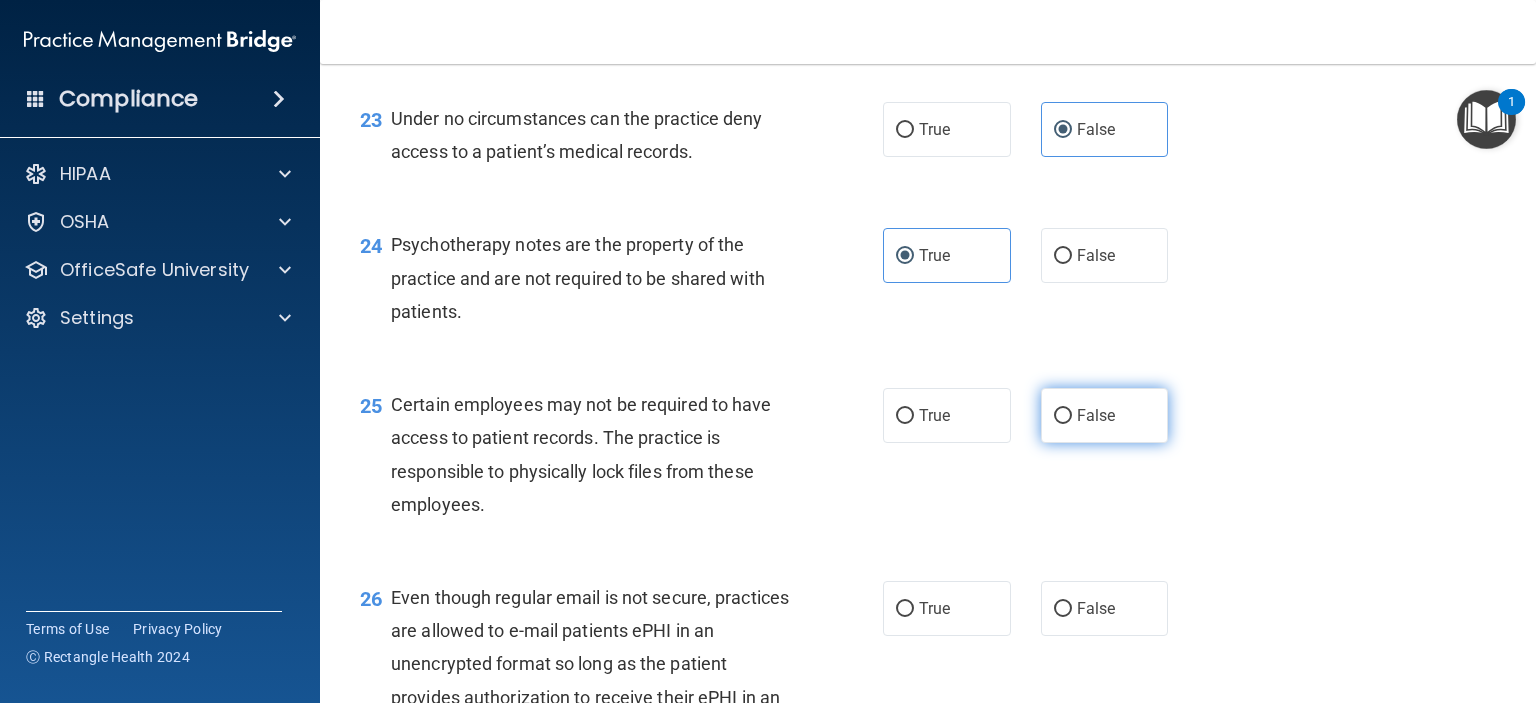 click on "False" at bounding box center (1105, 415) 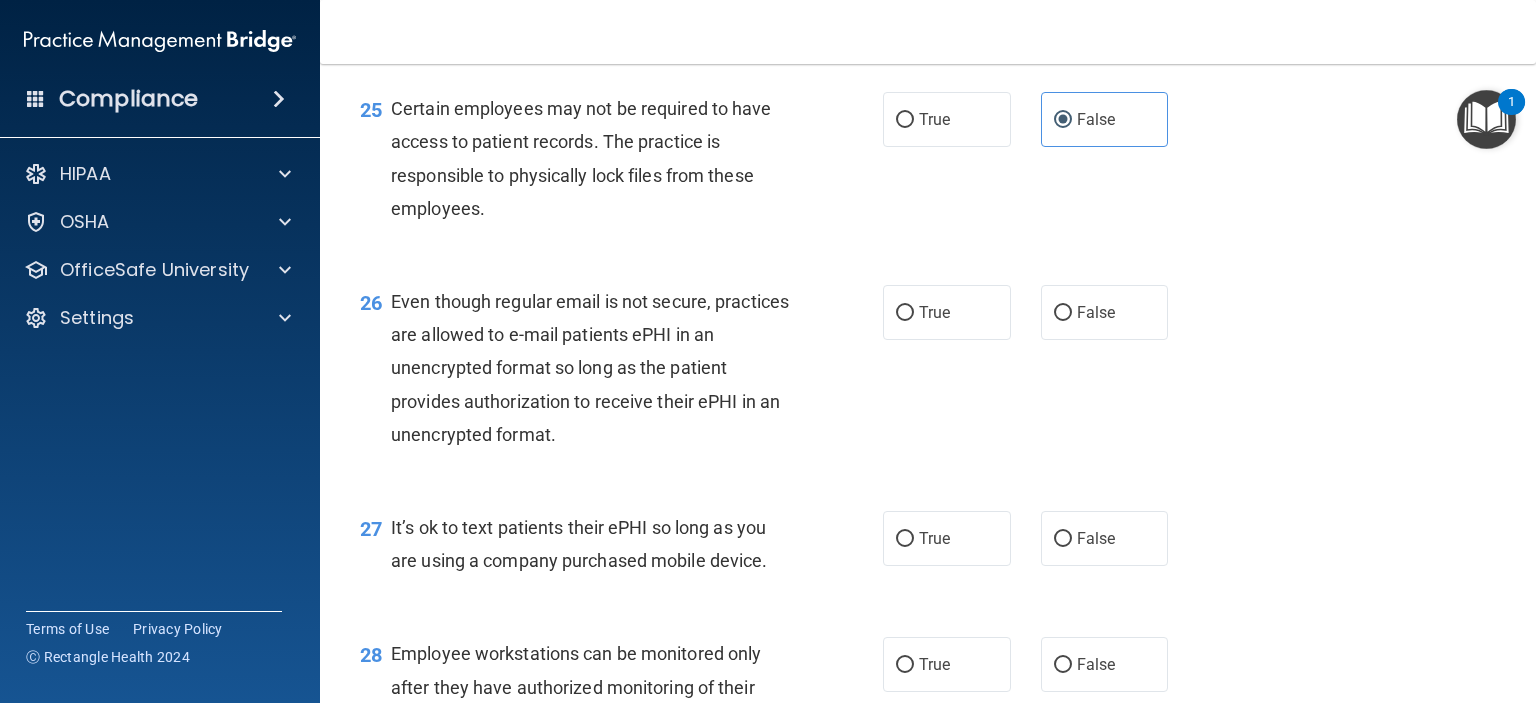 scroll, scrollTop: 4500, scrollLeft: 0, axis: vertical 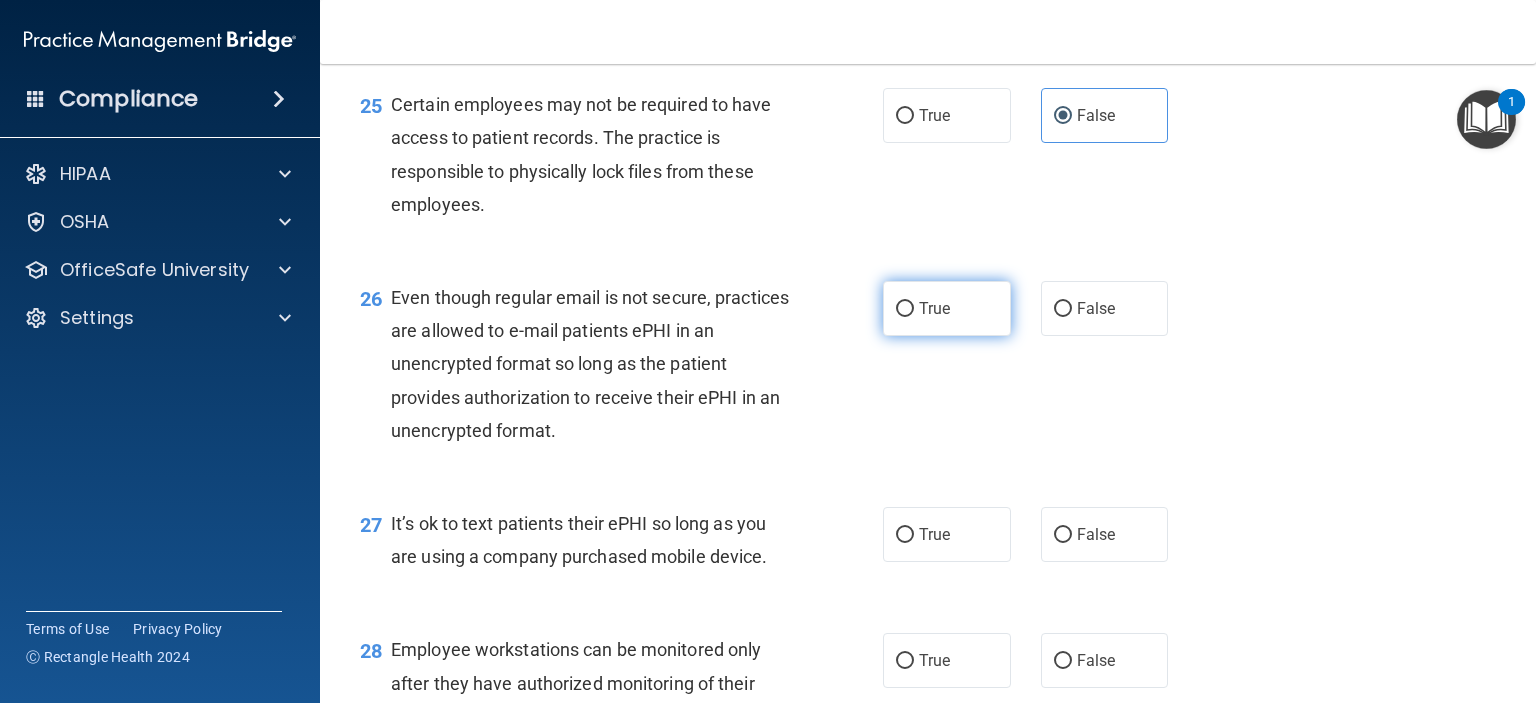 click on "True" at bounding box center (947, 308) 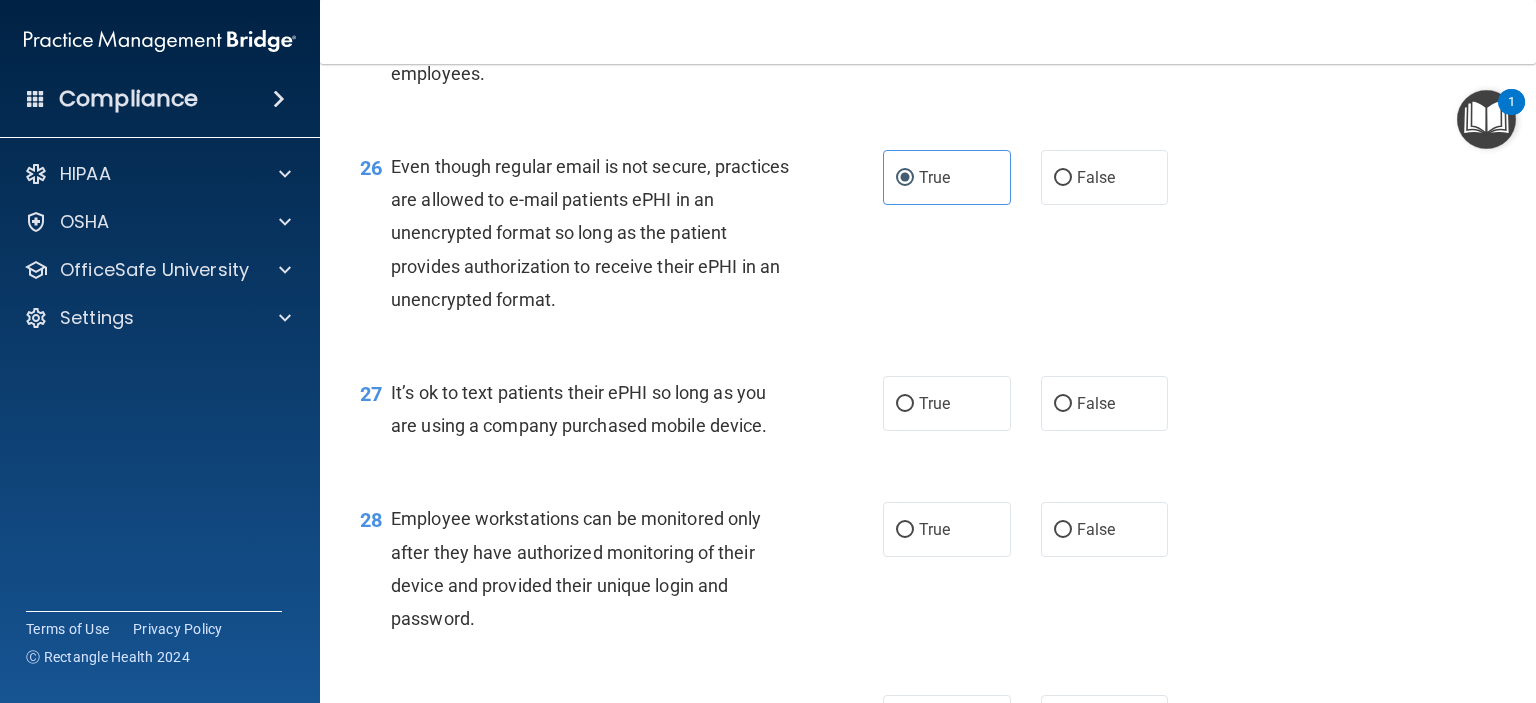 scroll, scrollTop: 4700, scrollLeft: 0, axis: vertical 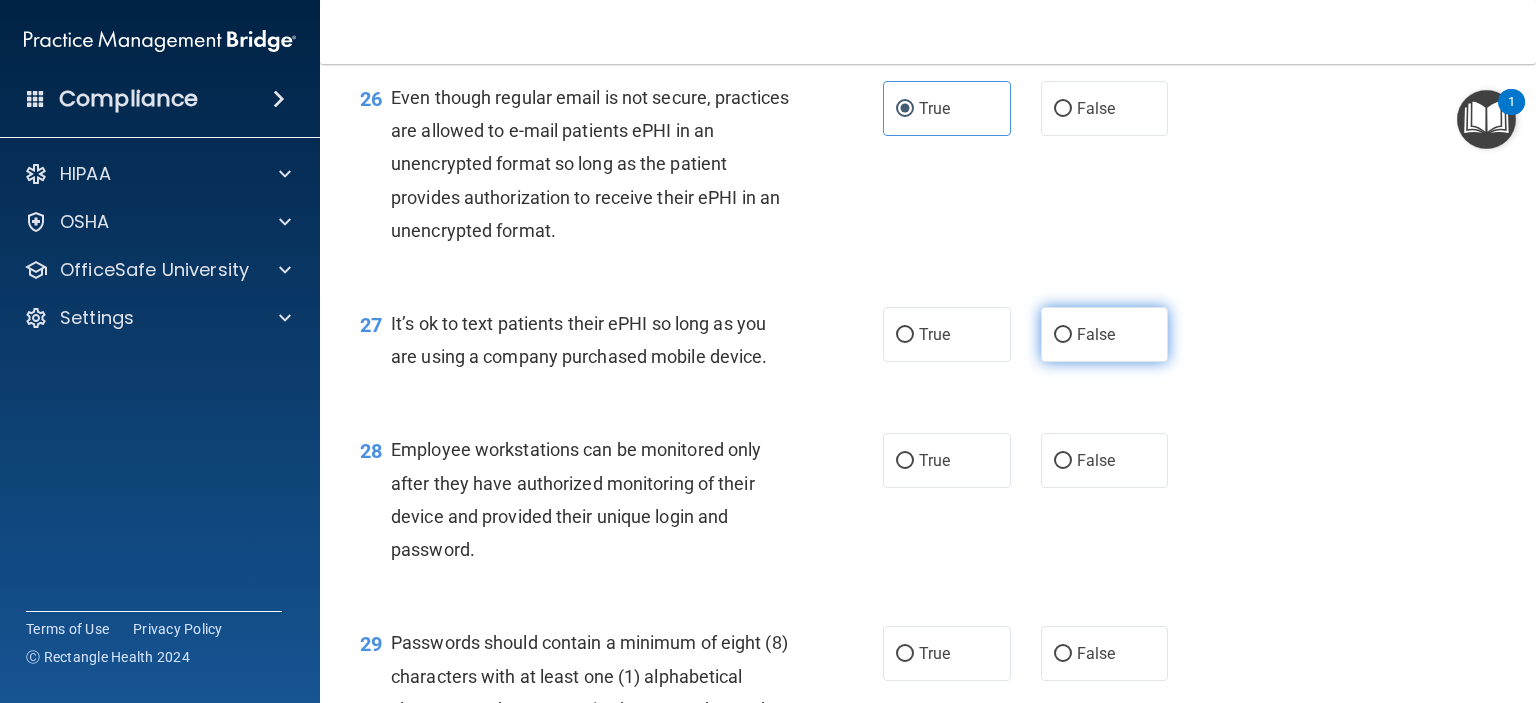 click on "False" at bounding box center [1105, 334] 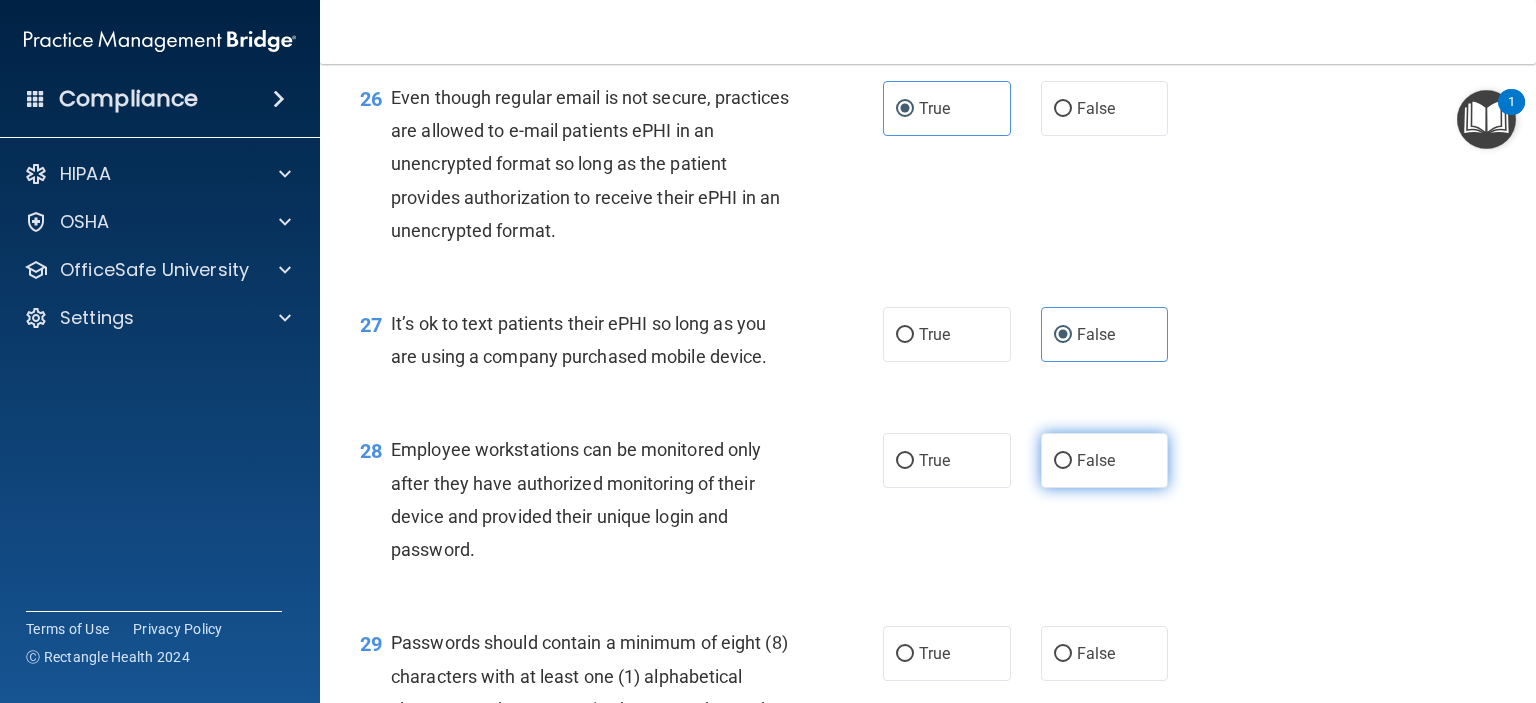 click on "False" at bounding box center (1105, 460) 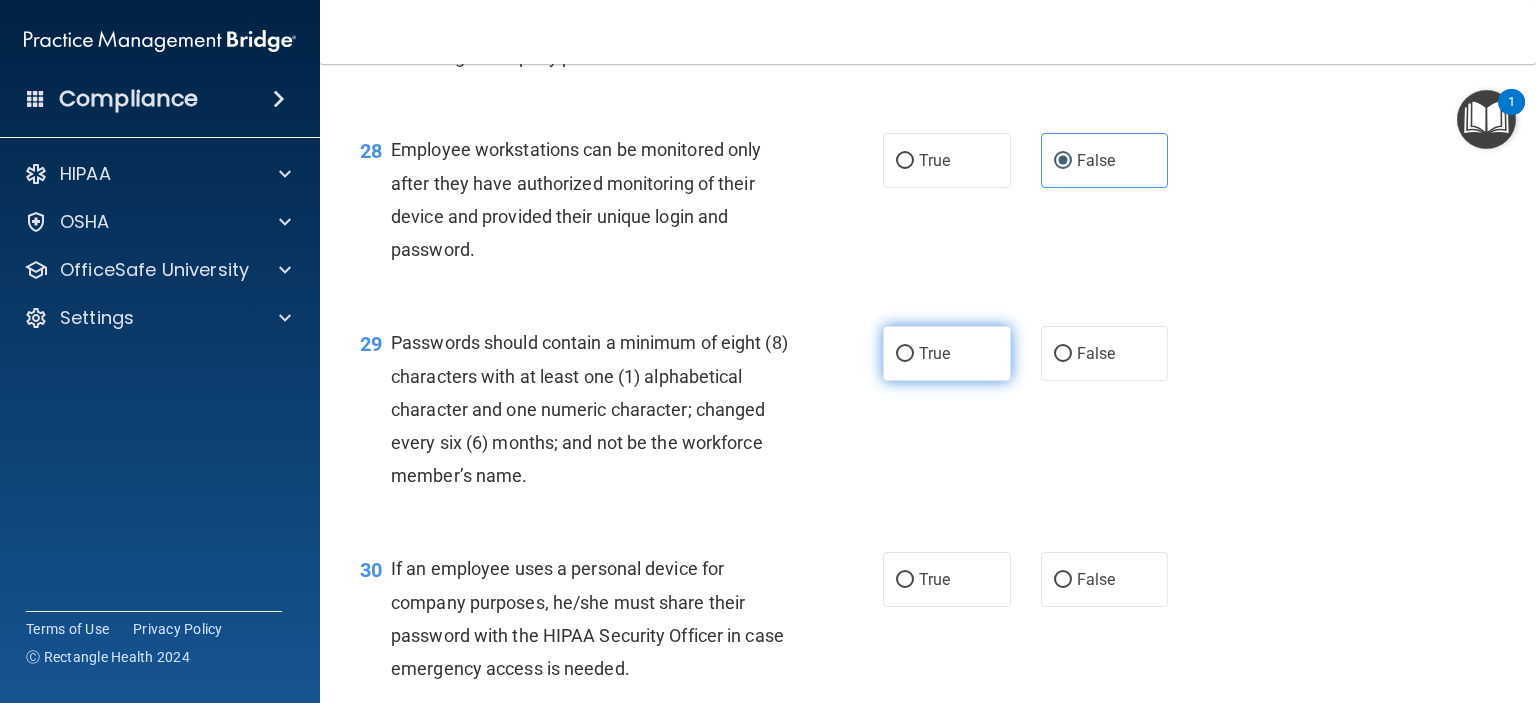 click on "True" at bounding box center [934, 353] 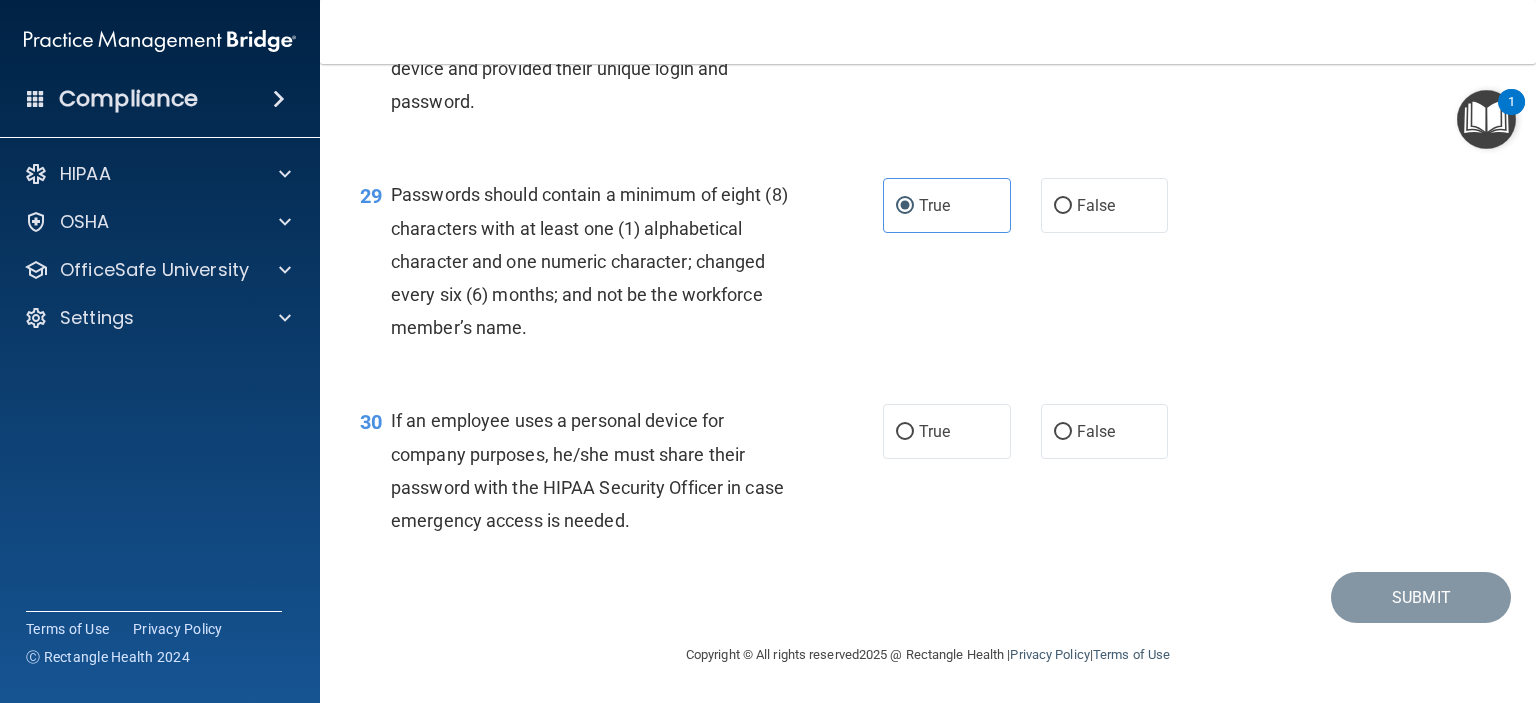 scroll, scrollTop: 5248, scrollLeft: 0, axis: vertical 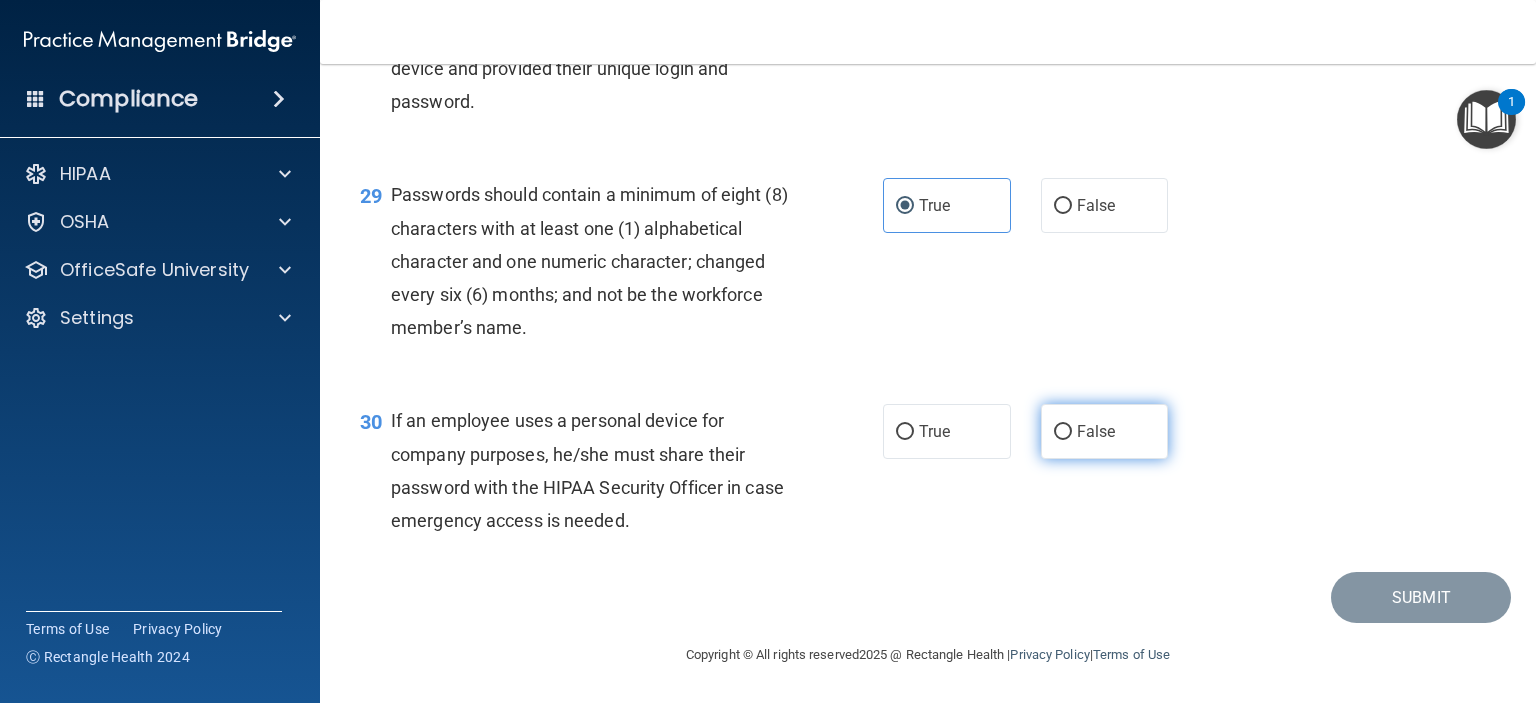 click on "False" at bounding box center [1096, 431] 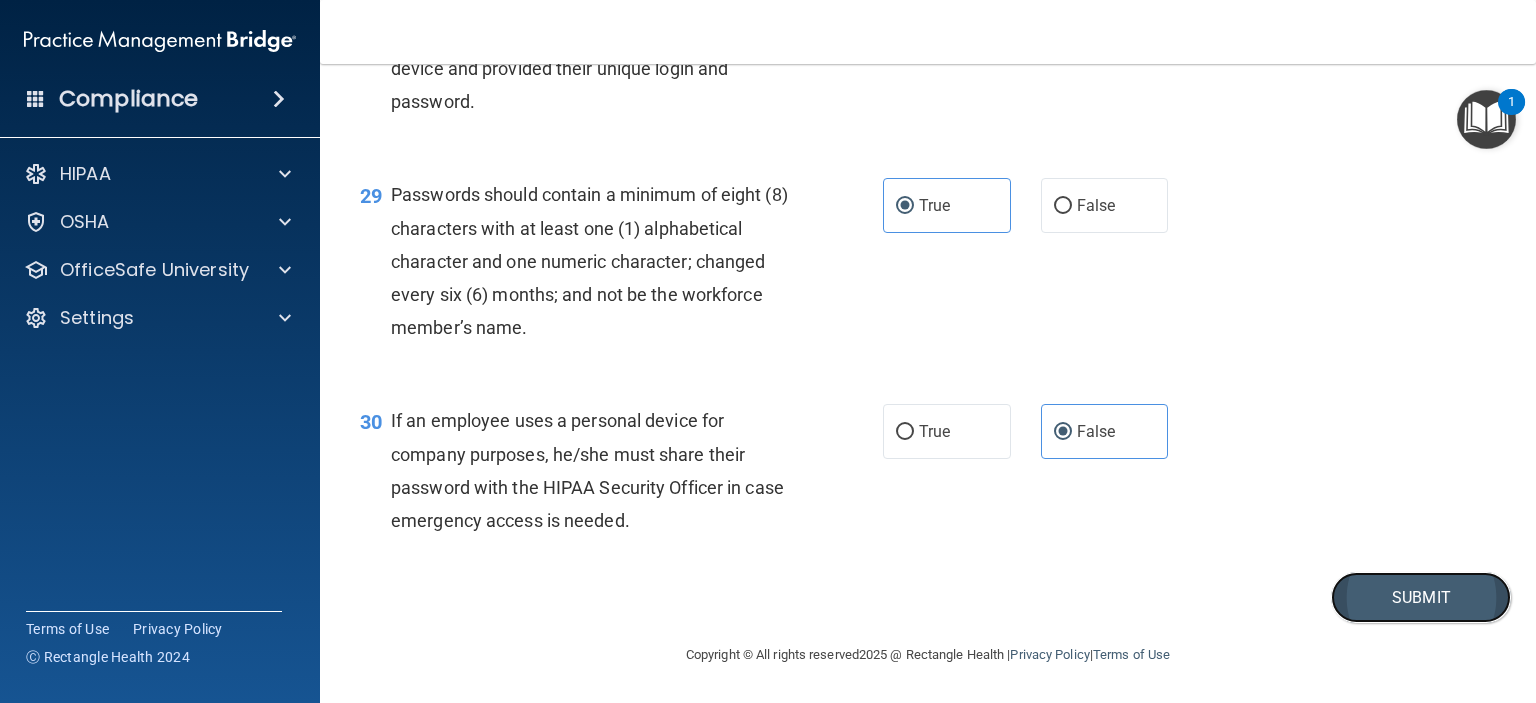click on "Submit" at bounding box center (1421, 597) 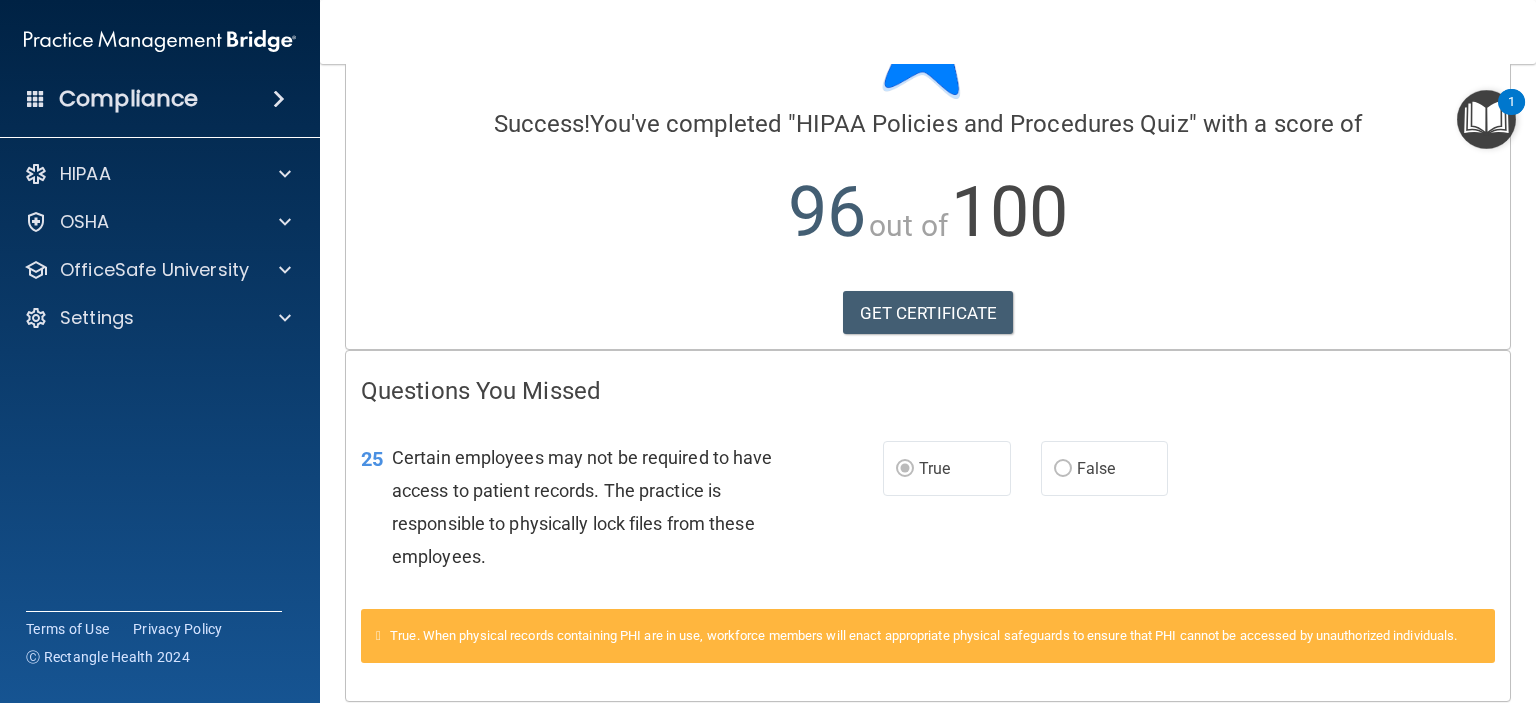 scroll, scrollTop: 200, scrollLeft: 0, axis: vertical 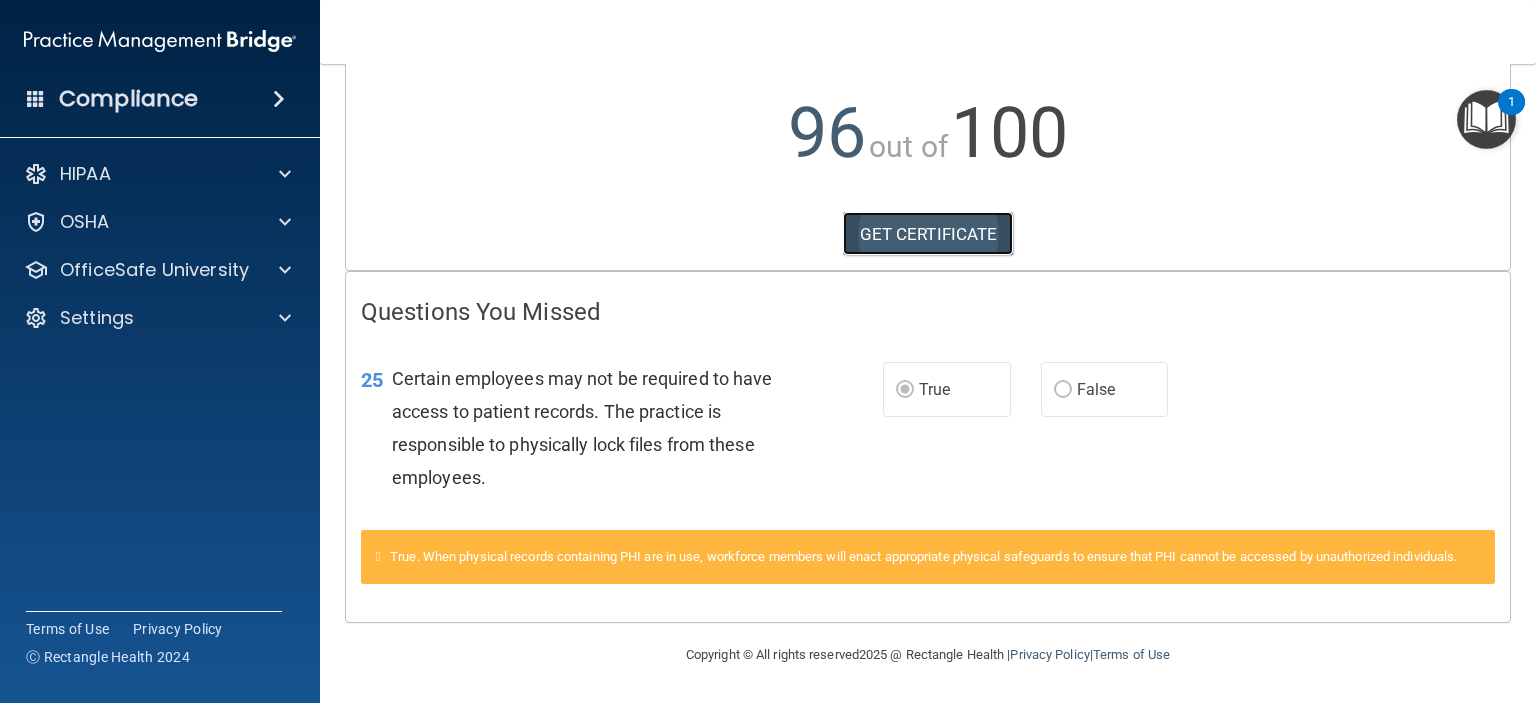 click on "GET CERTIFICATE" at bounding box center [928, 234] 